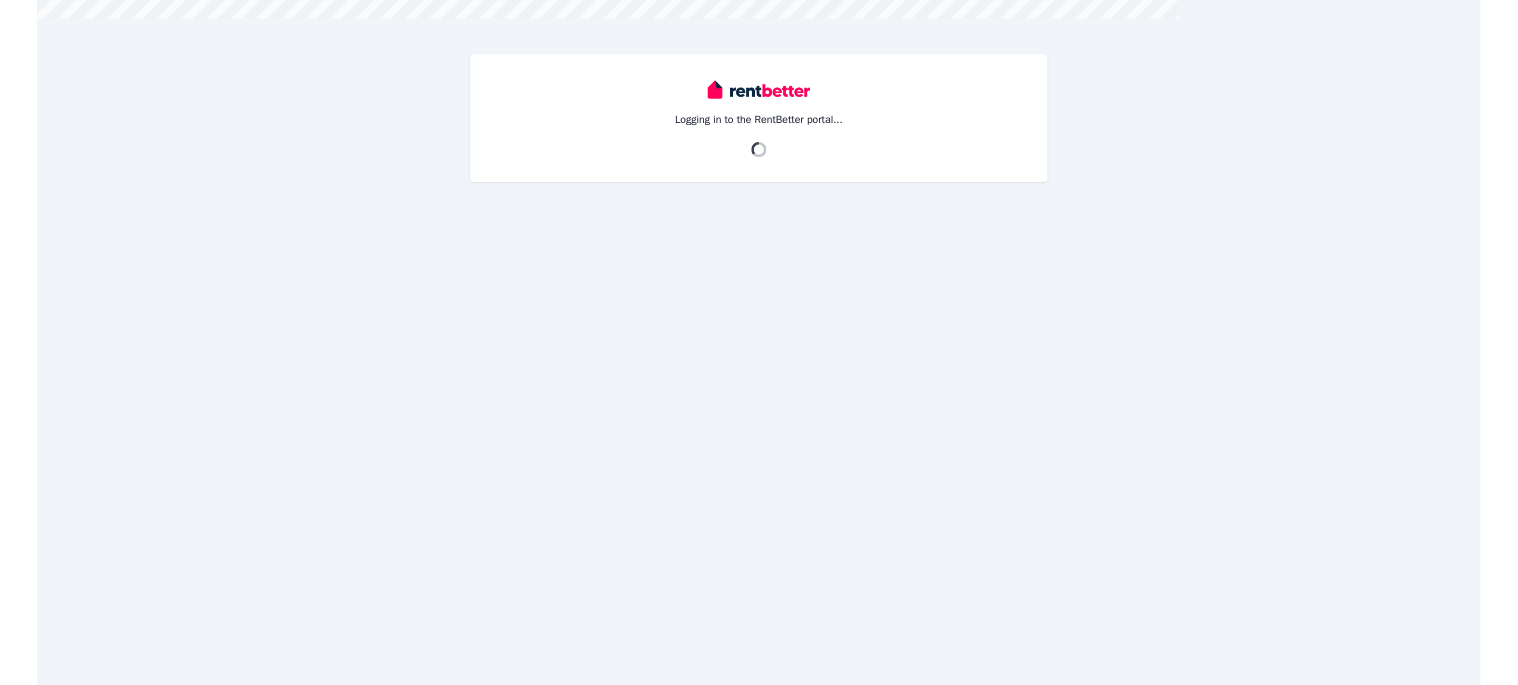 scroll, scrollTop: 0, scrollLeft: 0, axis: both 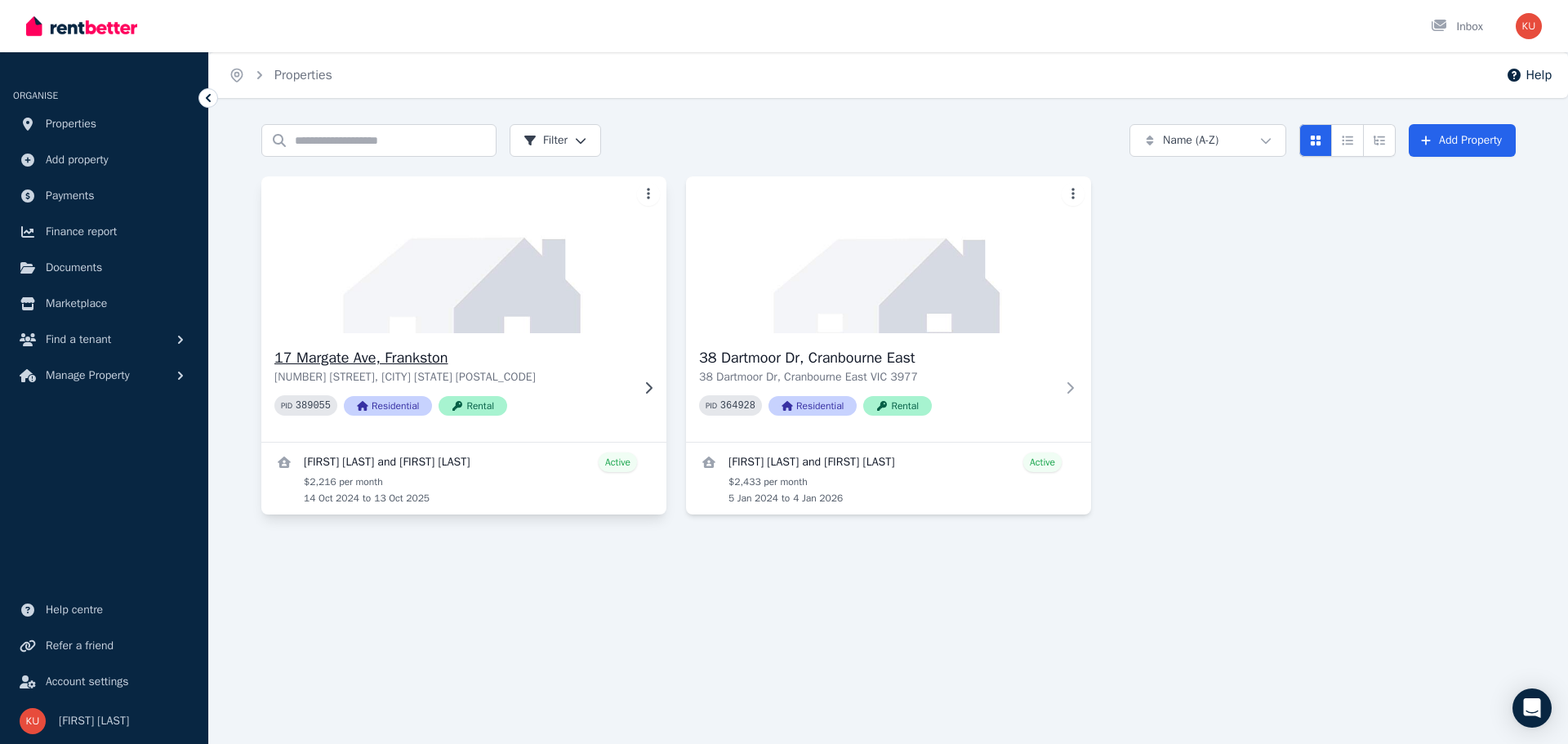 click on "17 Margate Ave, Frankston" at bounding box center [452, 358] 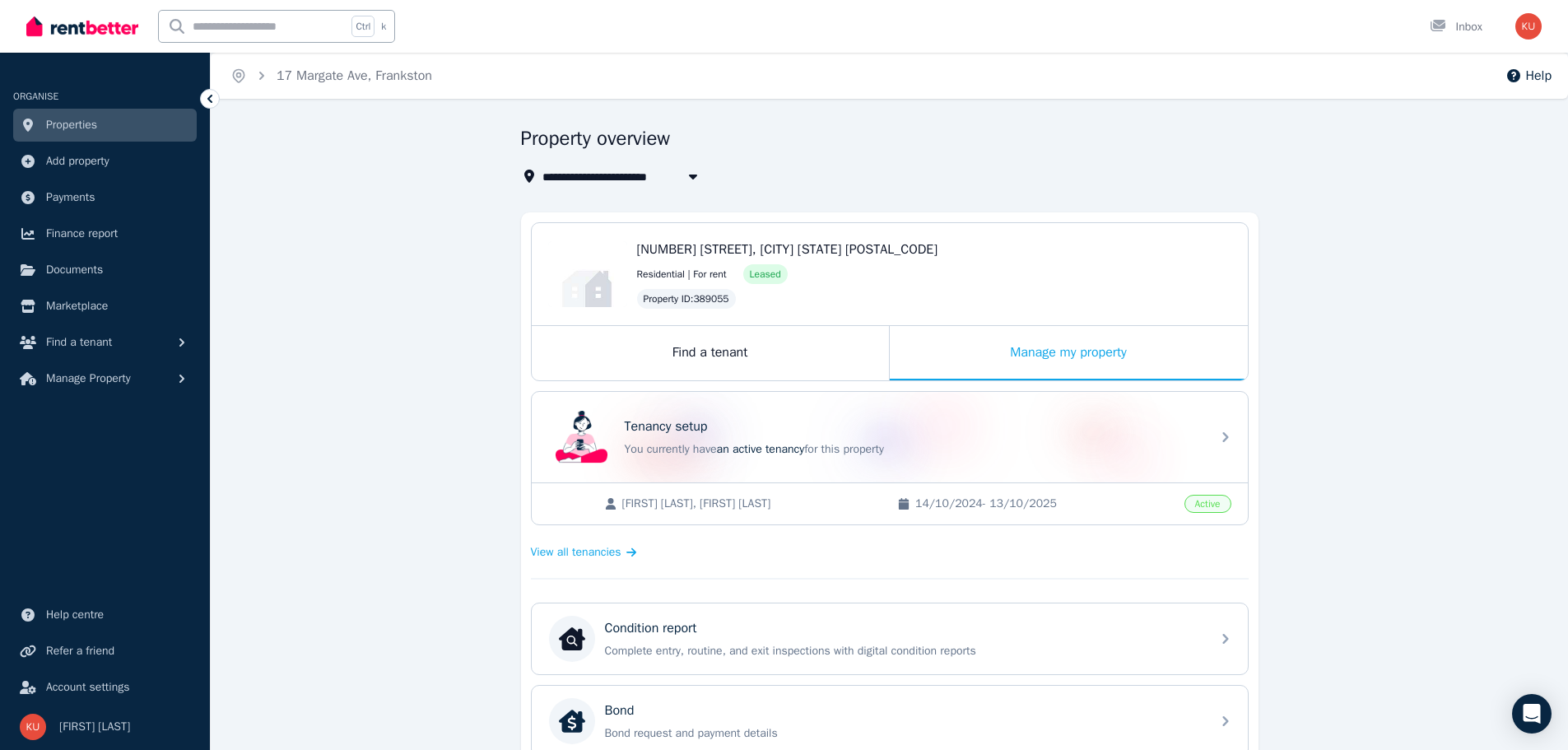 click on "17 Margate Ave, Frankston" at bounding box center (625, 176) 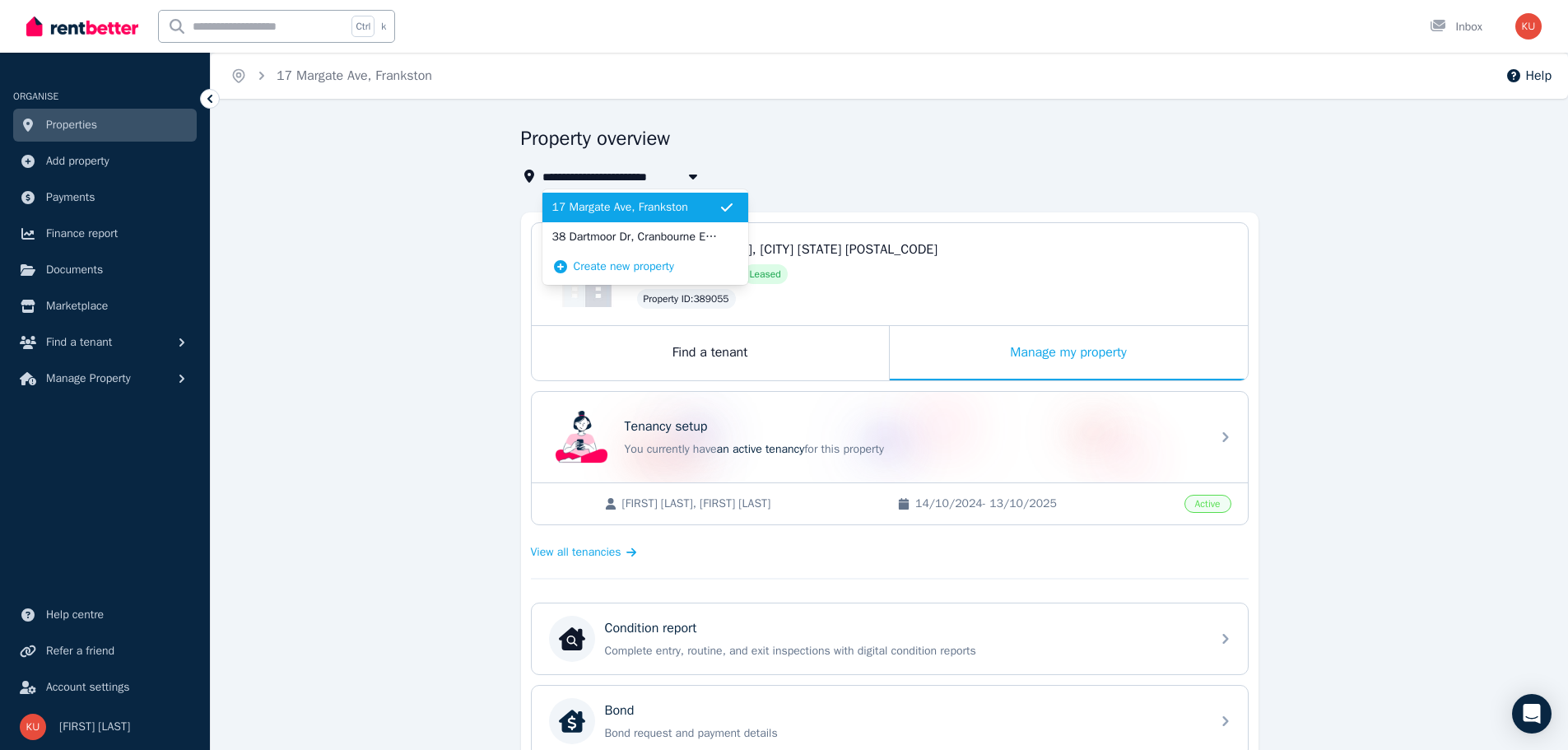 click on "17 Margate Ave, Frankston" at bounding box center [625, 176] 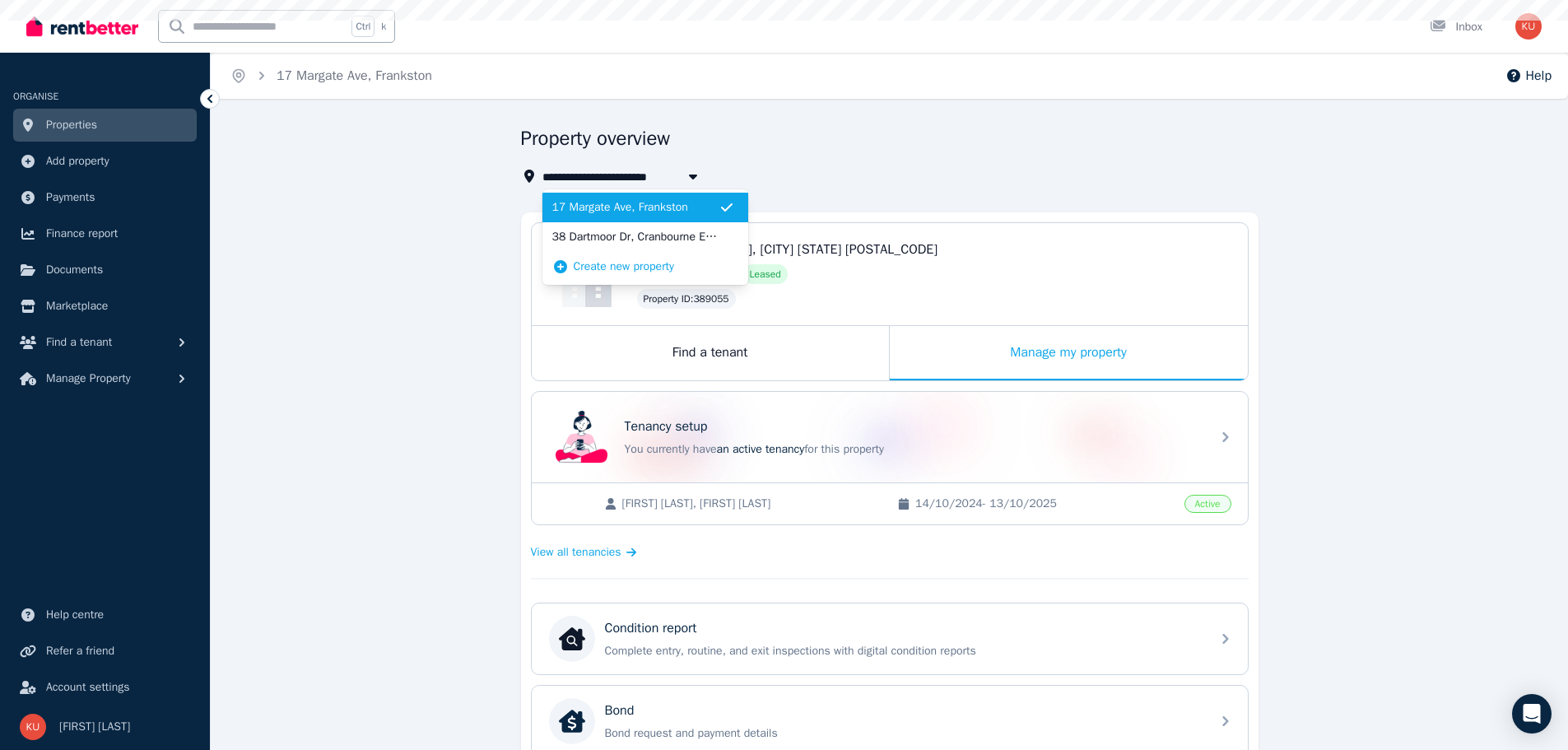 click on "**********" at bounding box center [889, 683] 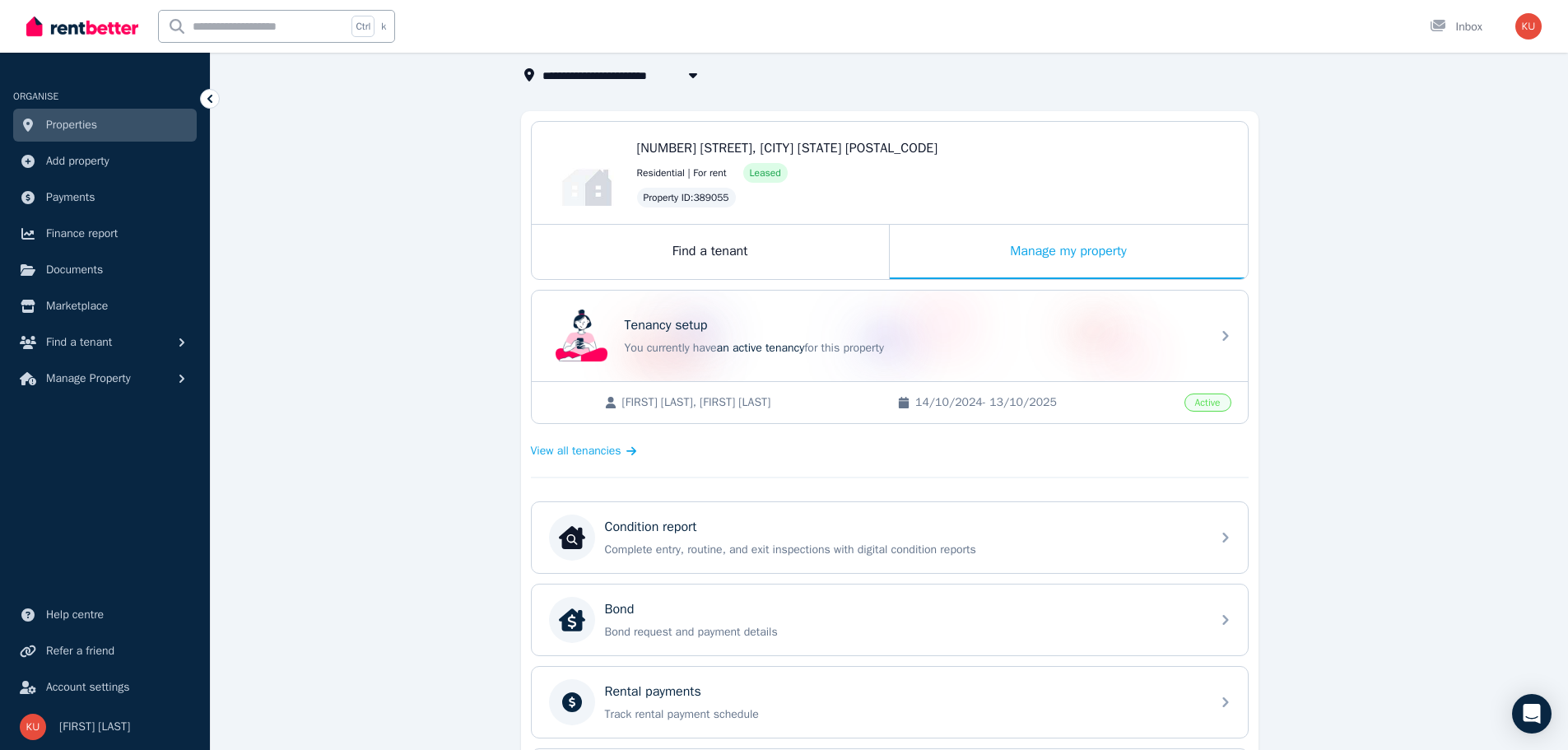 scroll, scrollTop: 0, scrollLeft: 0, axis: both 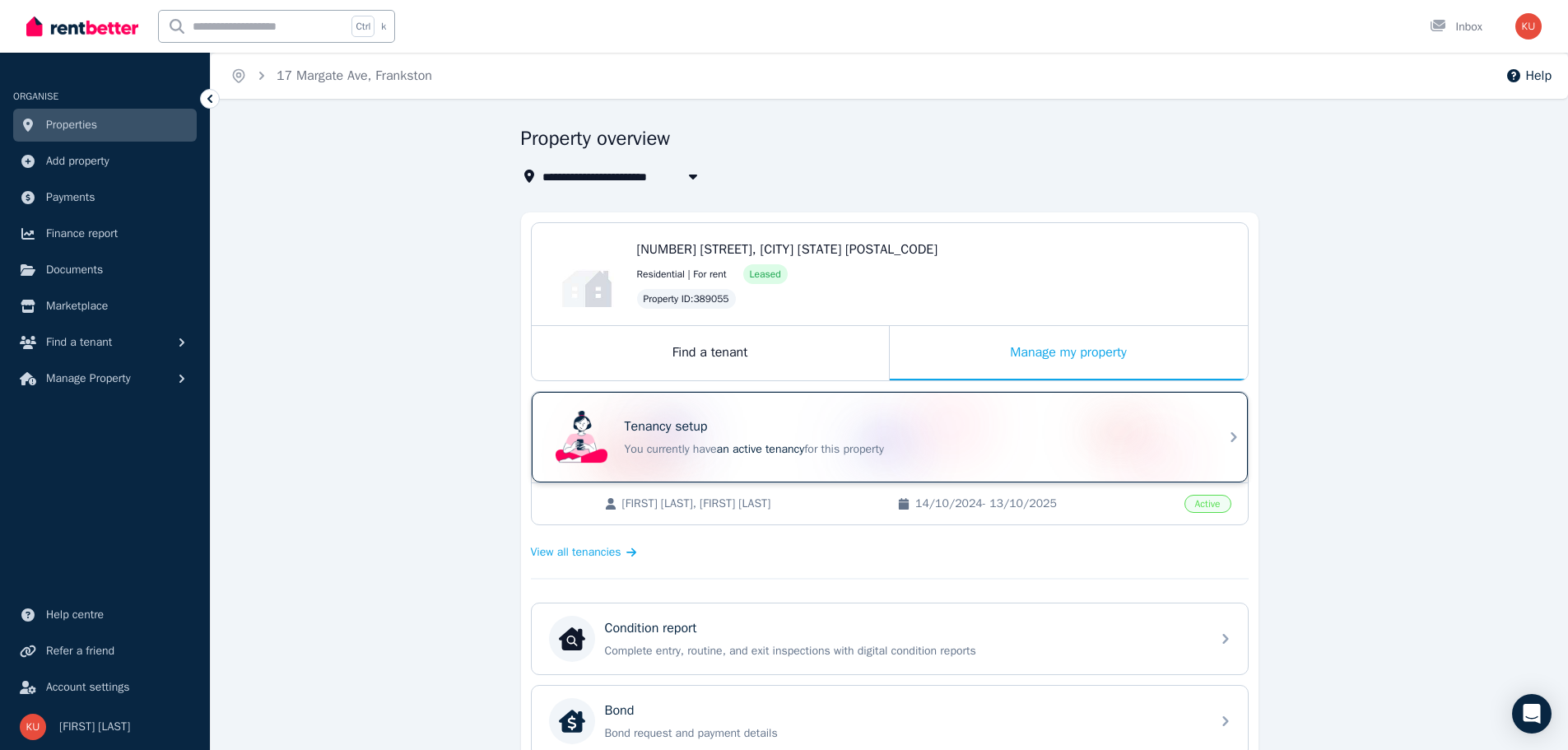 click on "Tenancy setup" at bounding box center [913, 426] 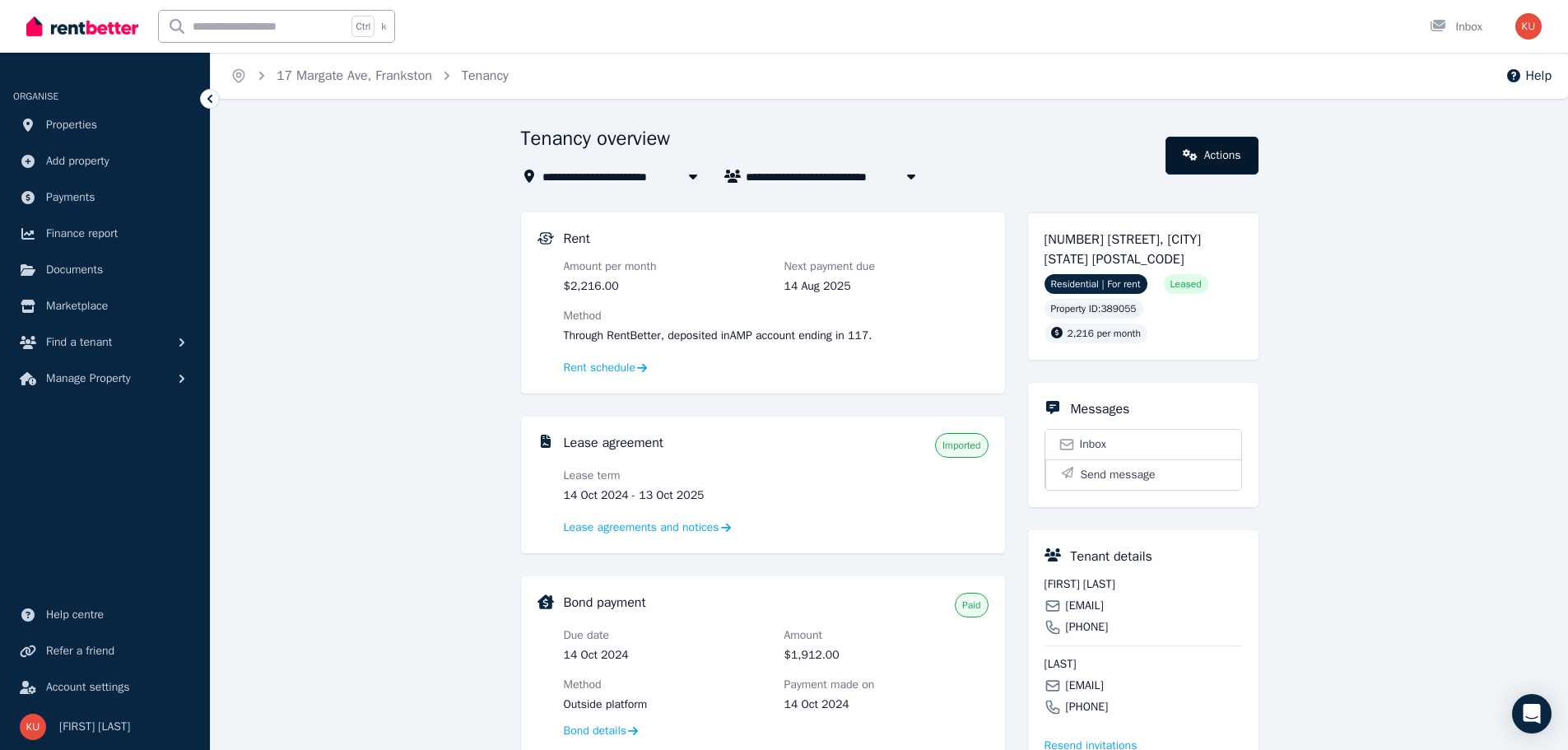 click on "Actions" at bounding box center [1212, 156] 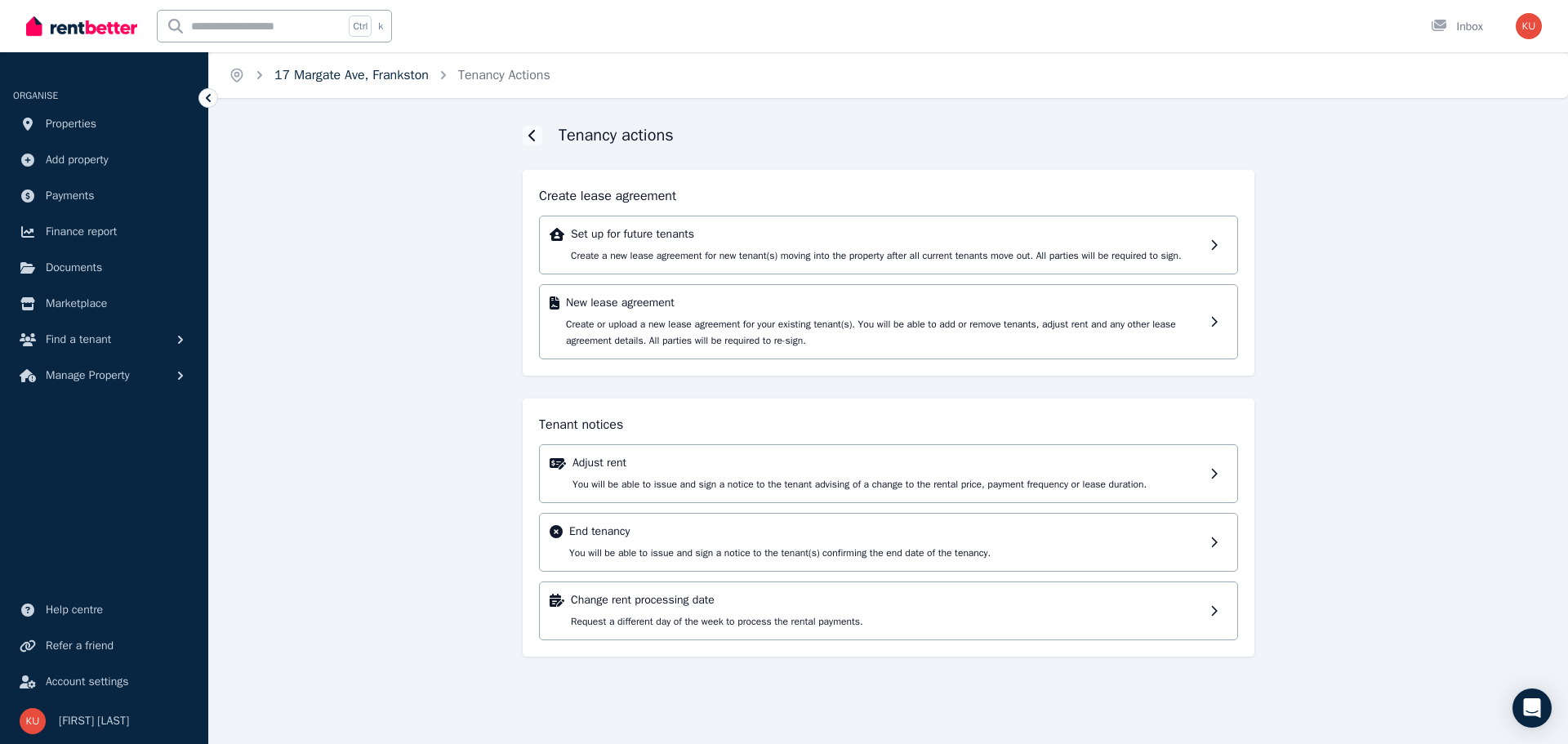 click on "17 Margate Ave, Frankston" at bounding box center [351, 75] 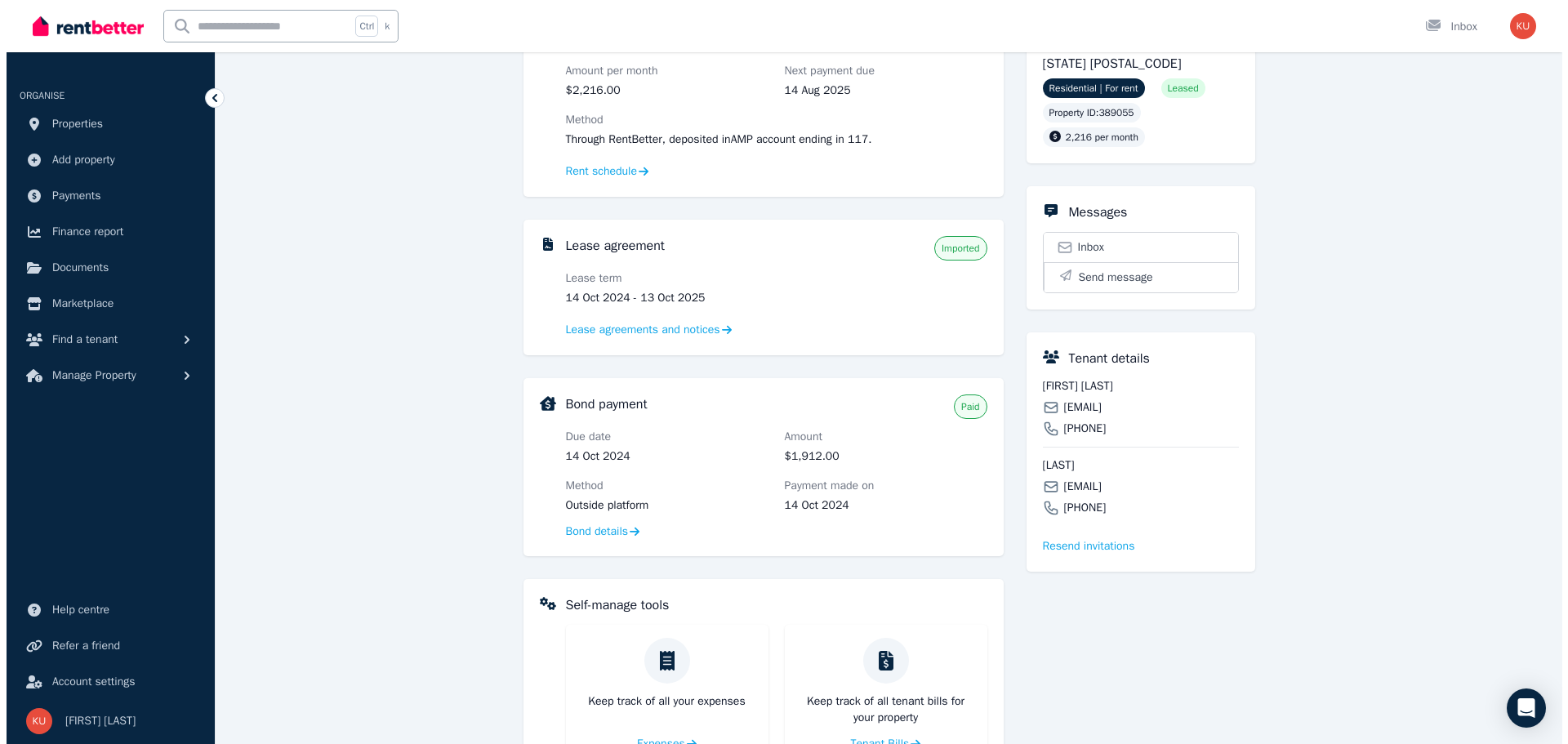 scroll, scrollTop: 245, scrollLeft: 0, axis: vertical 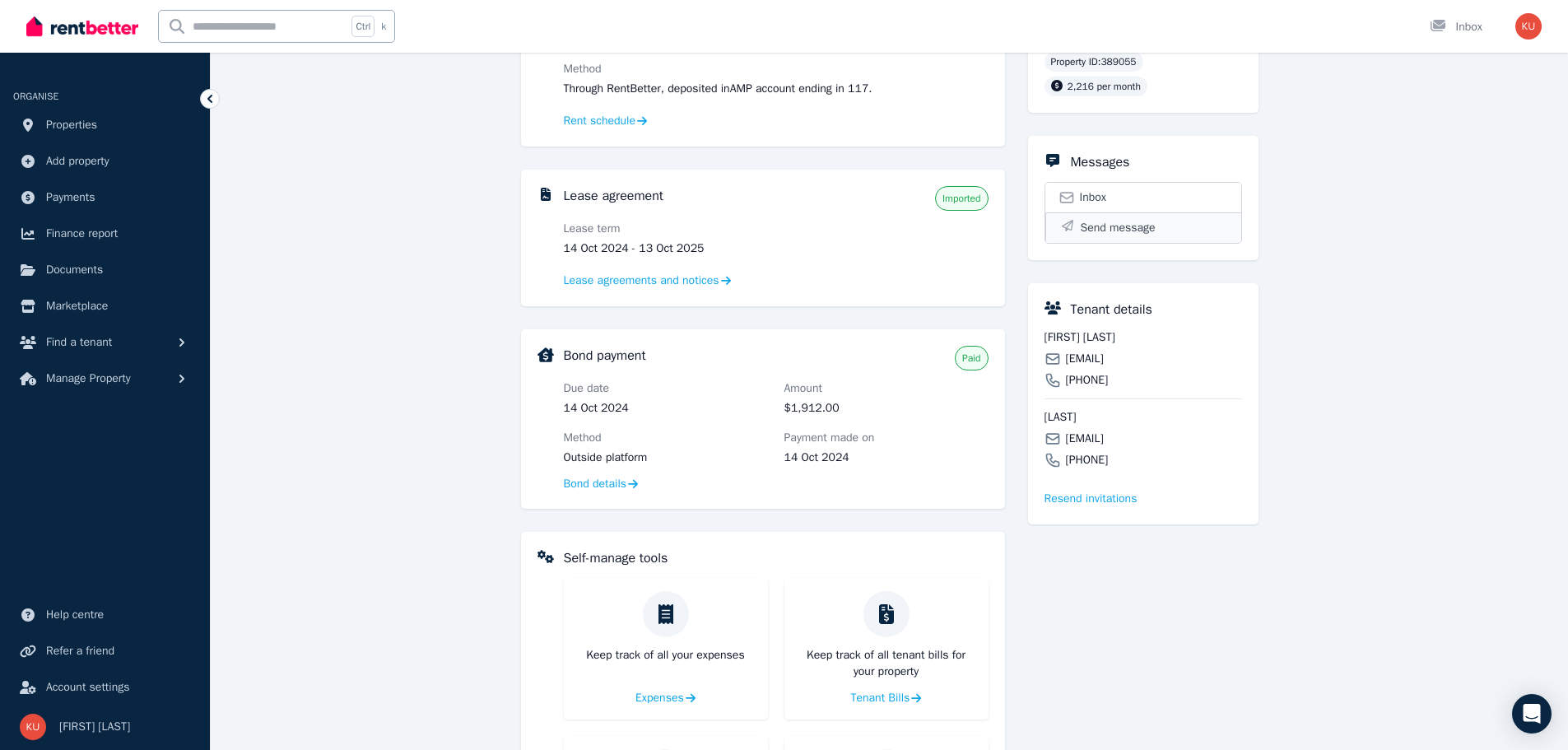 click on "Send message" at bounding box center [1118, 228] 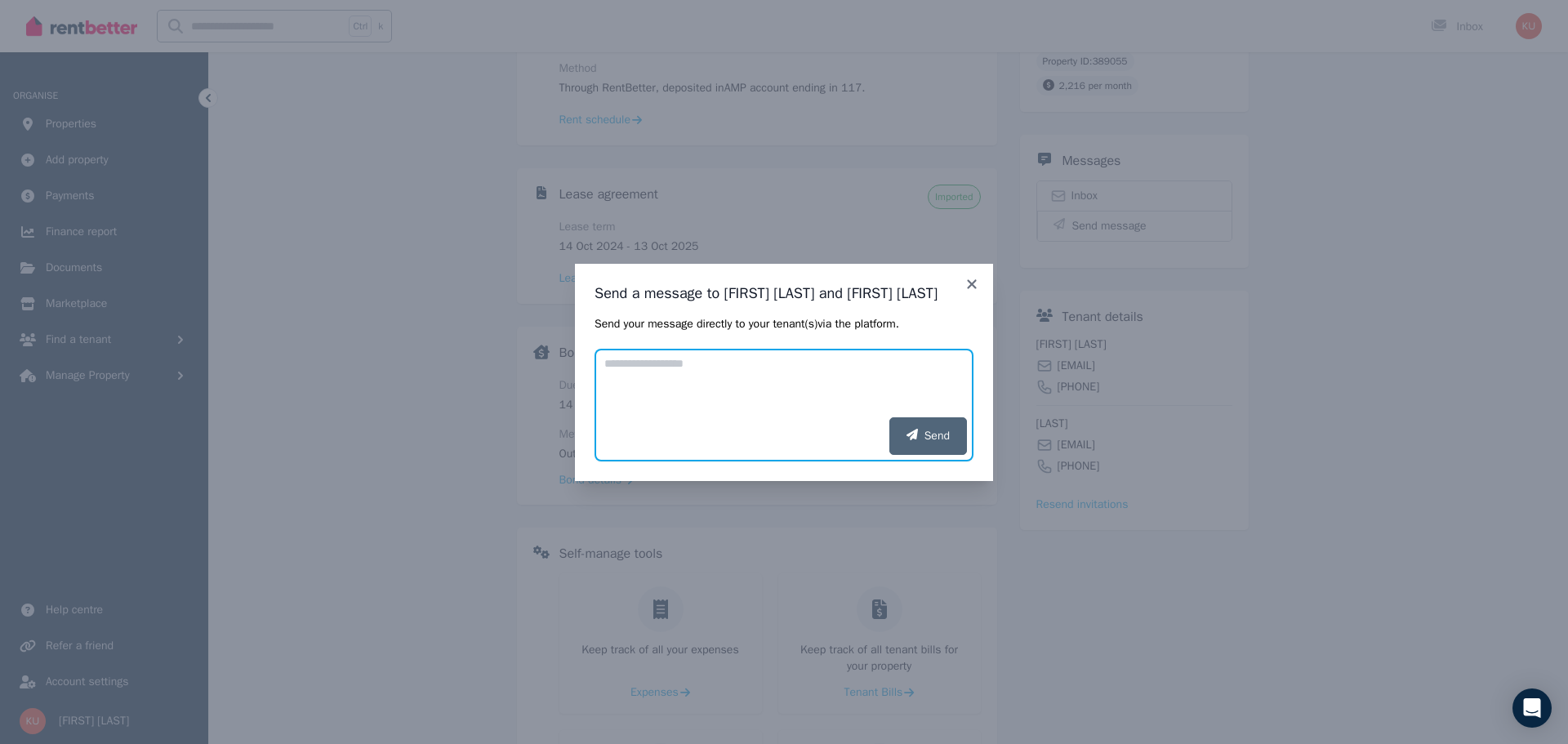 click on "Add your message" at bounding box center [784, 383] 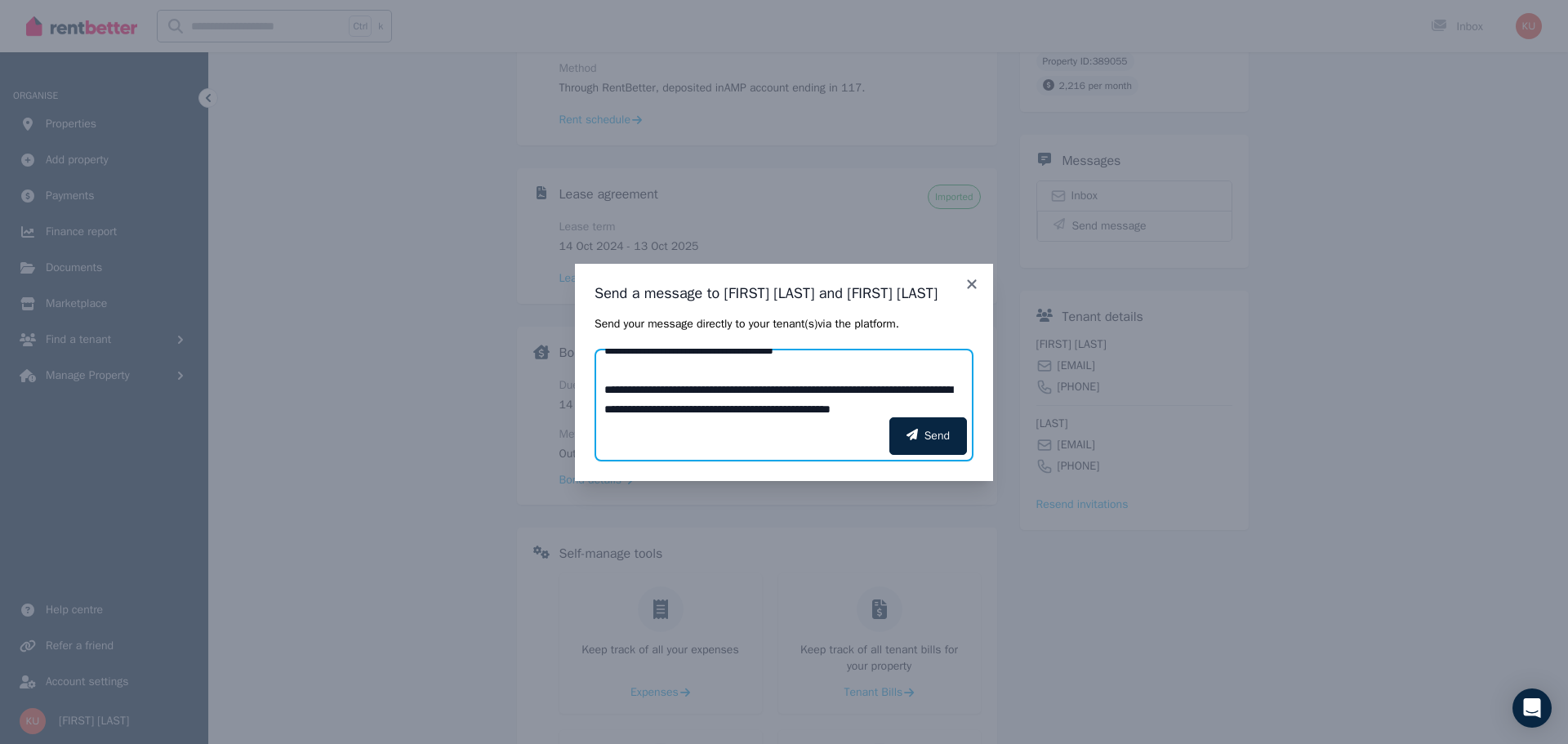 scroll, scrollTop: 72, scrollLeft: 0, axis: vertical 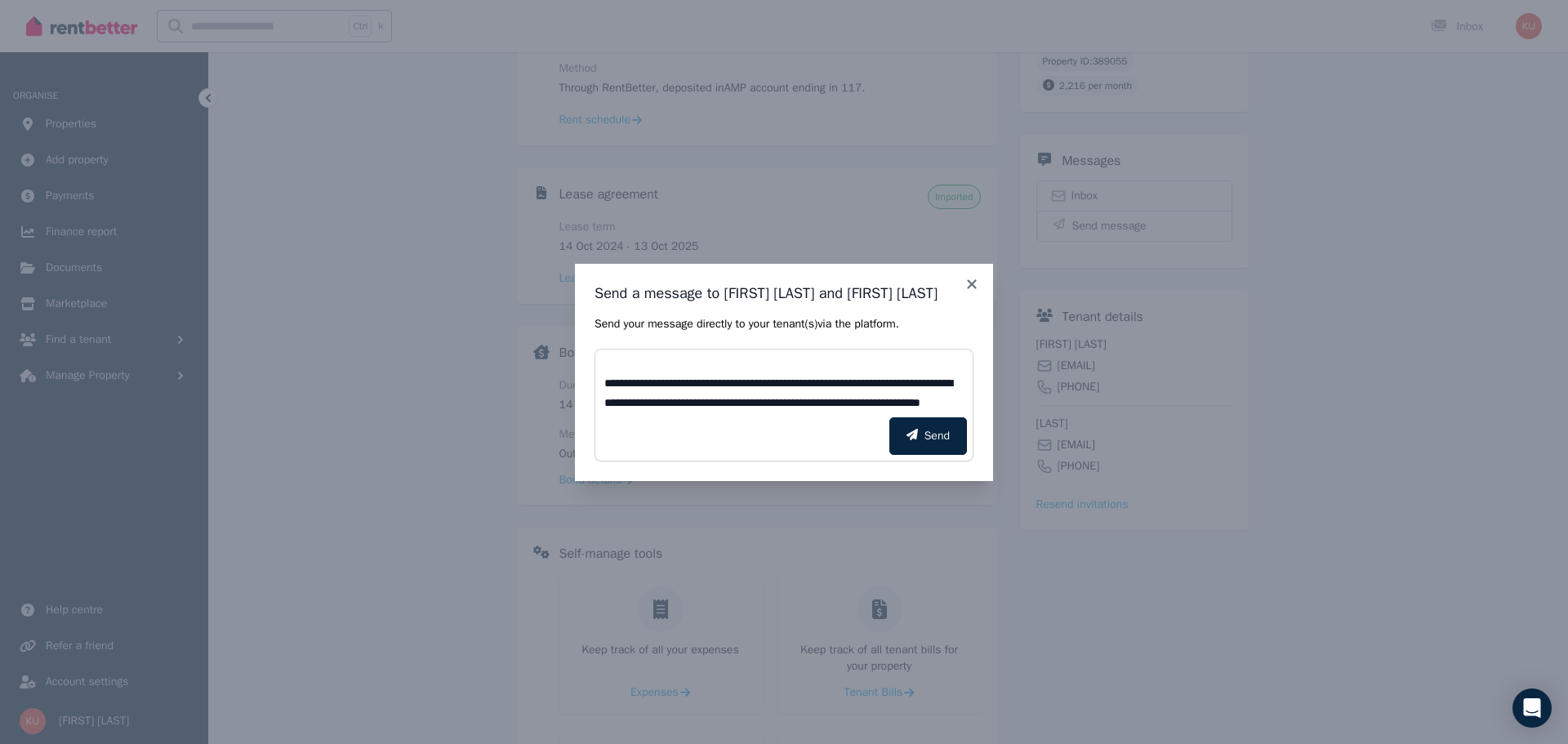 drag, startPoint x: 663, startPoint y: 411, endPoint x: 657, endPoint y: 417, distance: 8.485281 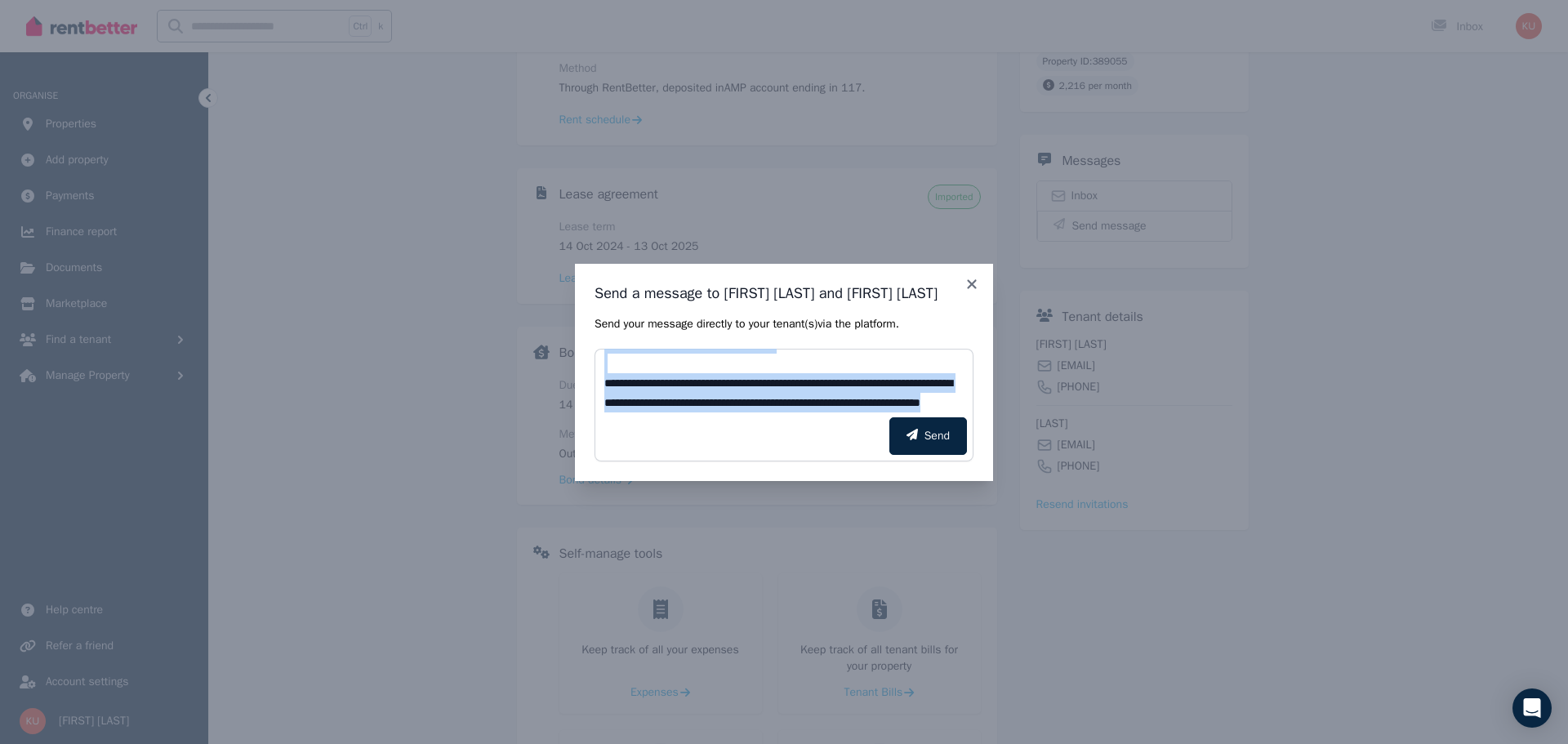 scroll, scrollTop: 78, scrollLeft: 0, axis: vertical 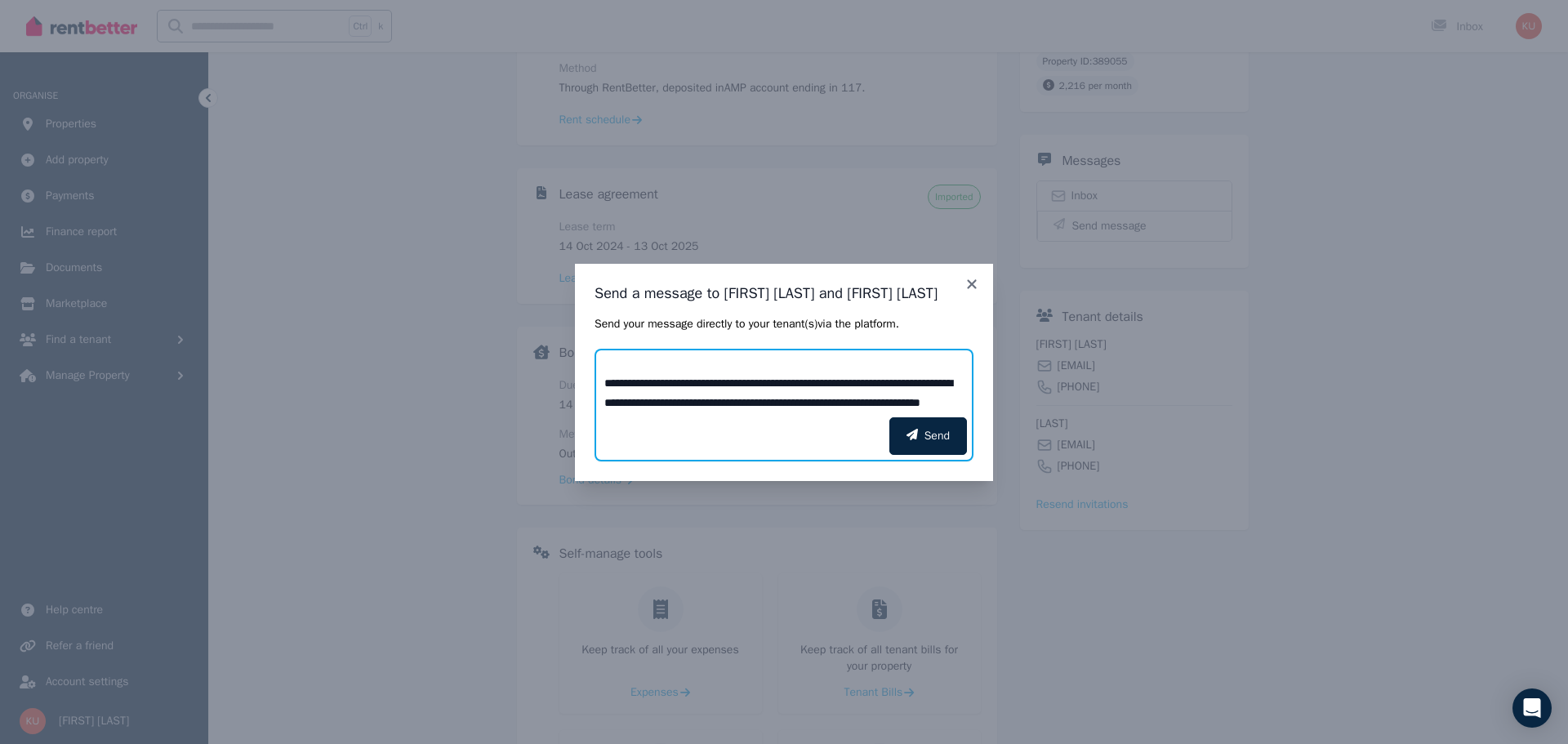 click on "**********" at bounding box center (784, 383) 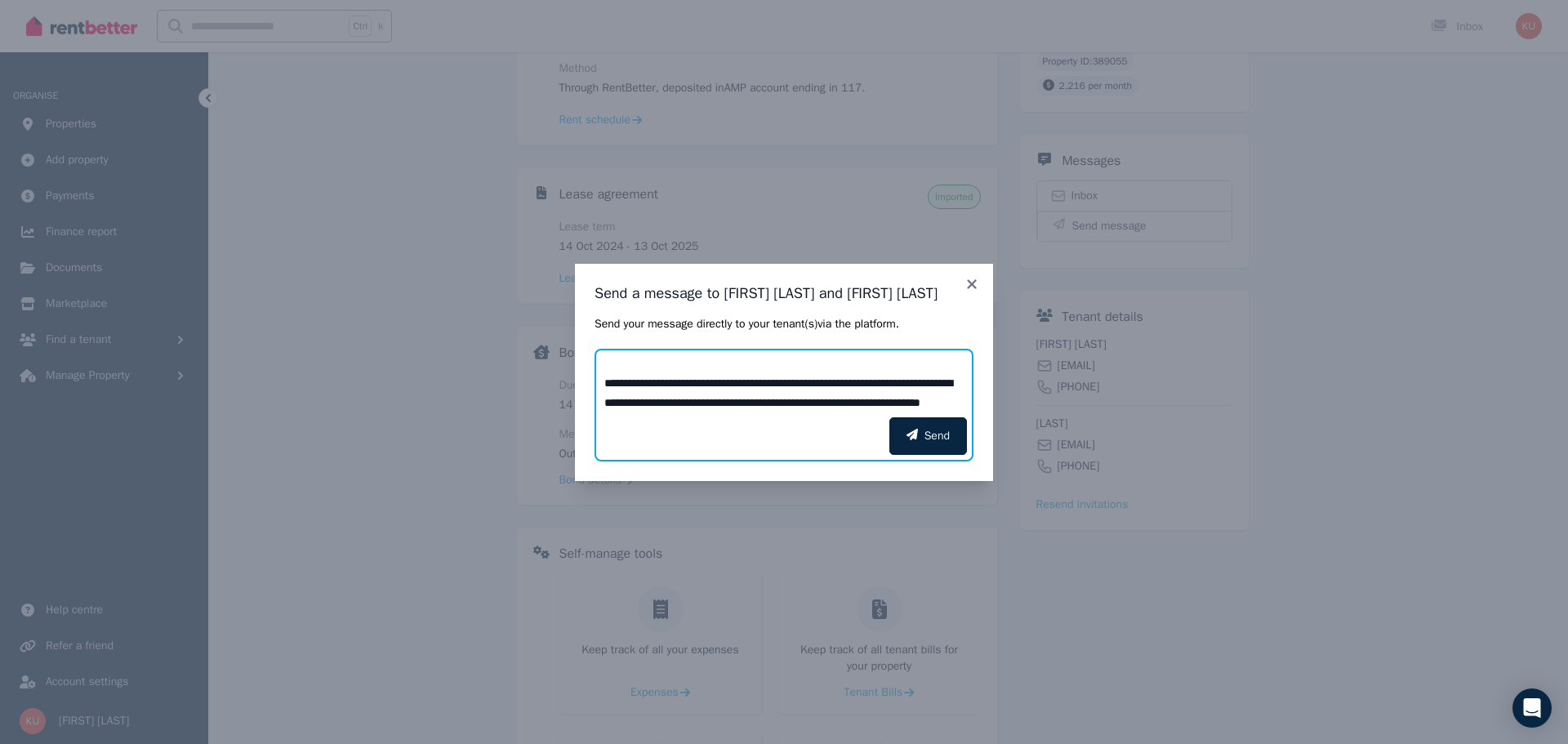 click on "**********" at bounding box center [784, 383] 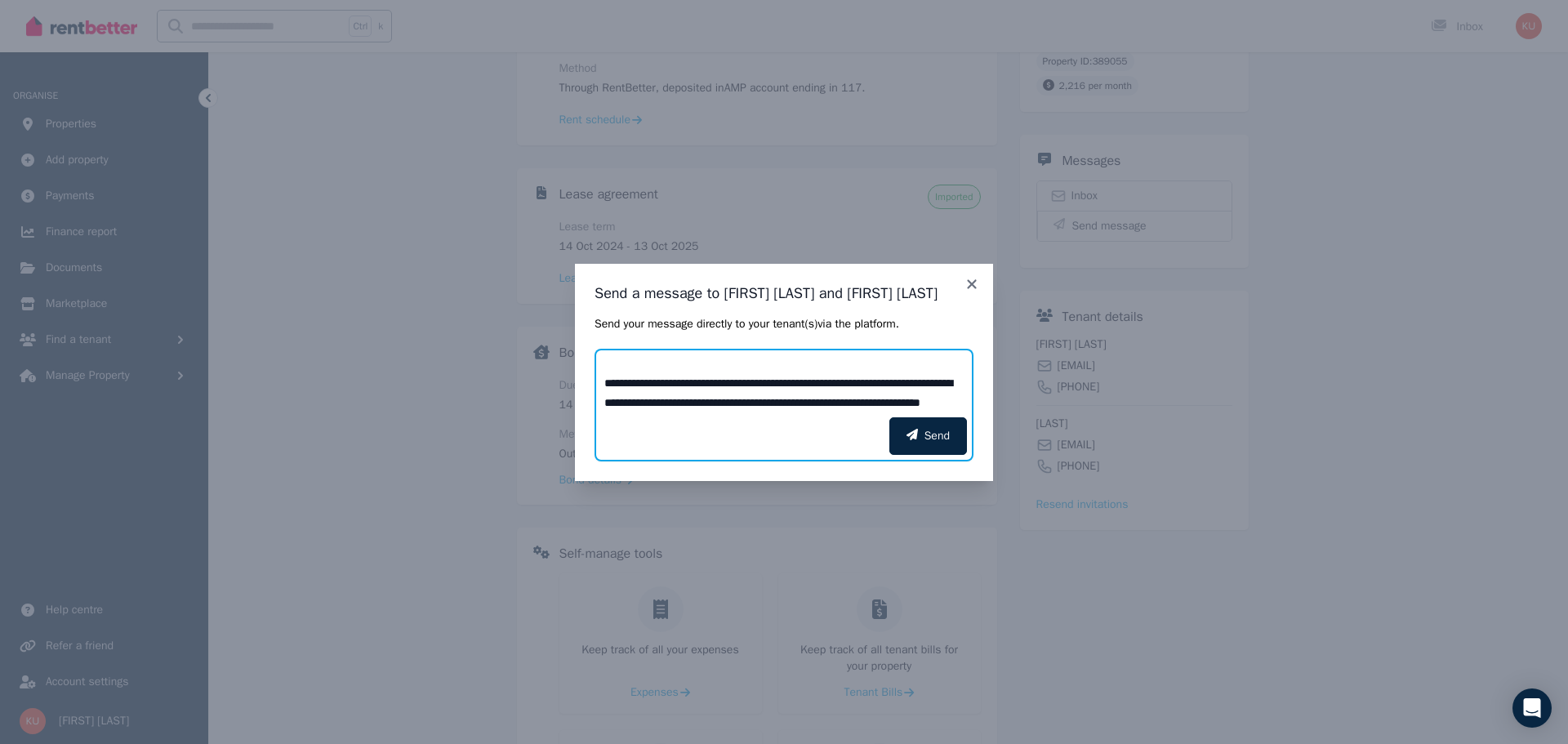 click on "**********" at bounding box center (784, 383) 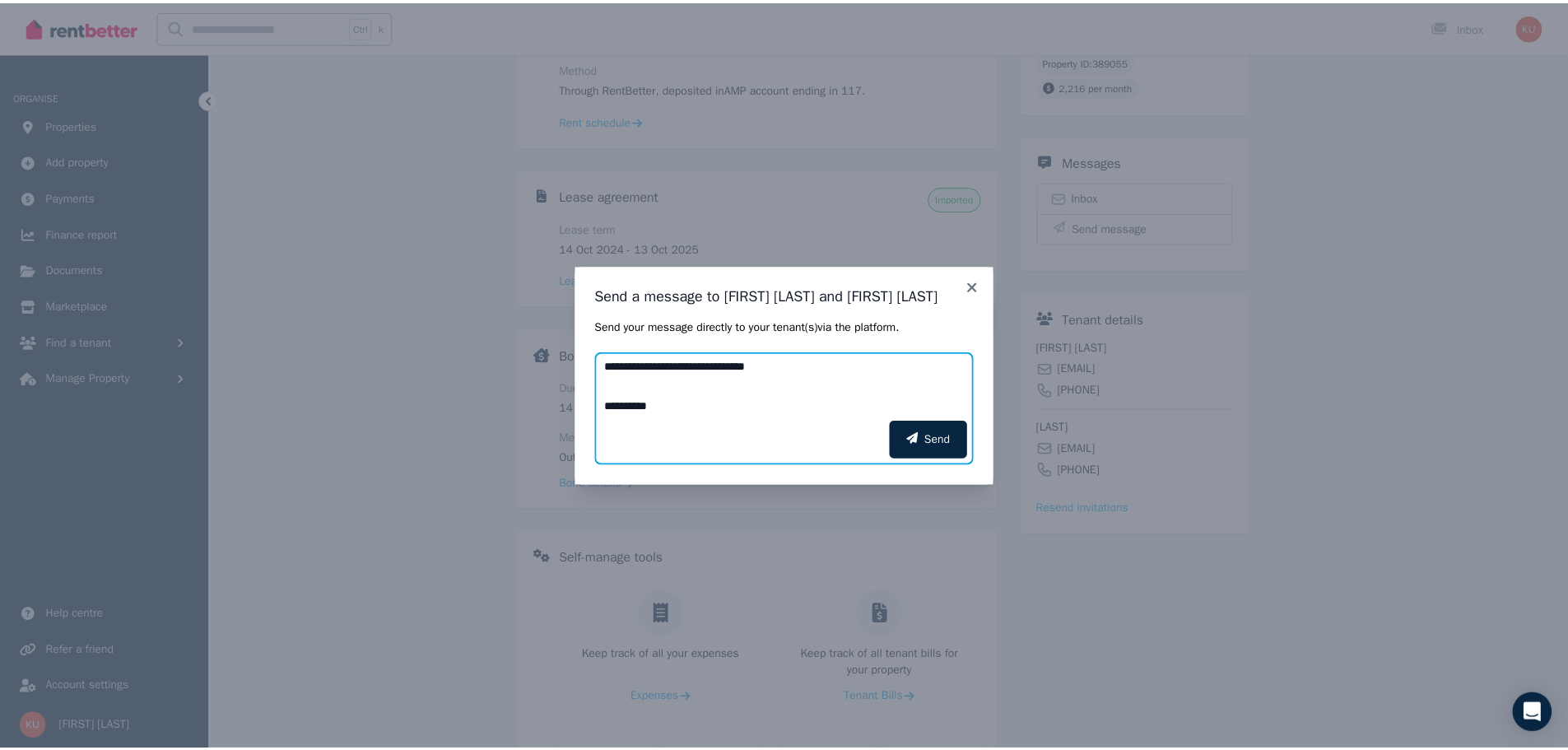 scroll, scrollTop: 191, scrollLeft: 0, axis: vertical 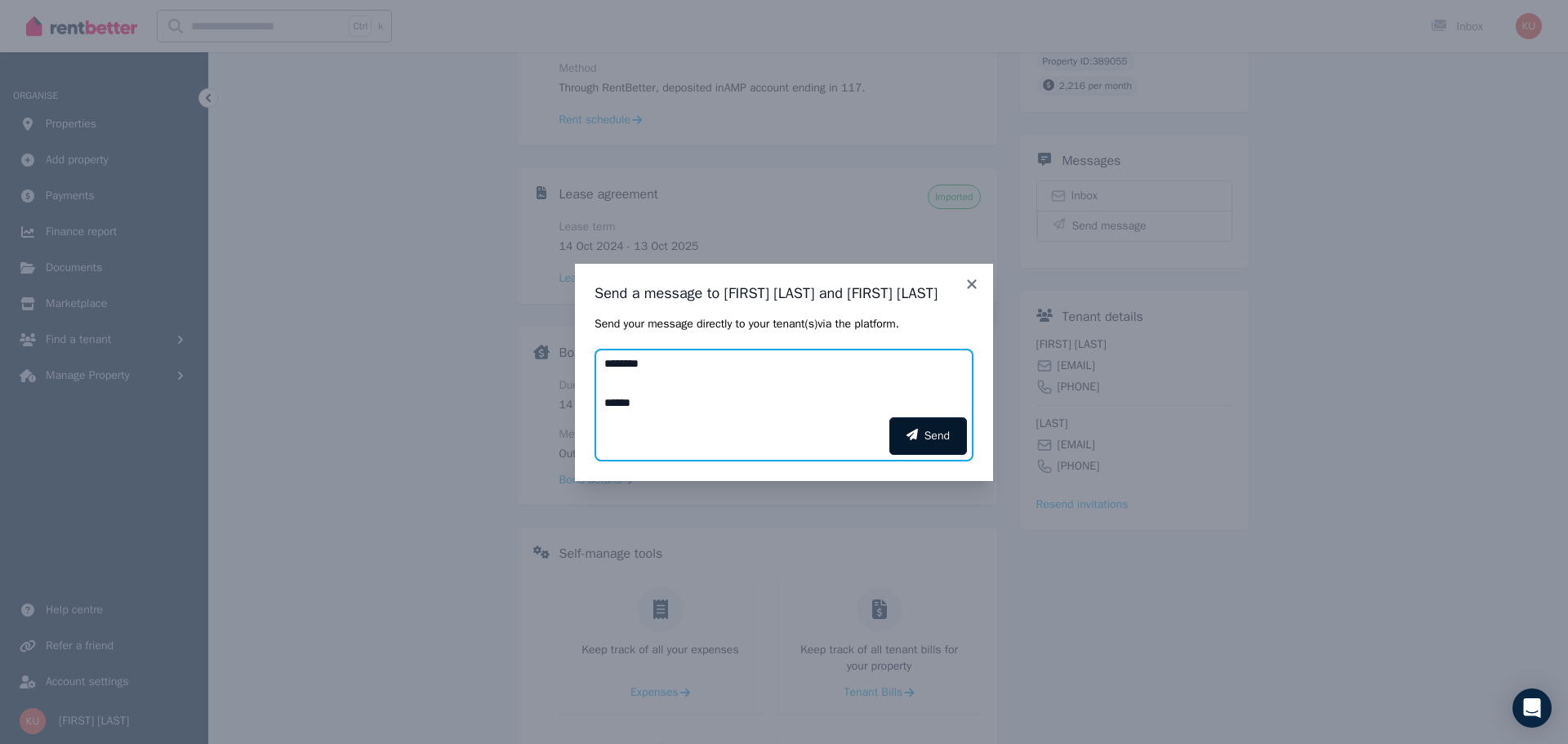 type on "**********" 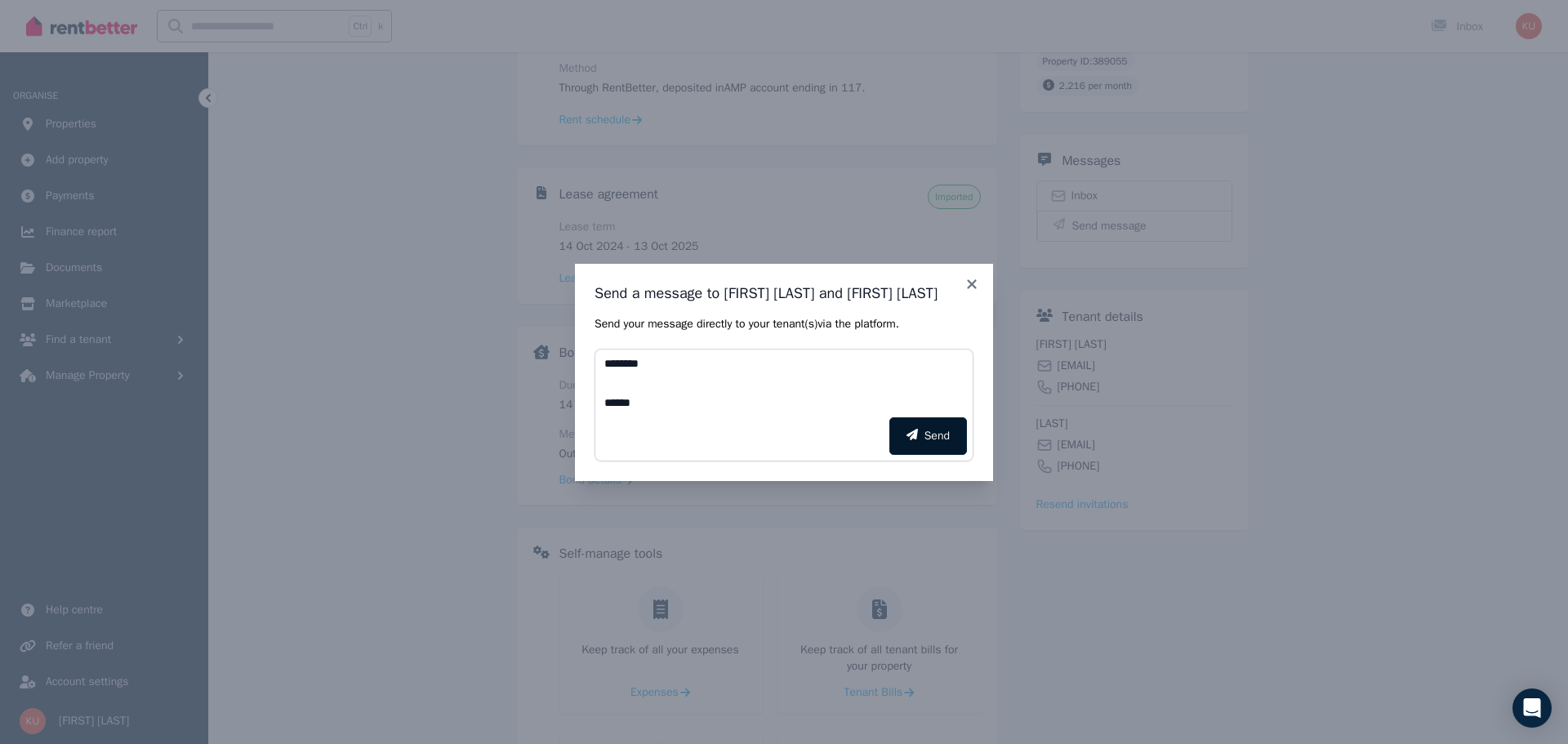 click on "Send" at bounding box center (928, 436) 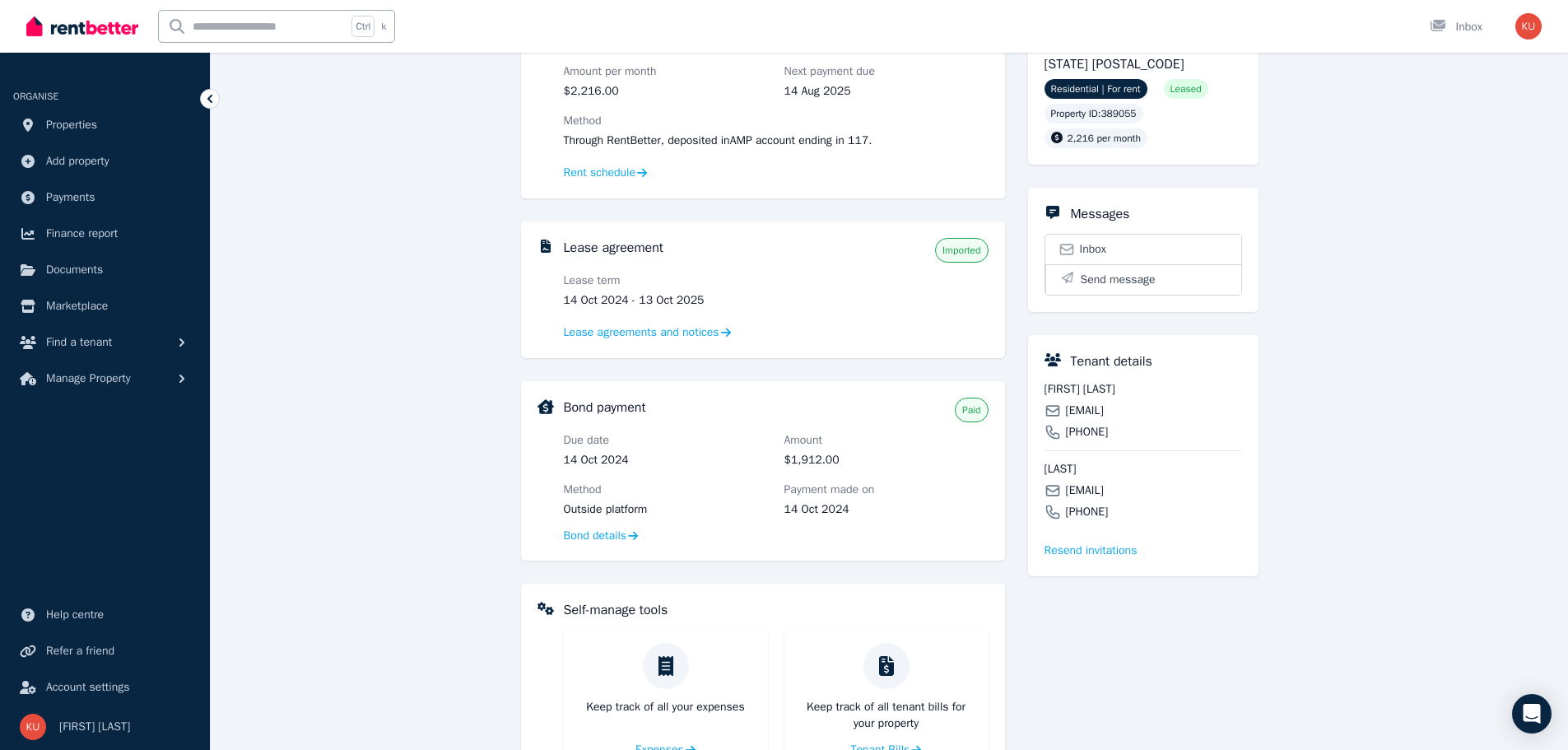 scroll, scrollTop: 0, scrollLeft: 0, axis: both 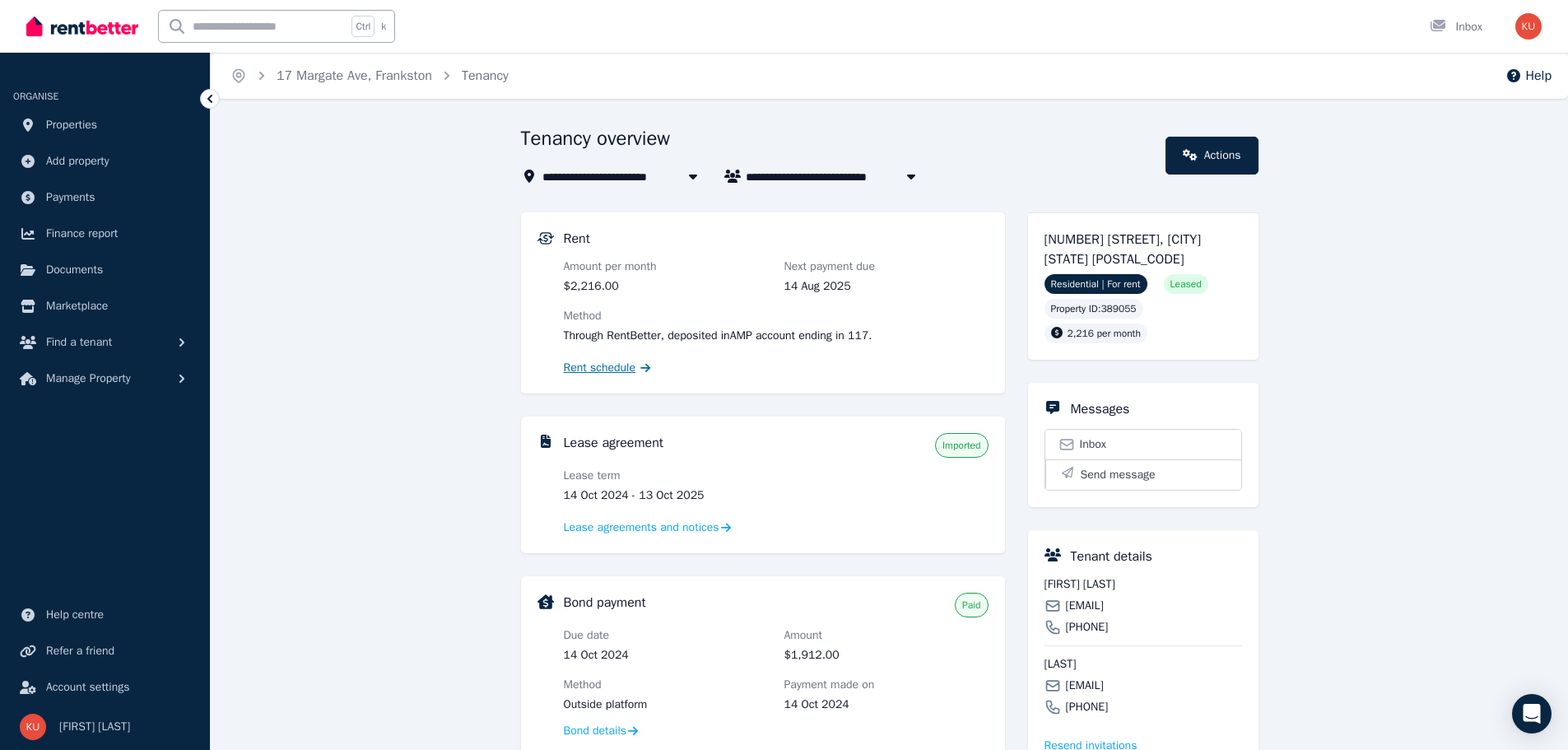 click on "Rent schedule" at bounding box center [600, 368] 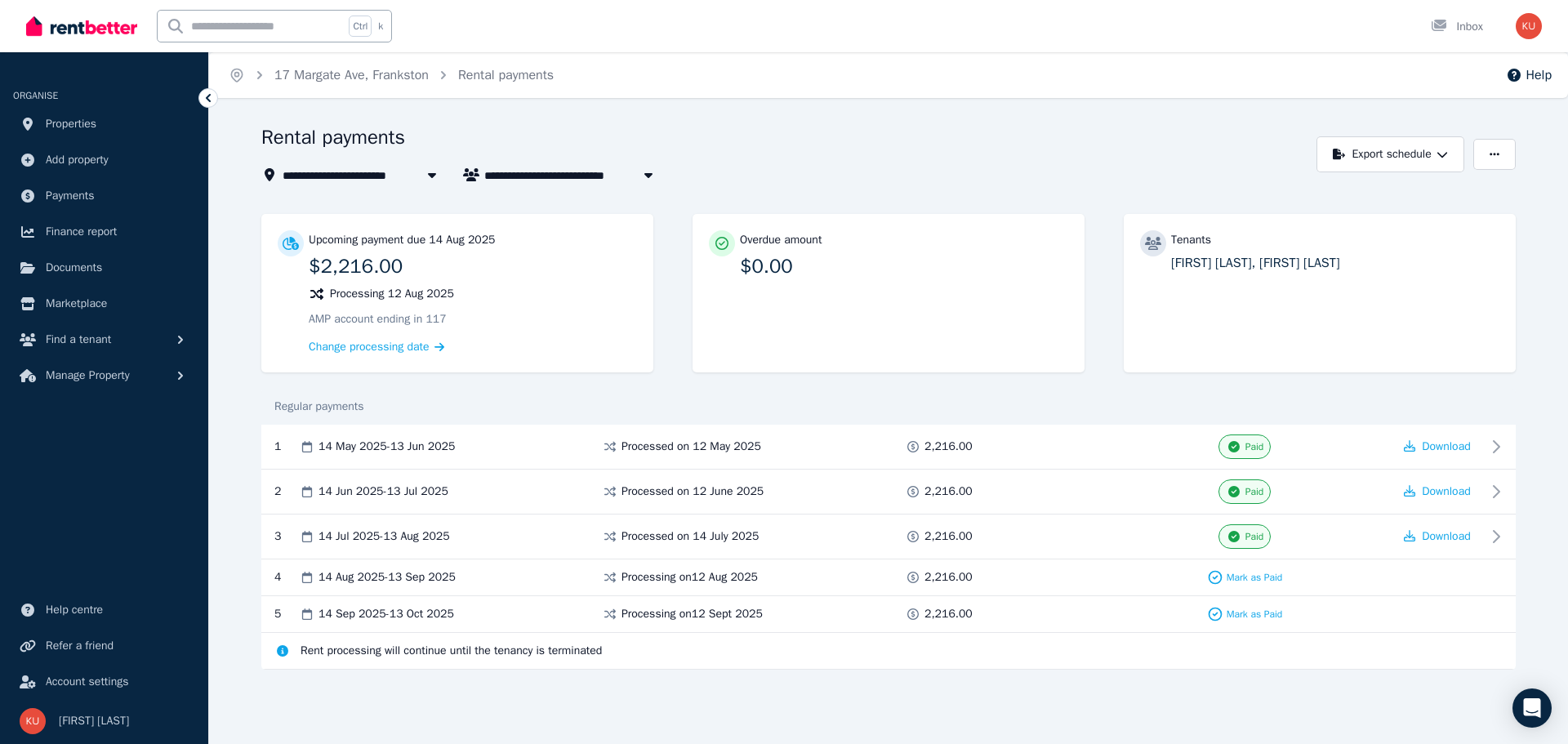 click on "17 Margate Ave, Frankston" at bounding box center (364, 175) 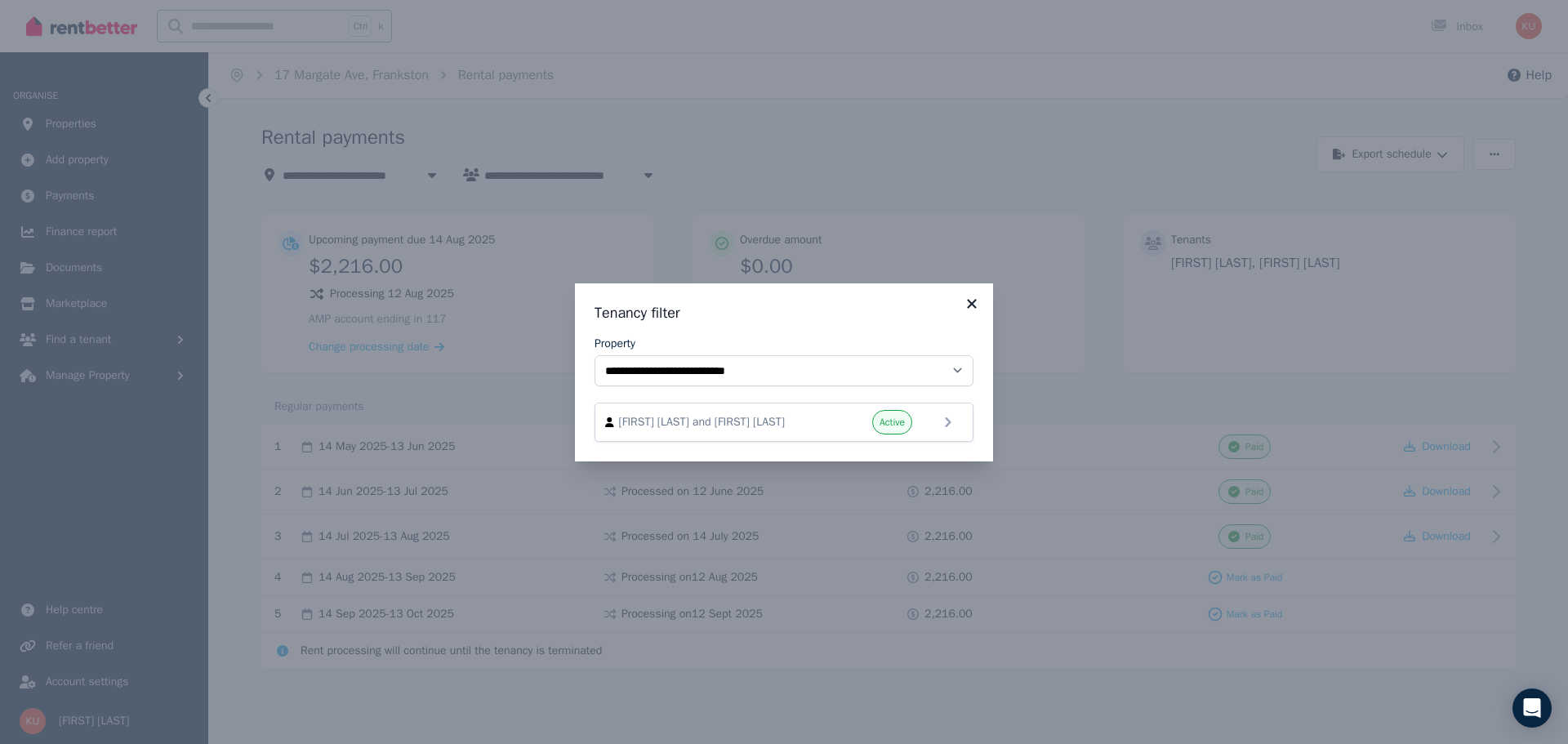 click 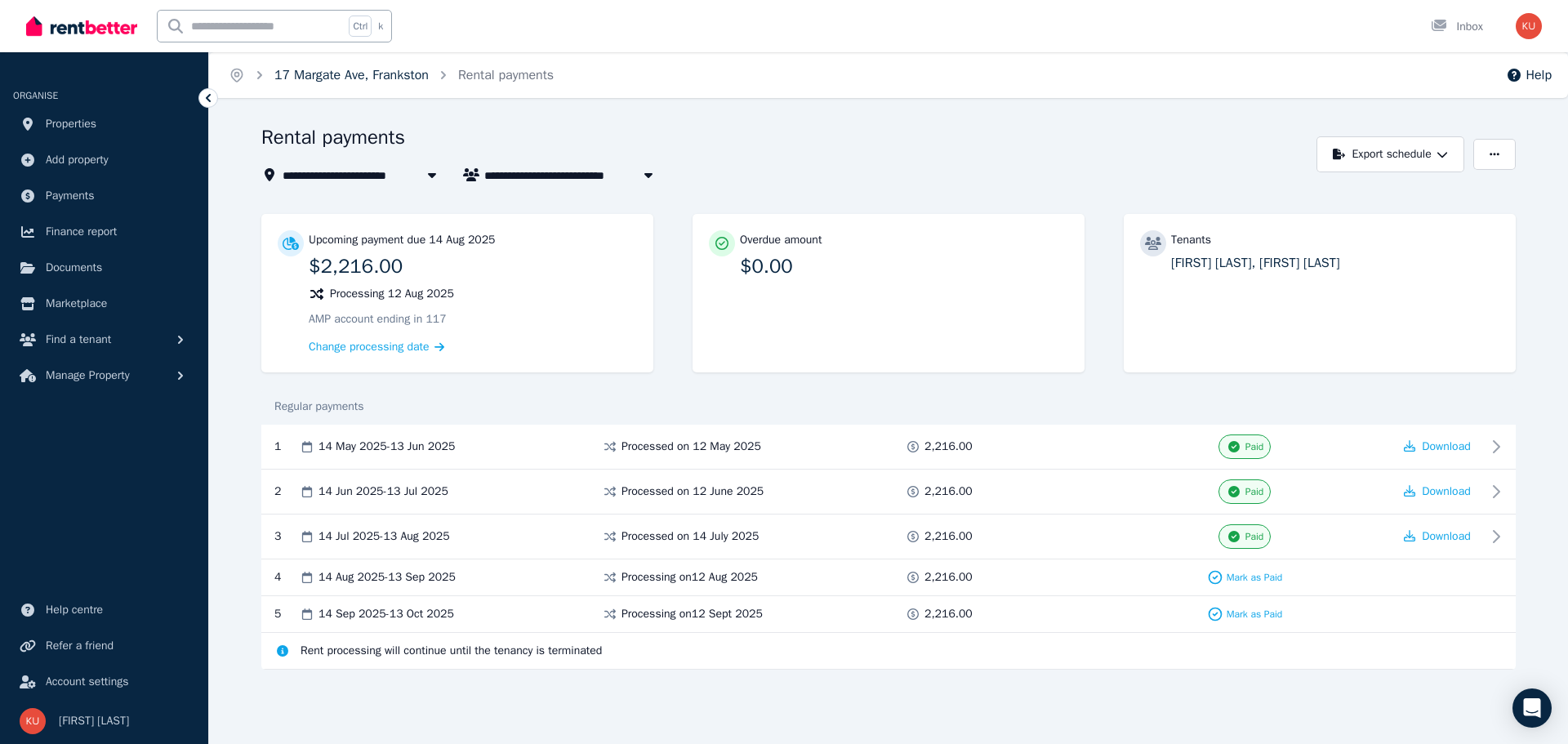 click on "17 Margate Ave, Frankston" at bounding box center [351, 75] 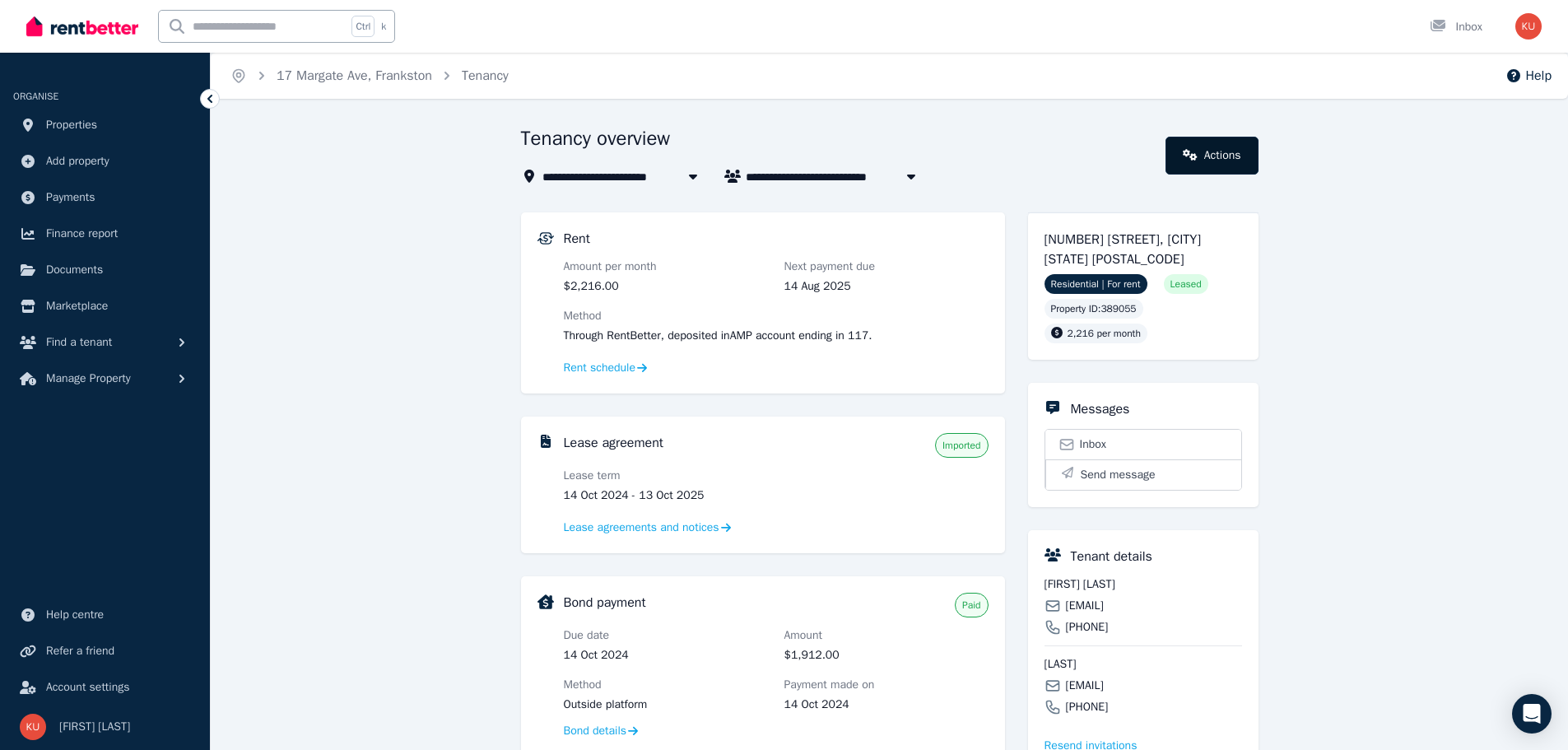 click on "Actions" at bounding box center (1212, 156) 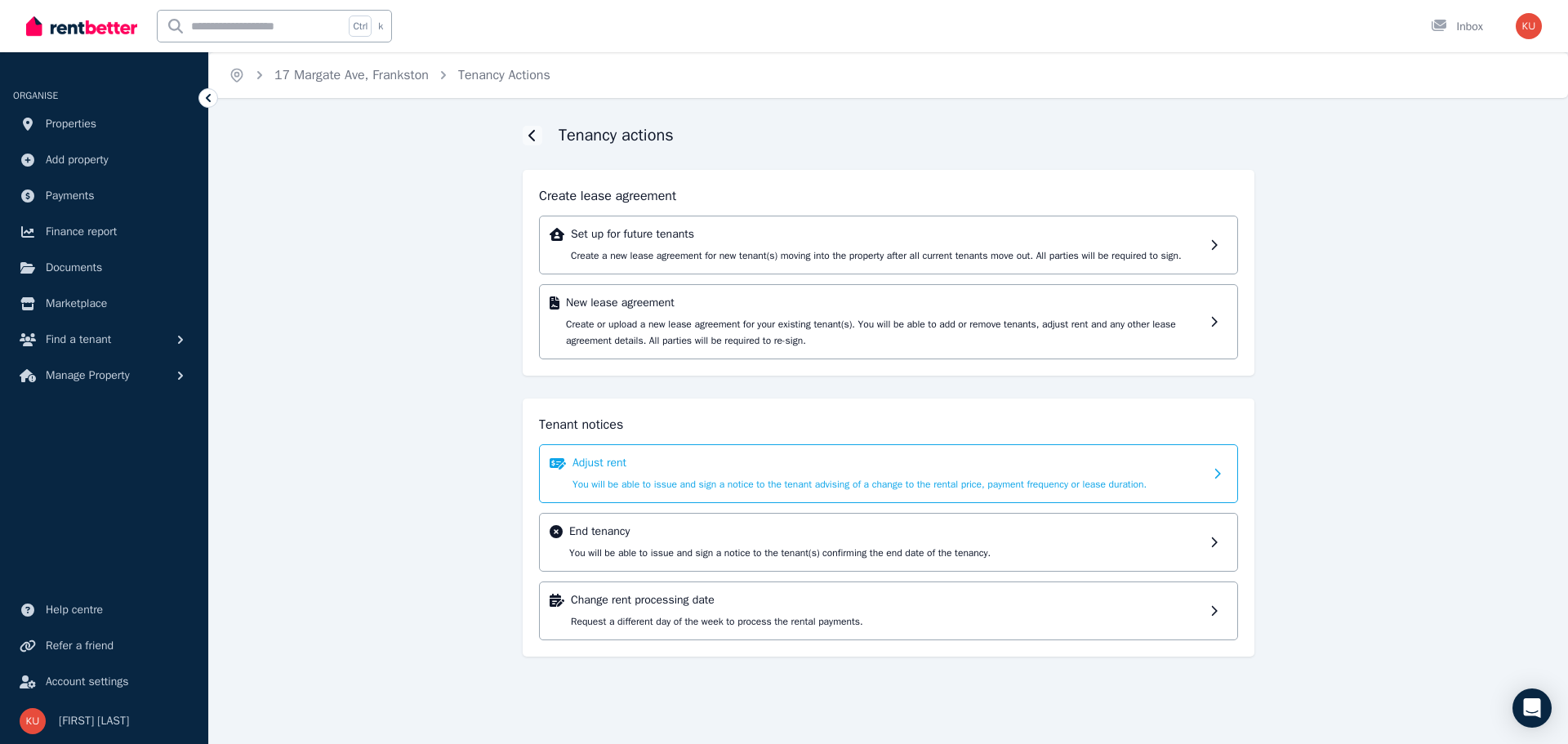 click on "Adjust rent You will be able to issue and sign a notice to the tenant advising of a change to the rental price, payment frequency or lease duration." at bounding box center (888, 474) 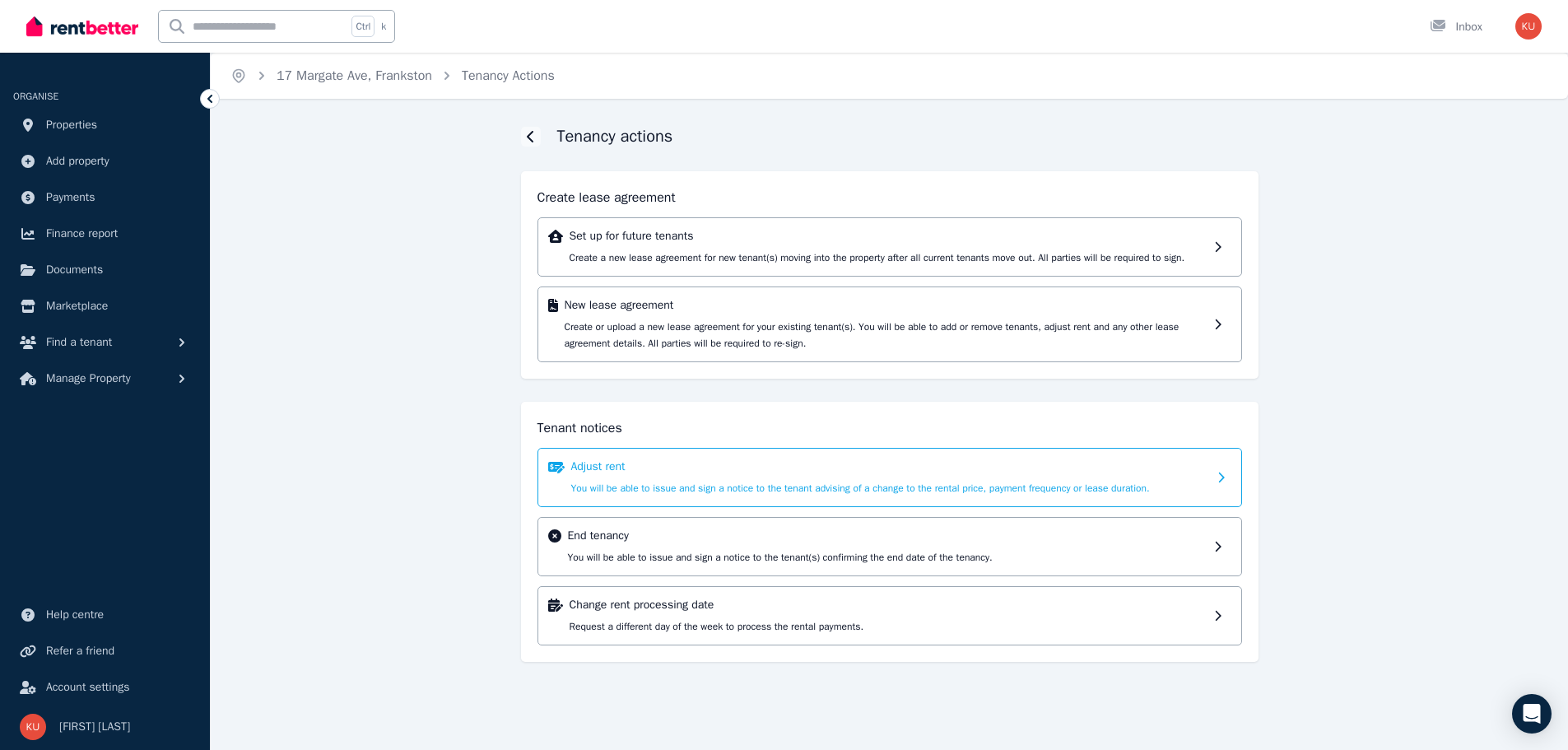 select on "*******" 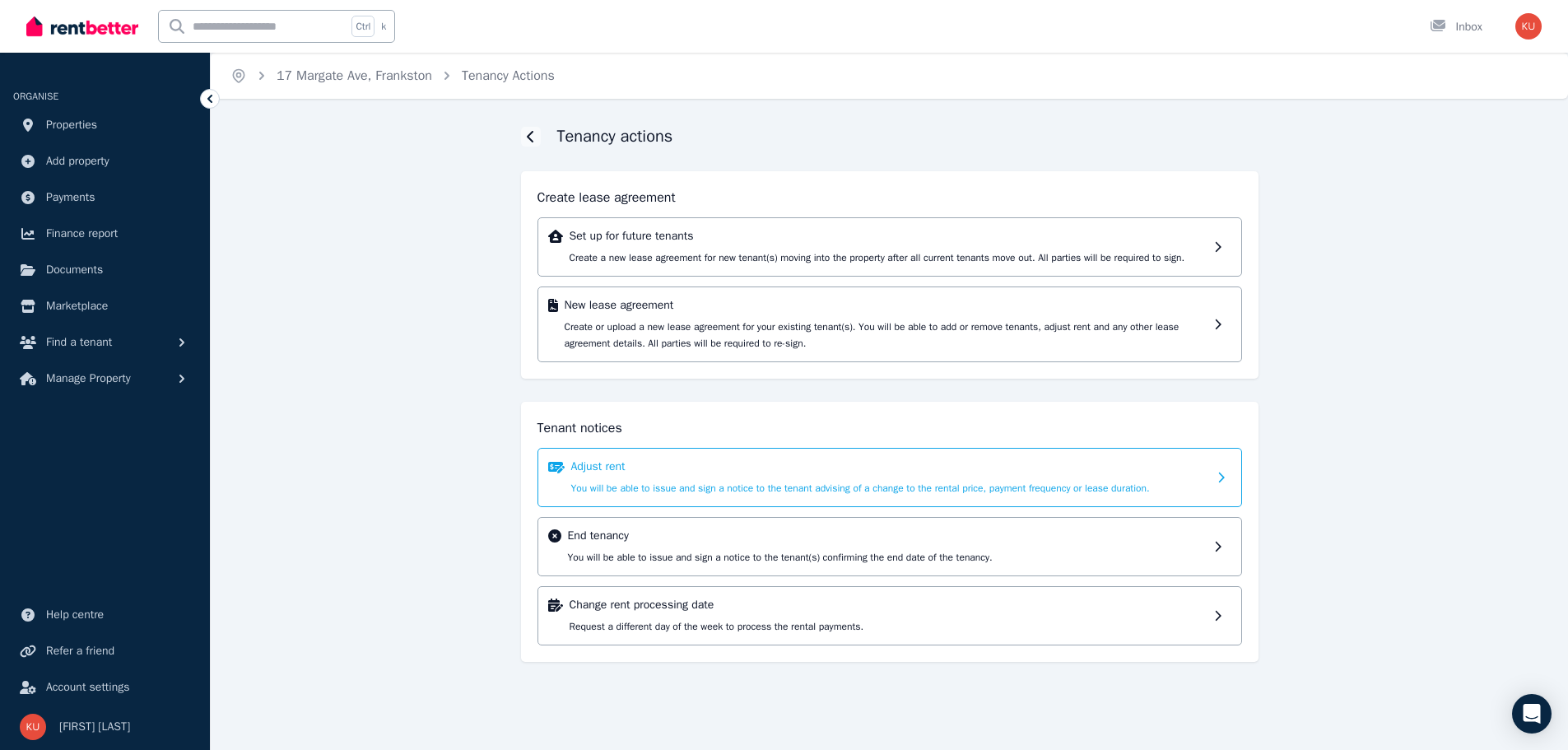 select on "*******" 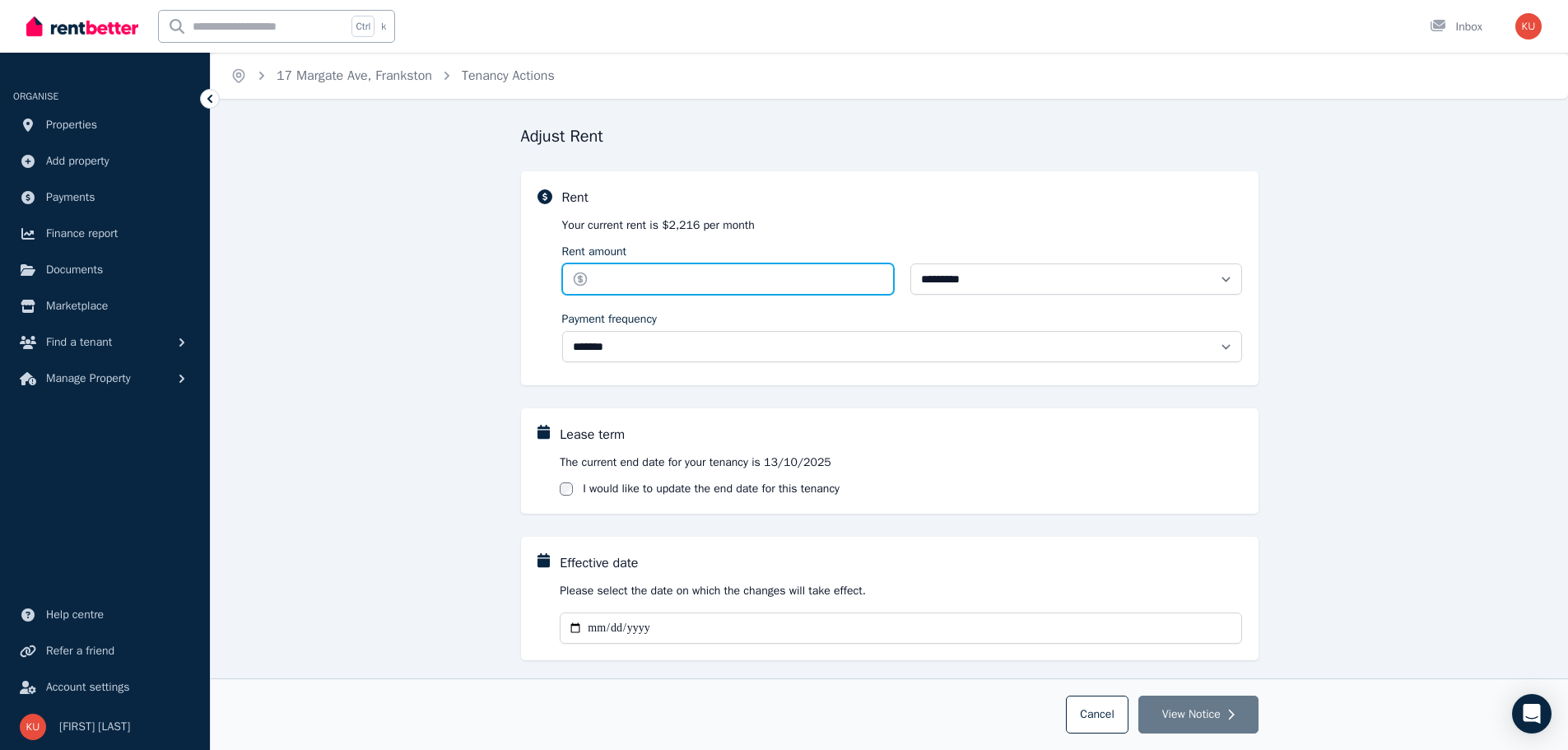 click on "Rent amount" at bounding box center (728, 279) 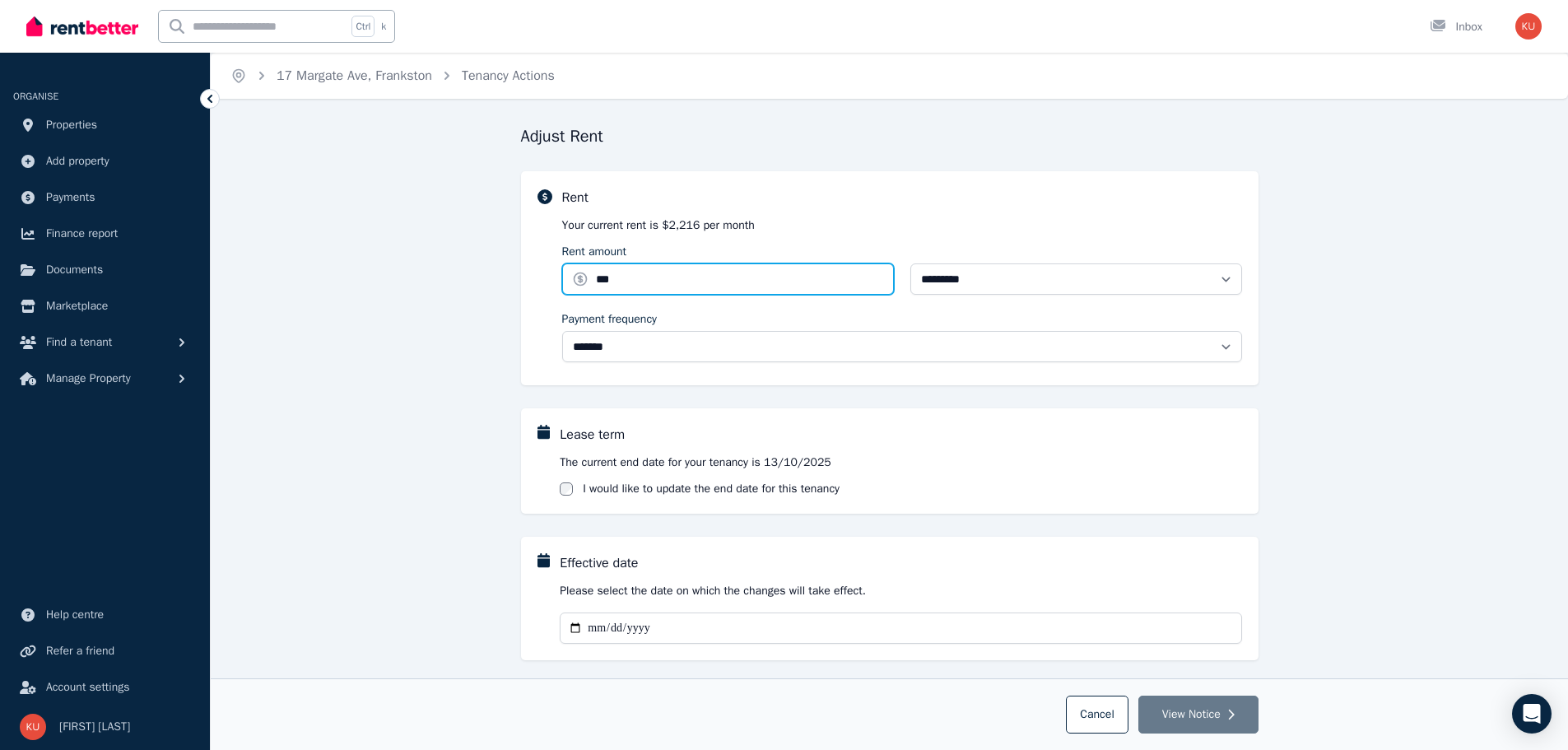 type on "***" 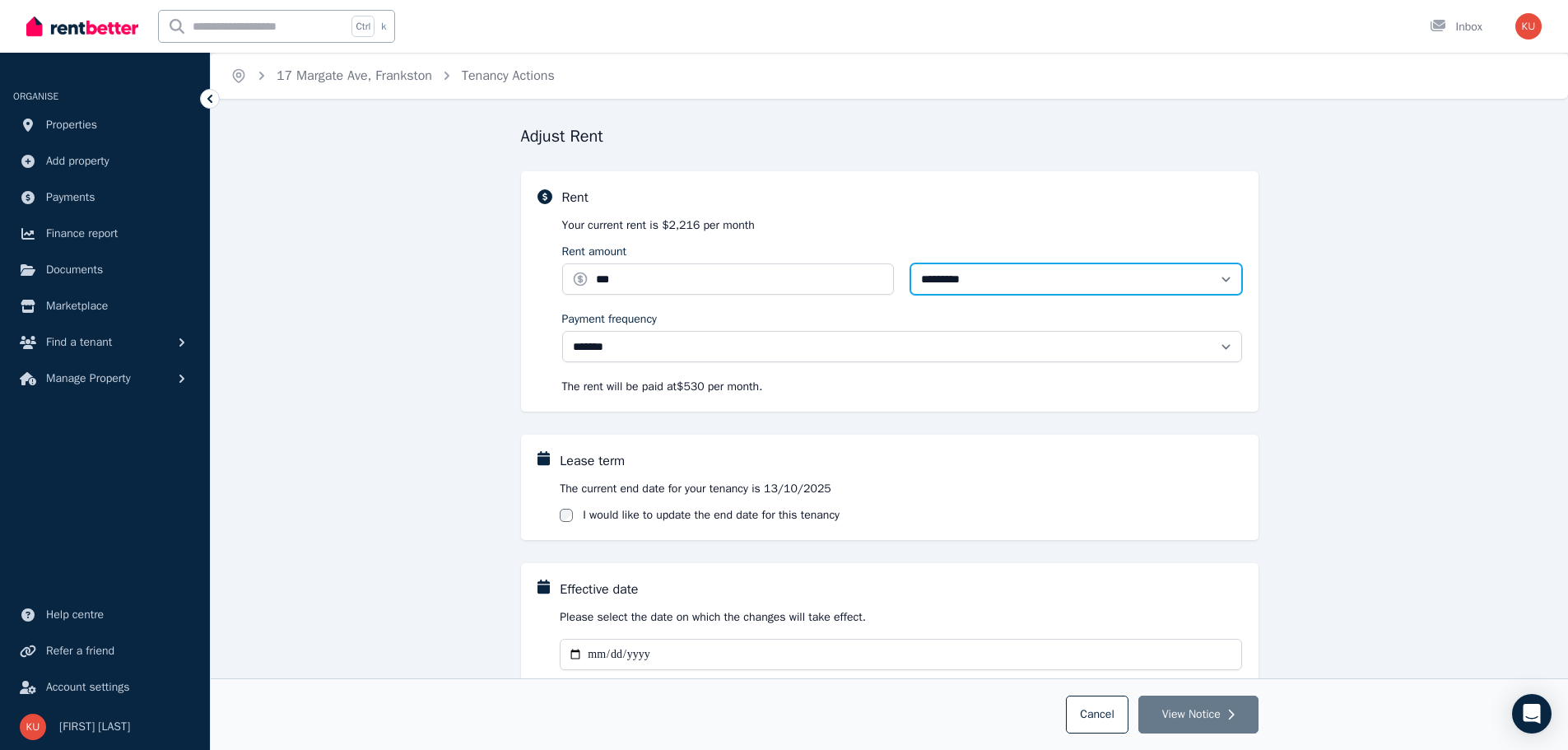 click on "**********" at bounding box center [1076, 279] 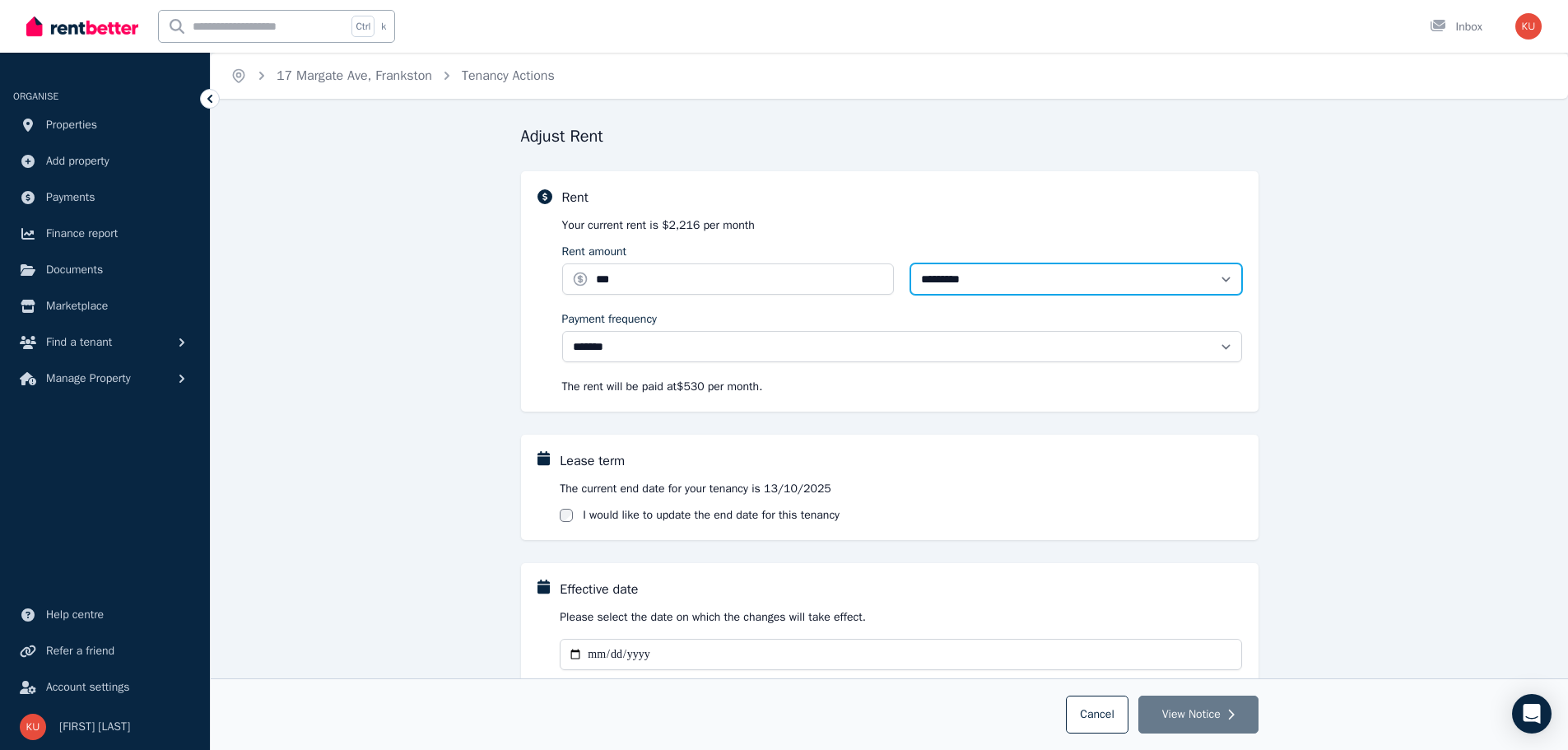 select on "******" 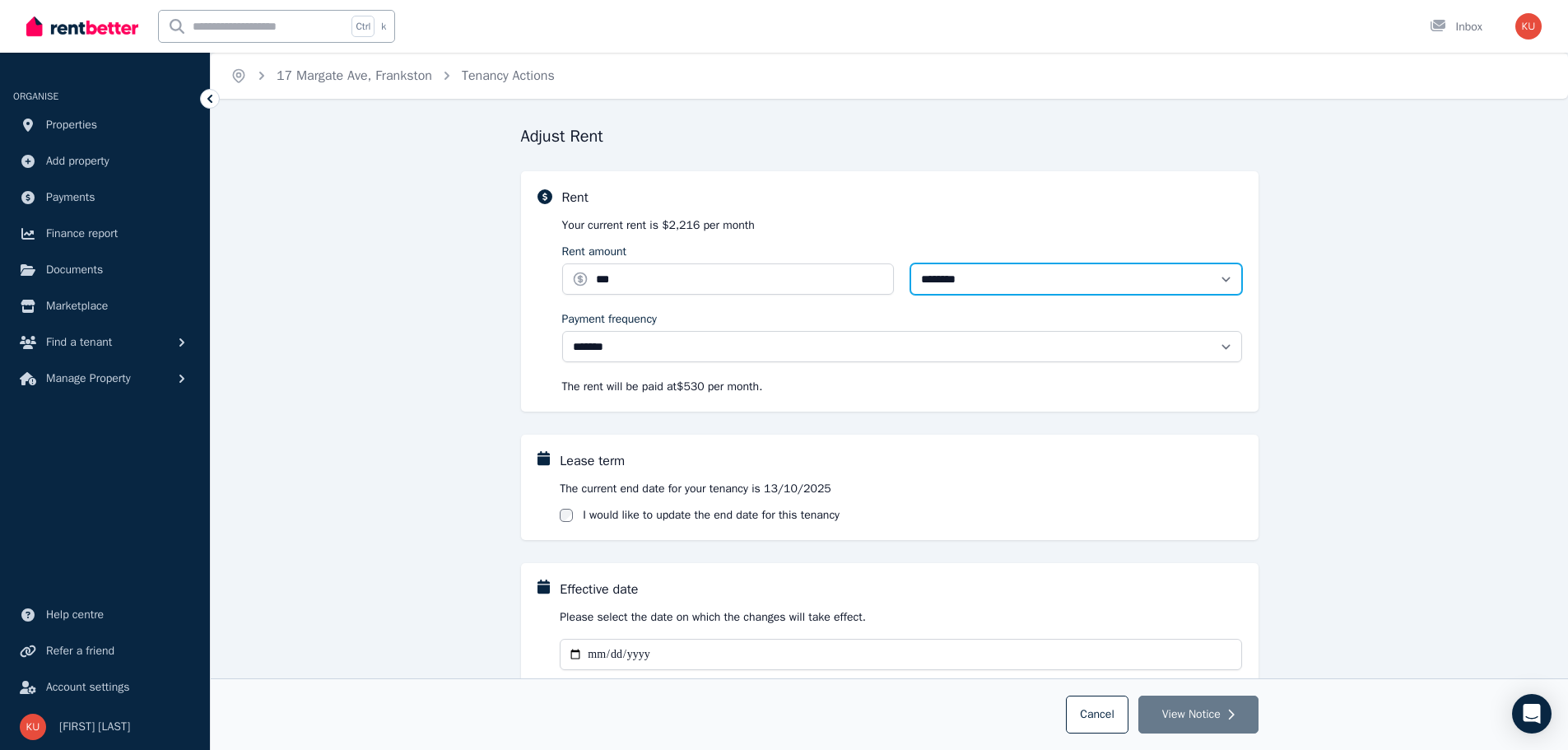 click on "**********" at bounding box center (1076, 279) 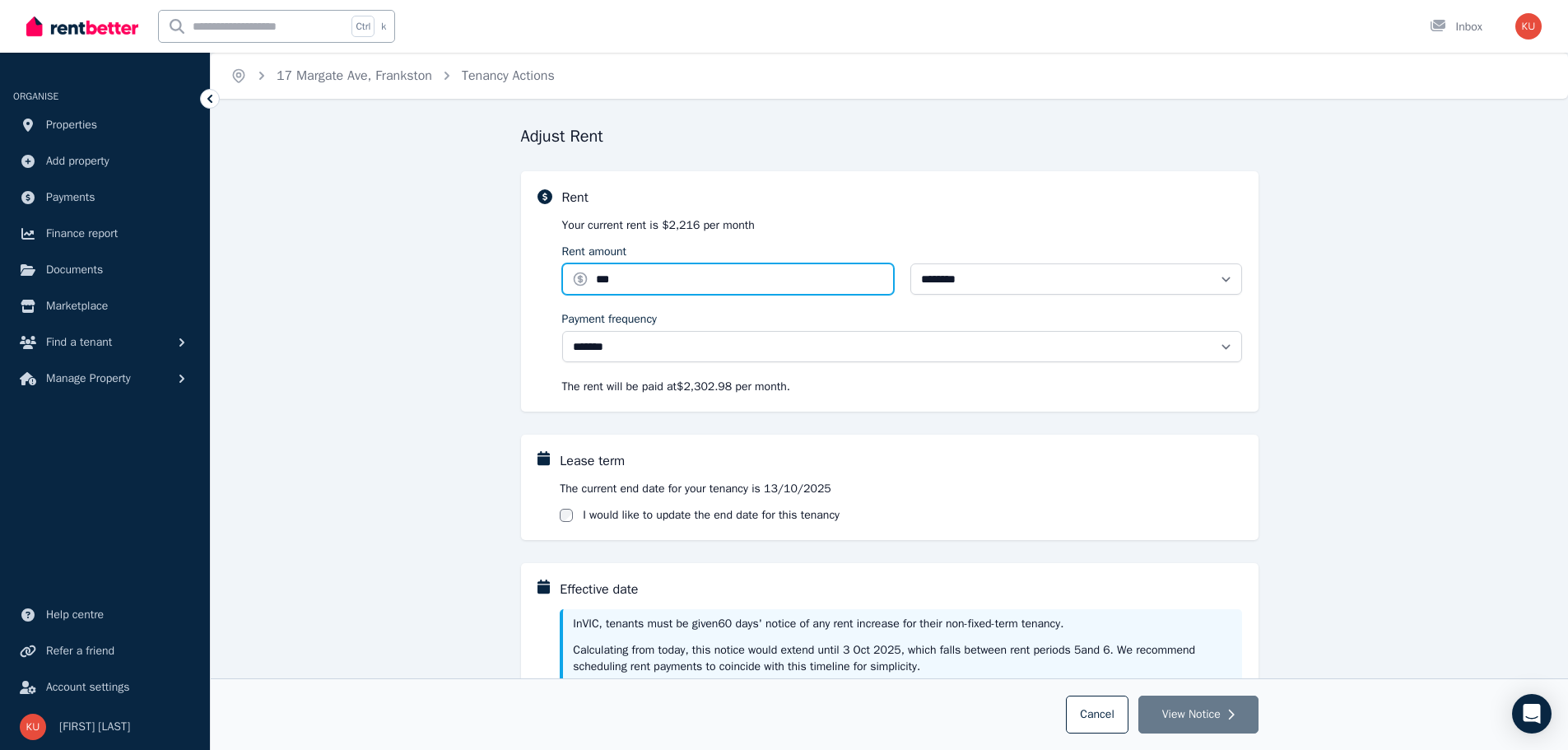 click on "***" at bounding box center (728, 279) 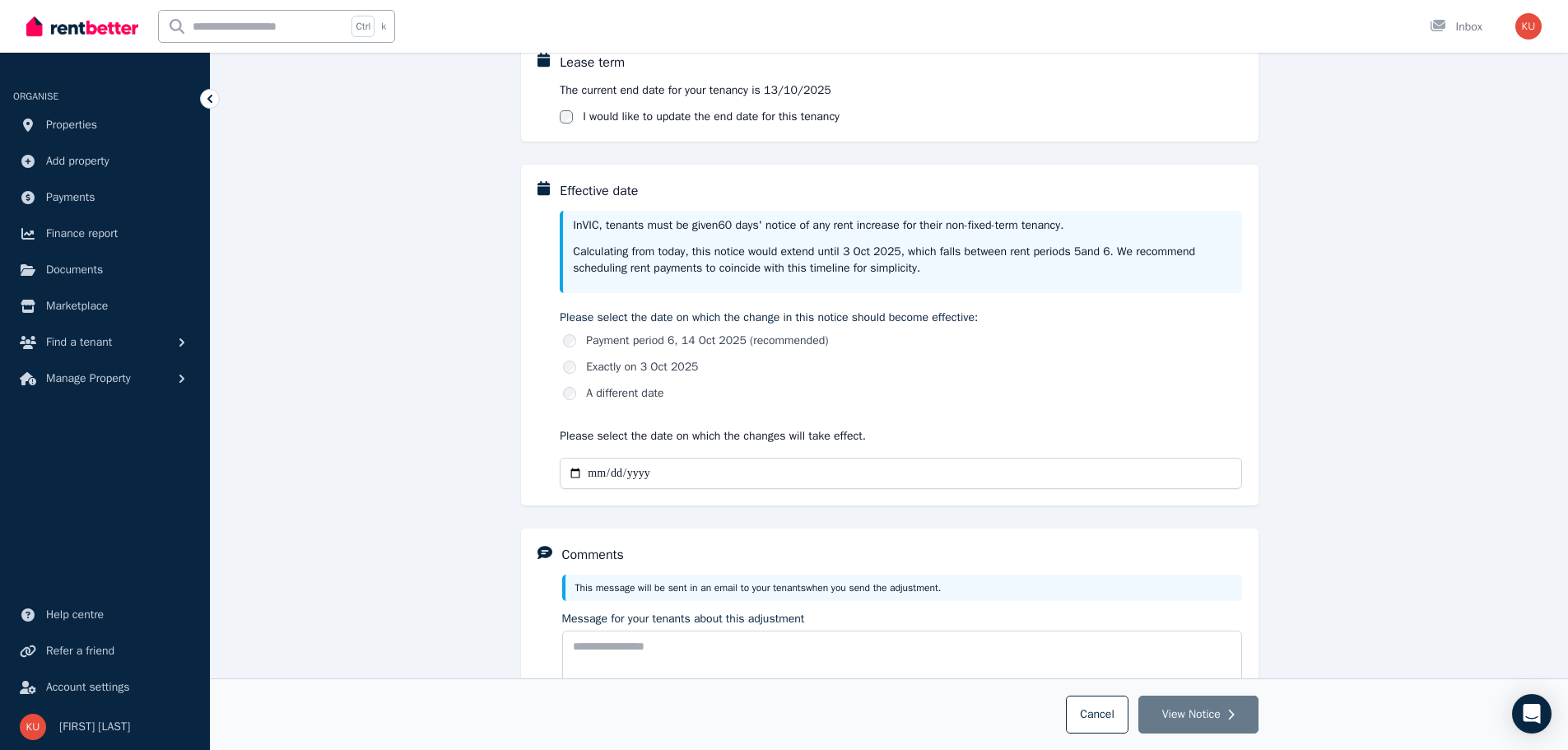 scroll, scrollTop: 368, scrollLeft: 0, axis: vertical 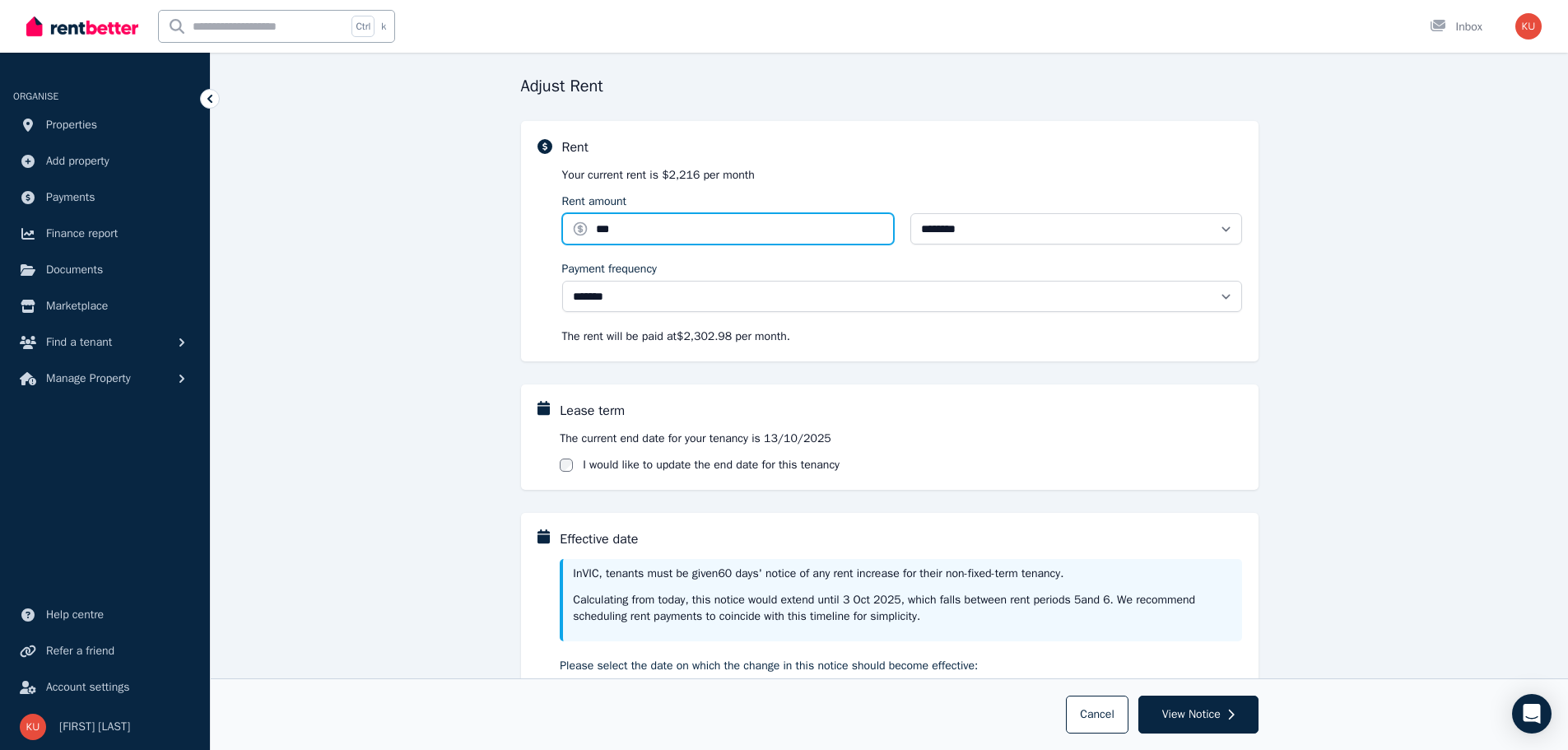 drag, startPoint x: 661, startPoint y: 235, endPoint x: 588, endPoint y: 232, distance: 73.061618 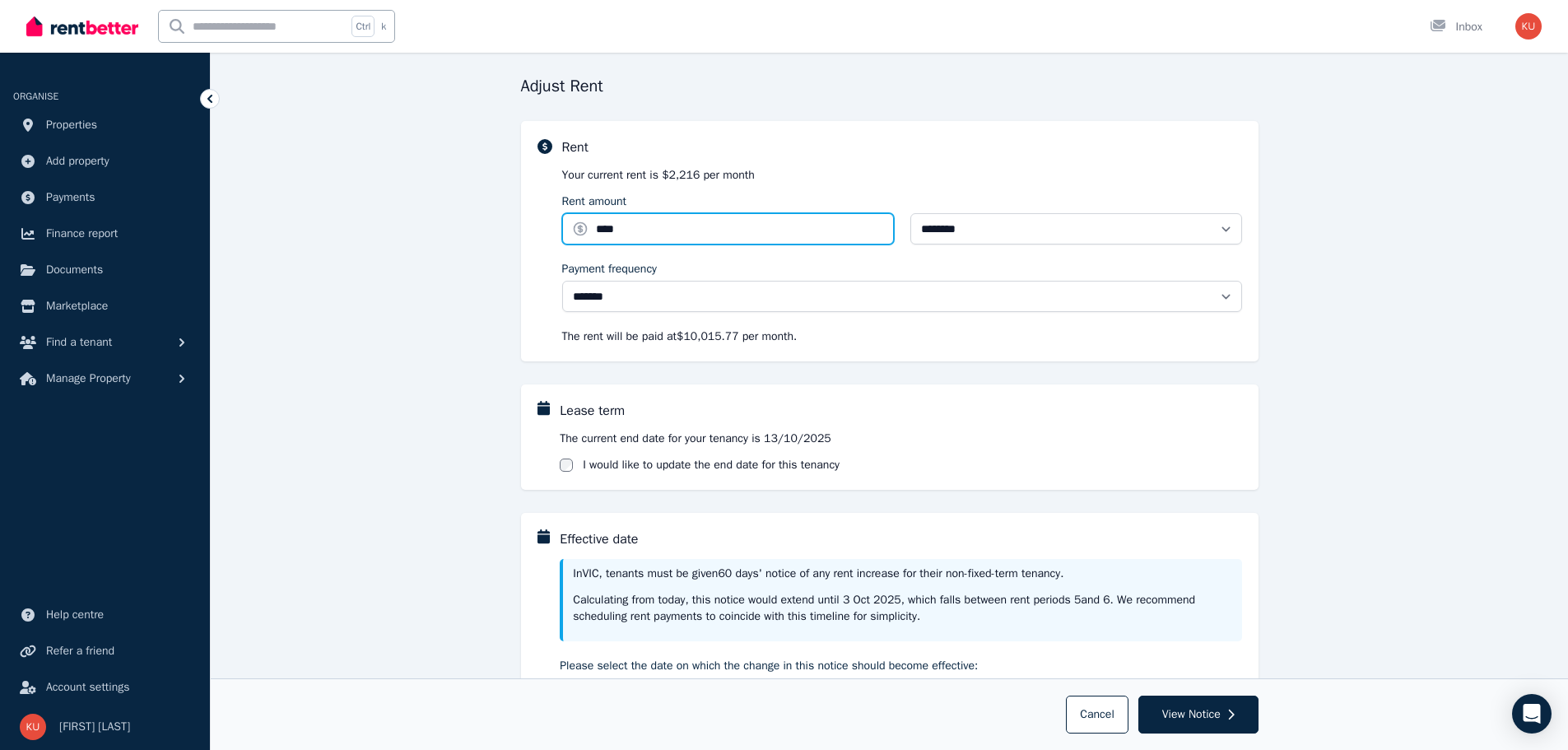 type on "****" 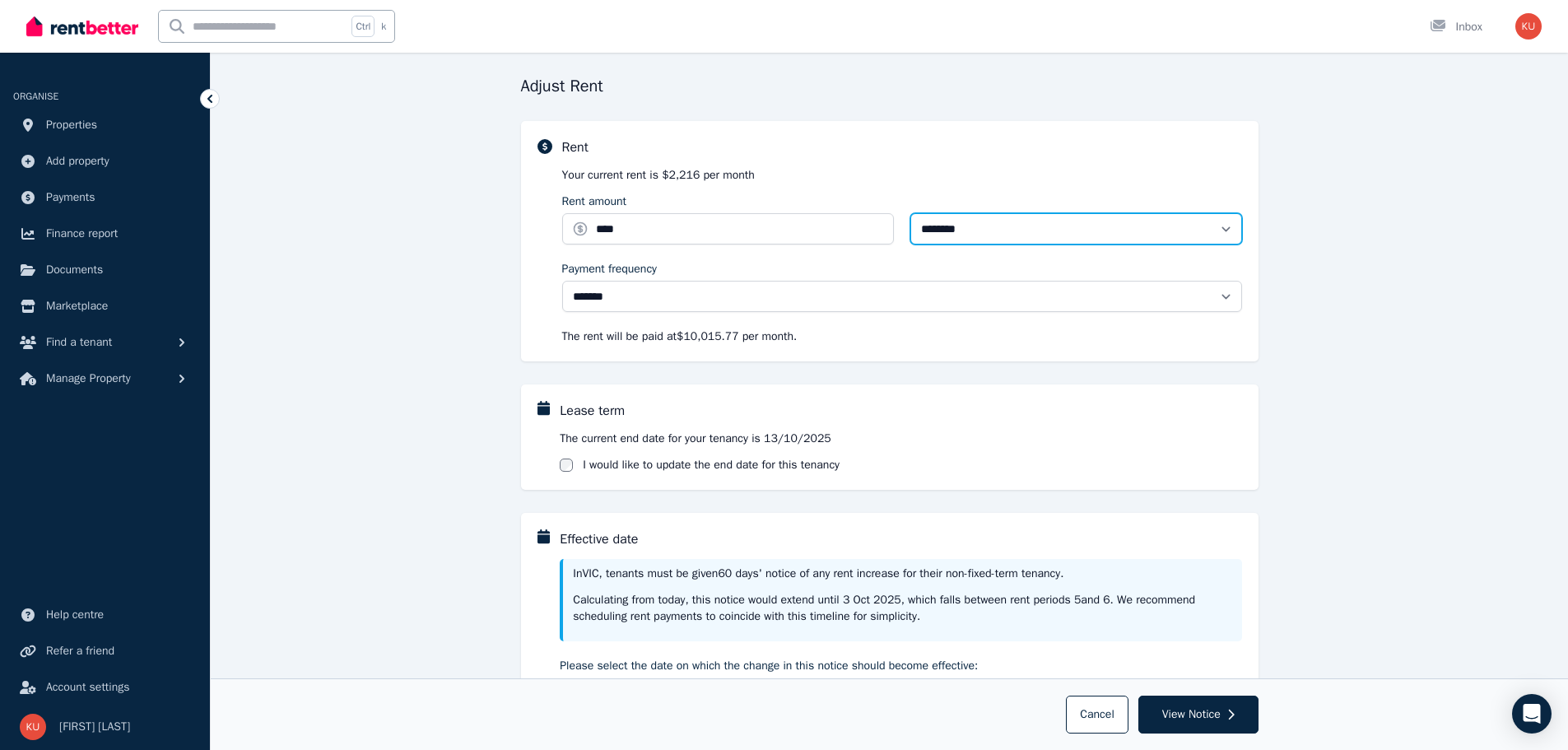 click on "**********" at bounding box center [1076, 229] 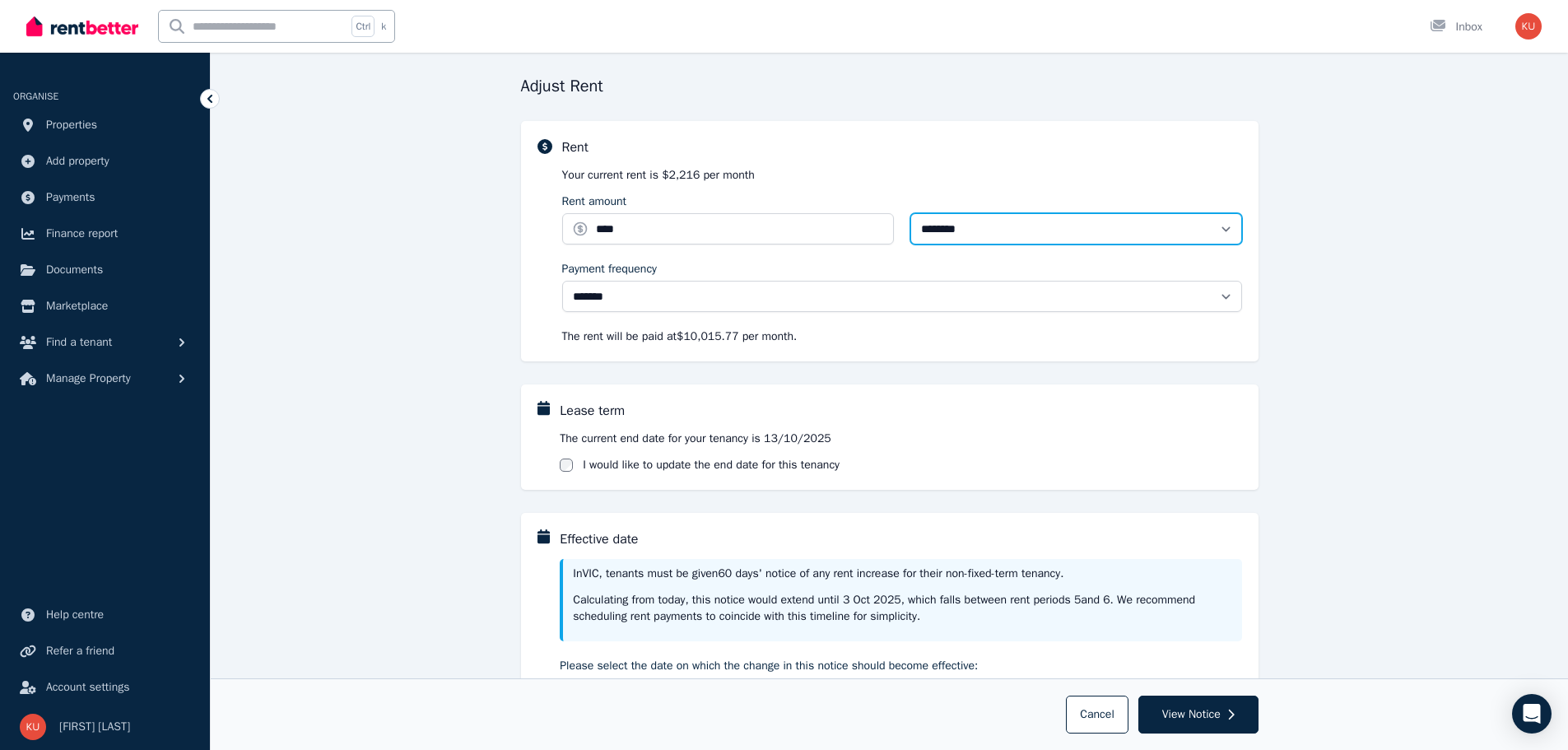 select on "*******" 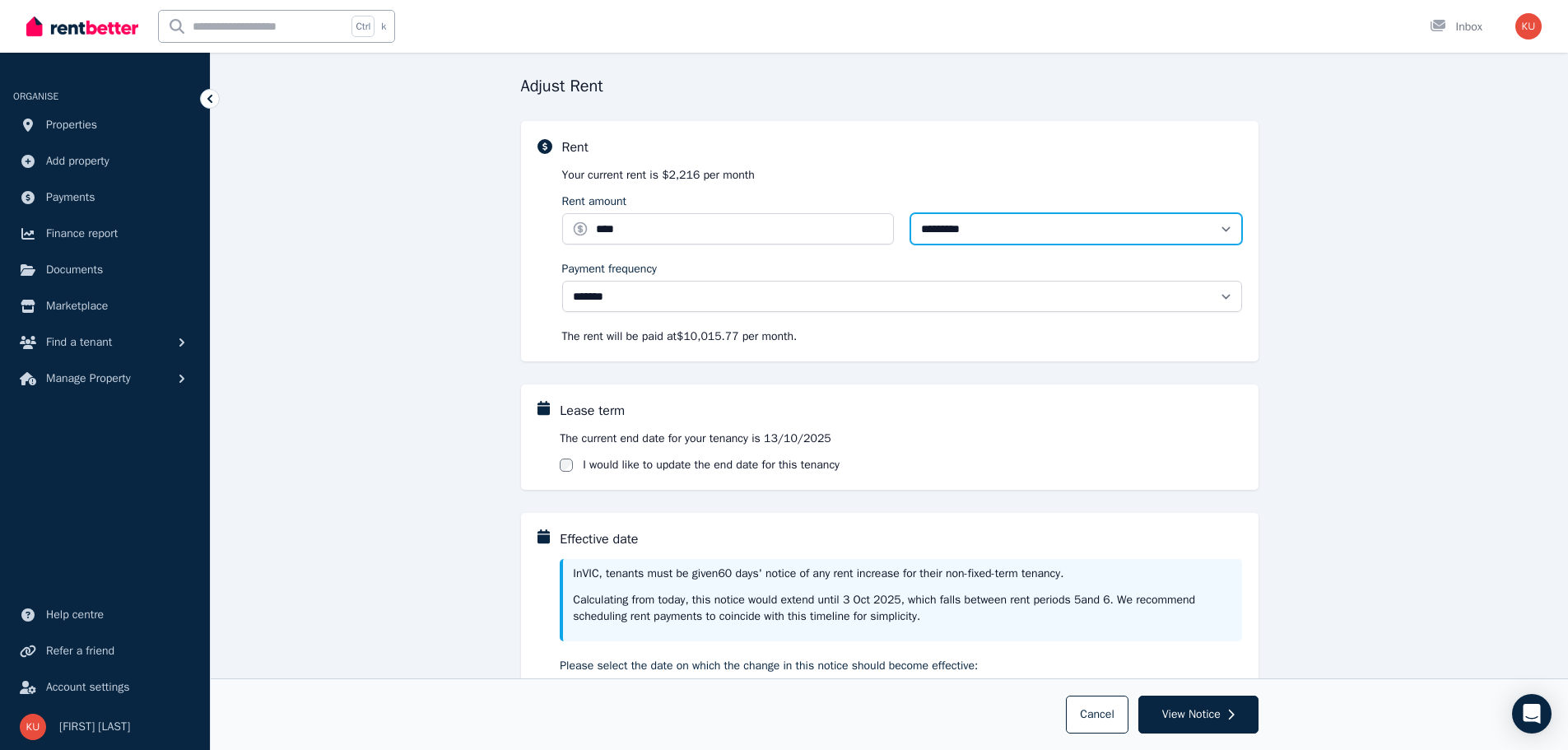 click on "**********" at bounding box center [1076, 229] 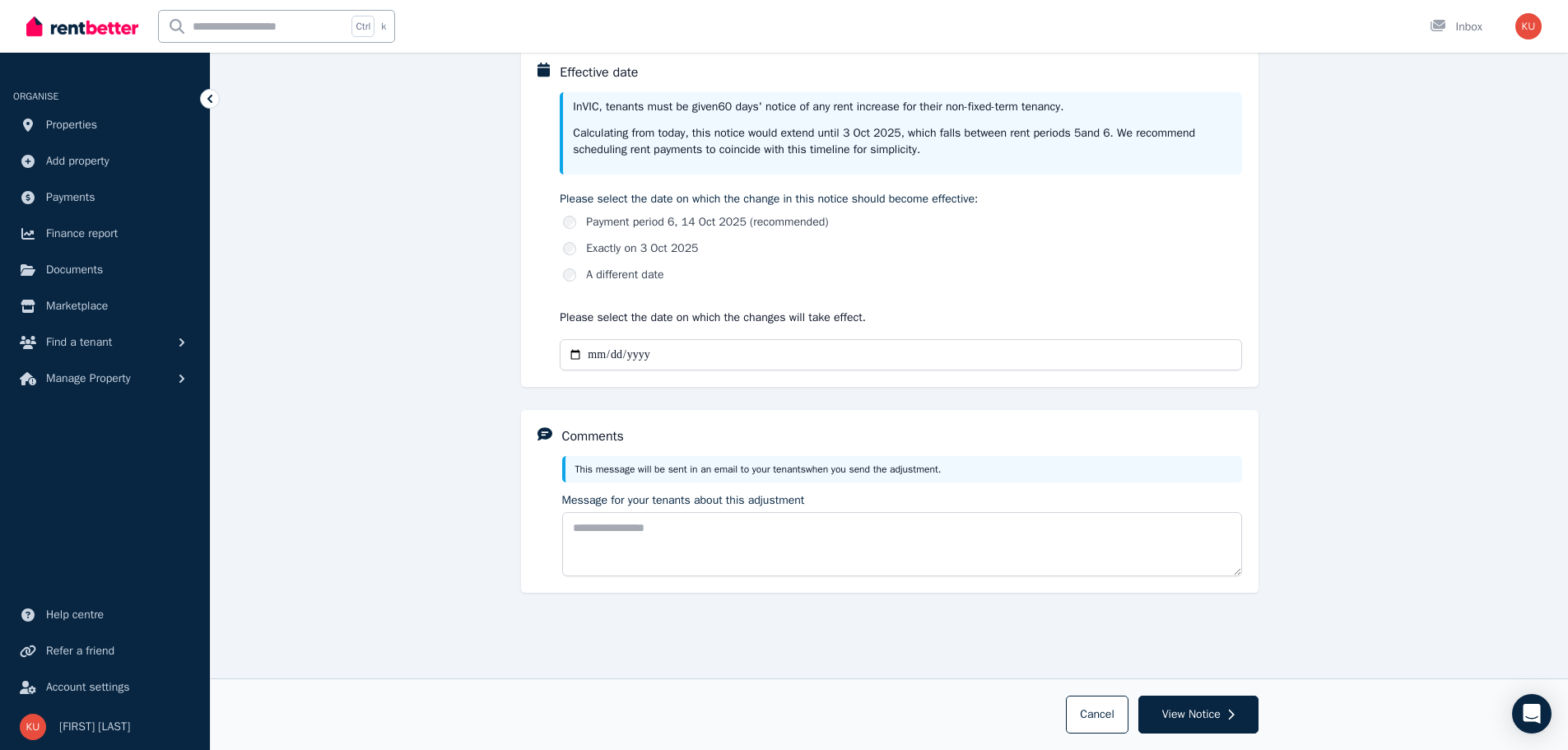 scroll, scrollTop: 533, scrollLeft: 0, axis: vertical 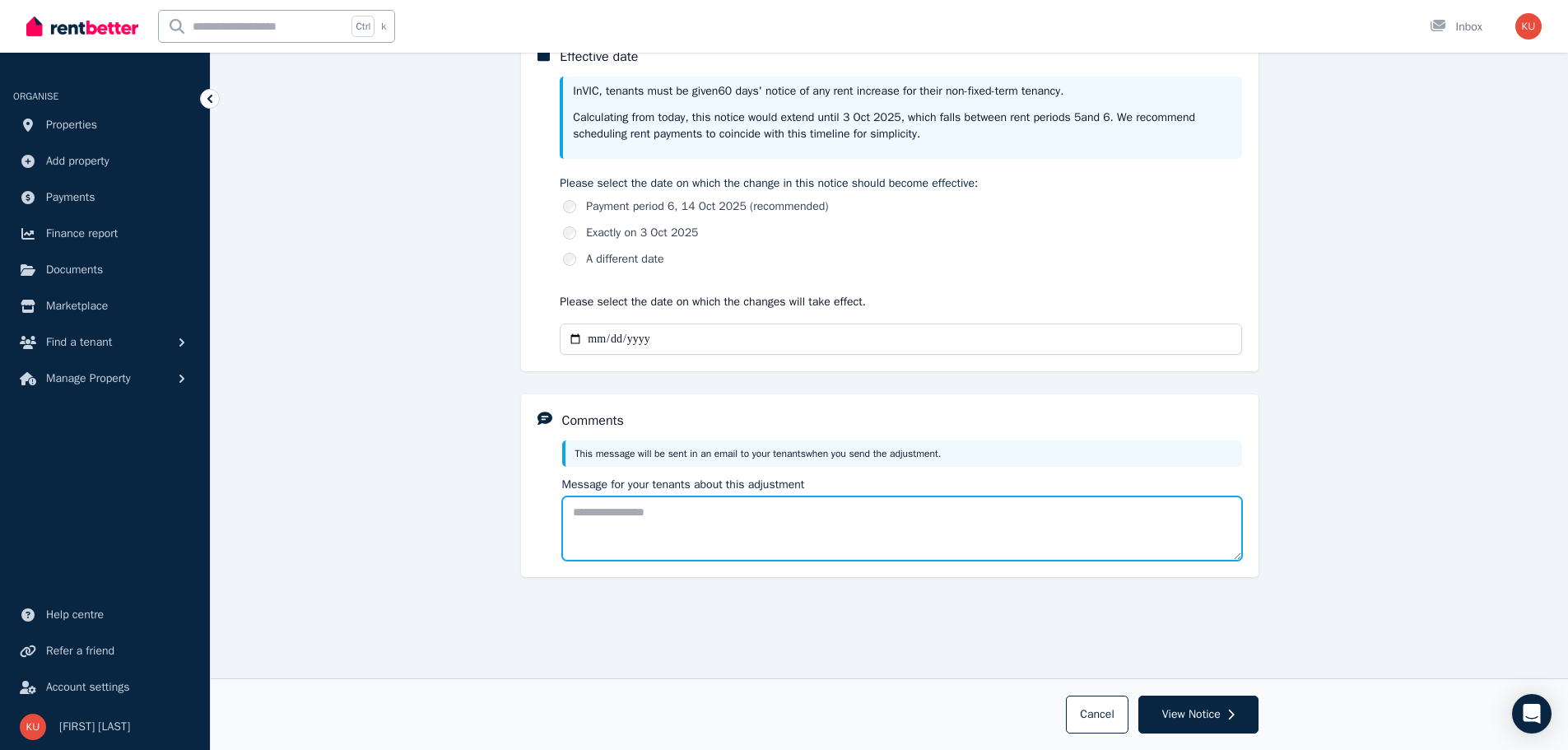 click on "Message for your tenants about this adjustment" at bounding box center (902, 529) 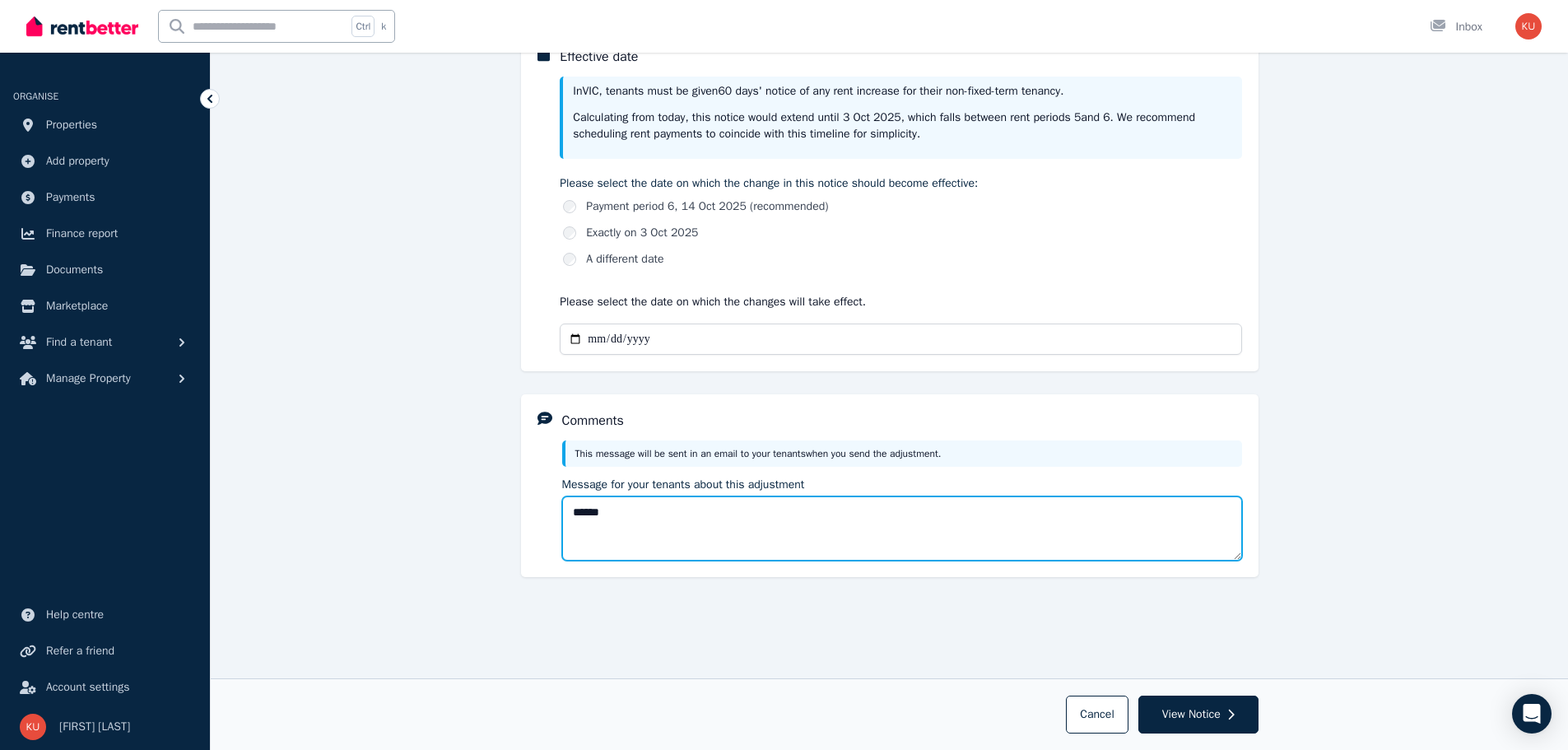 drag, startPoint x: 606, startPoint y: 512, endPoint x: 531, endPoint y: 508, distance: 75.10659 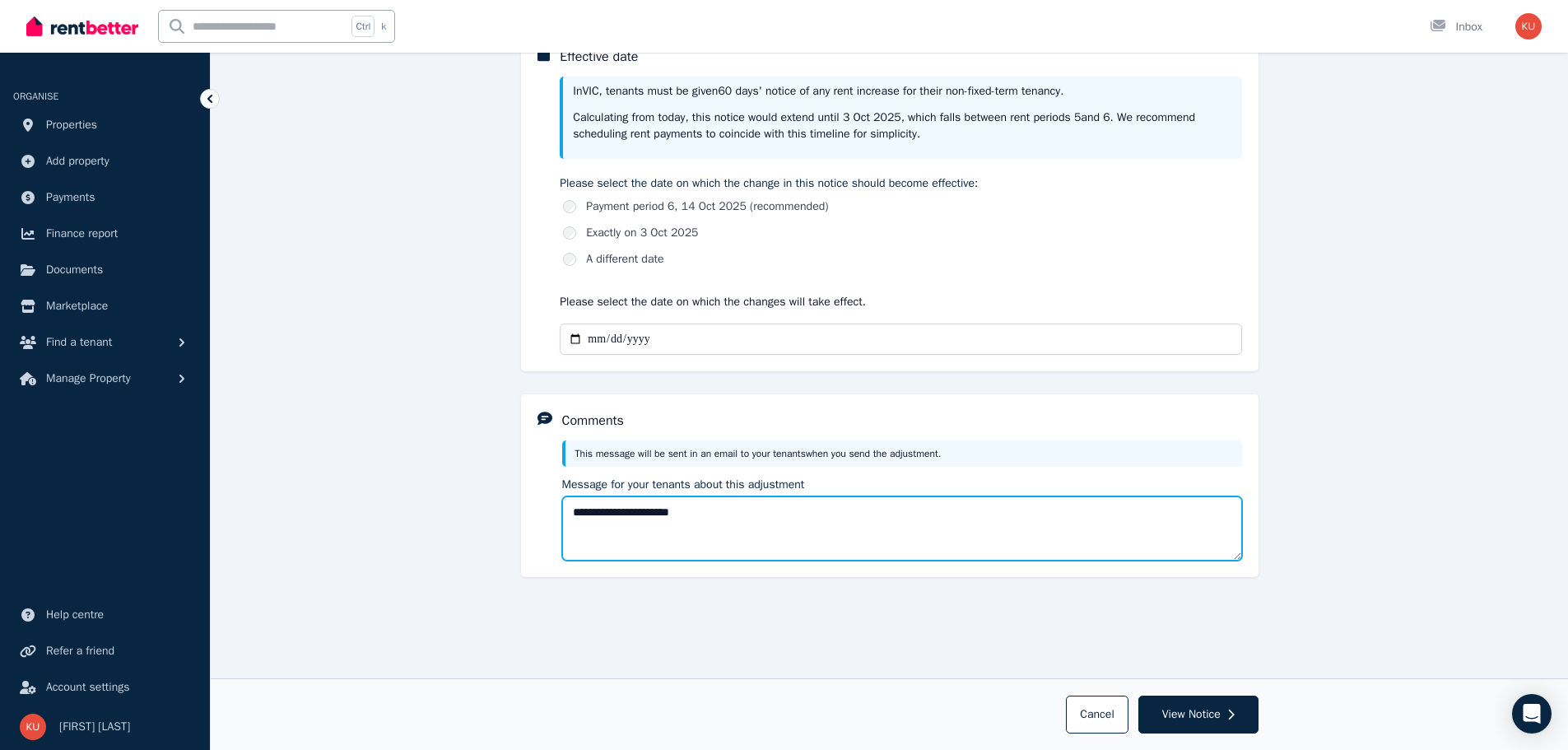 paste on "**********" 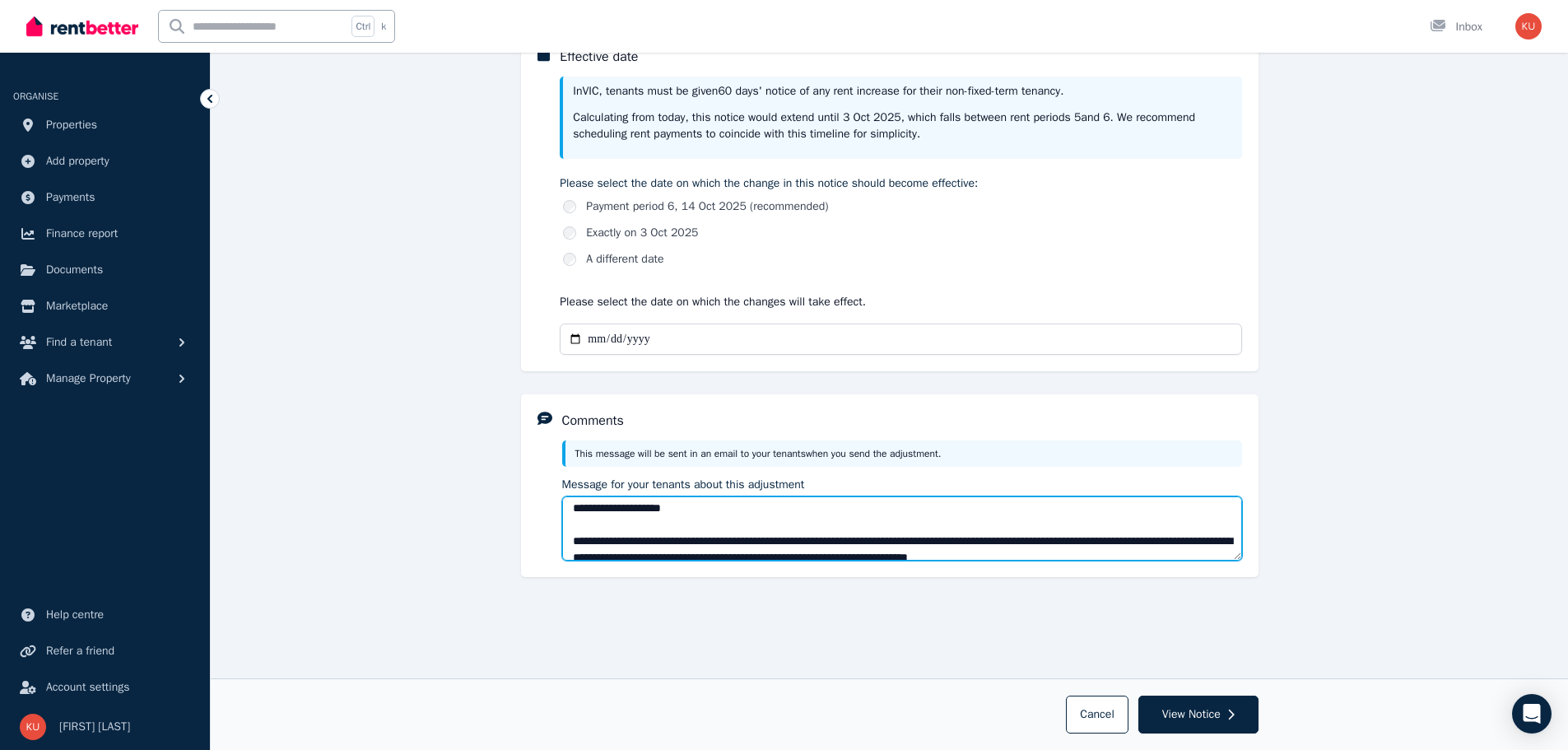 scroll, scrollTop: 0, scrollLeft: 0, axis: both 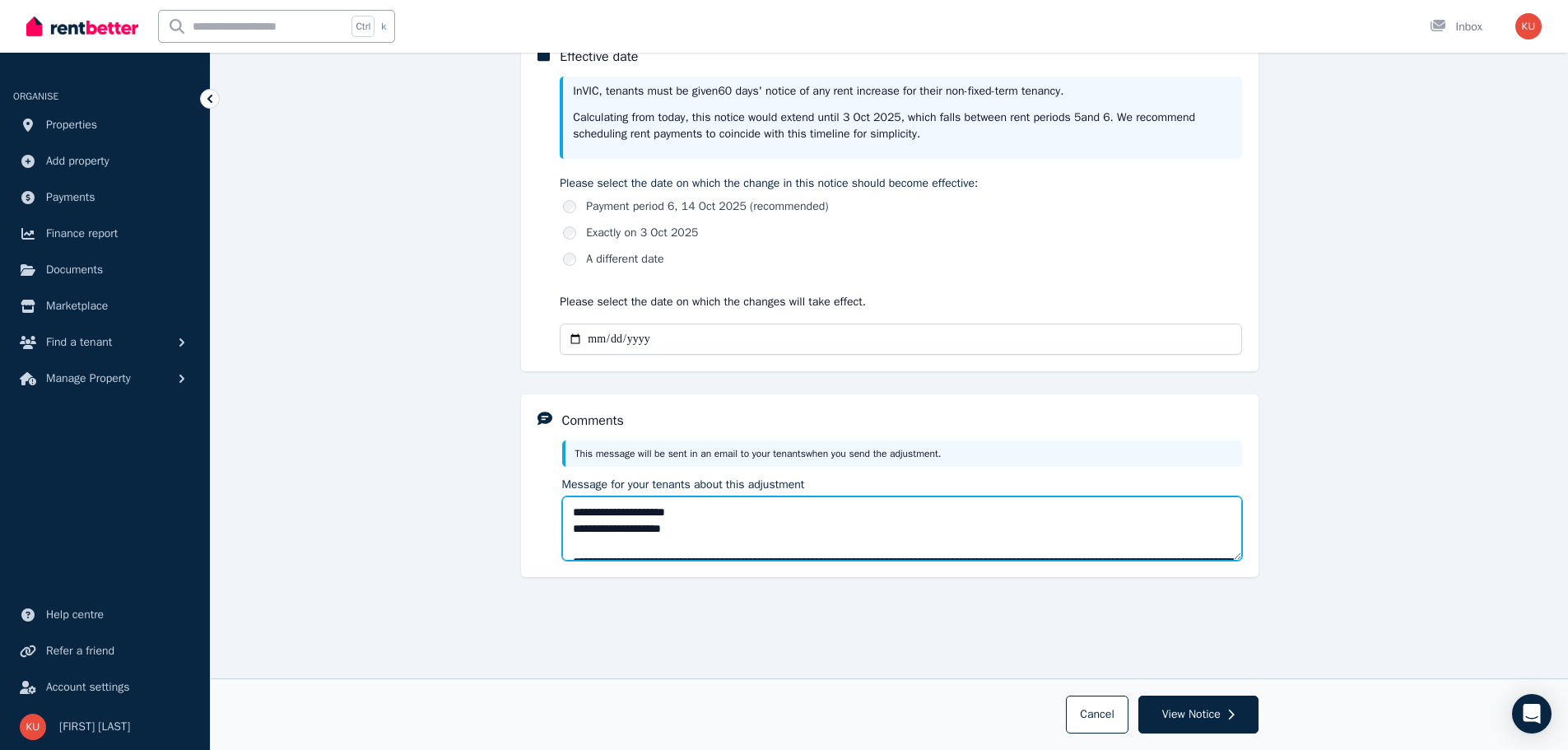 click on "**********" at bounding box center (902, 529) 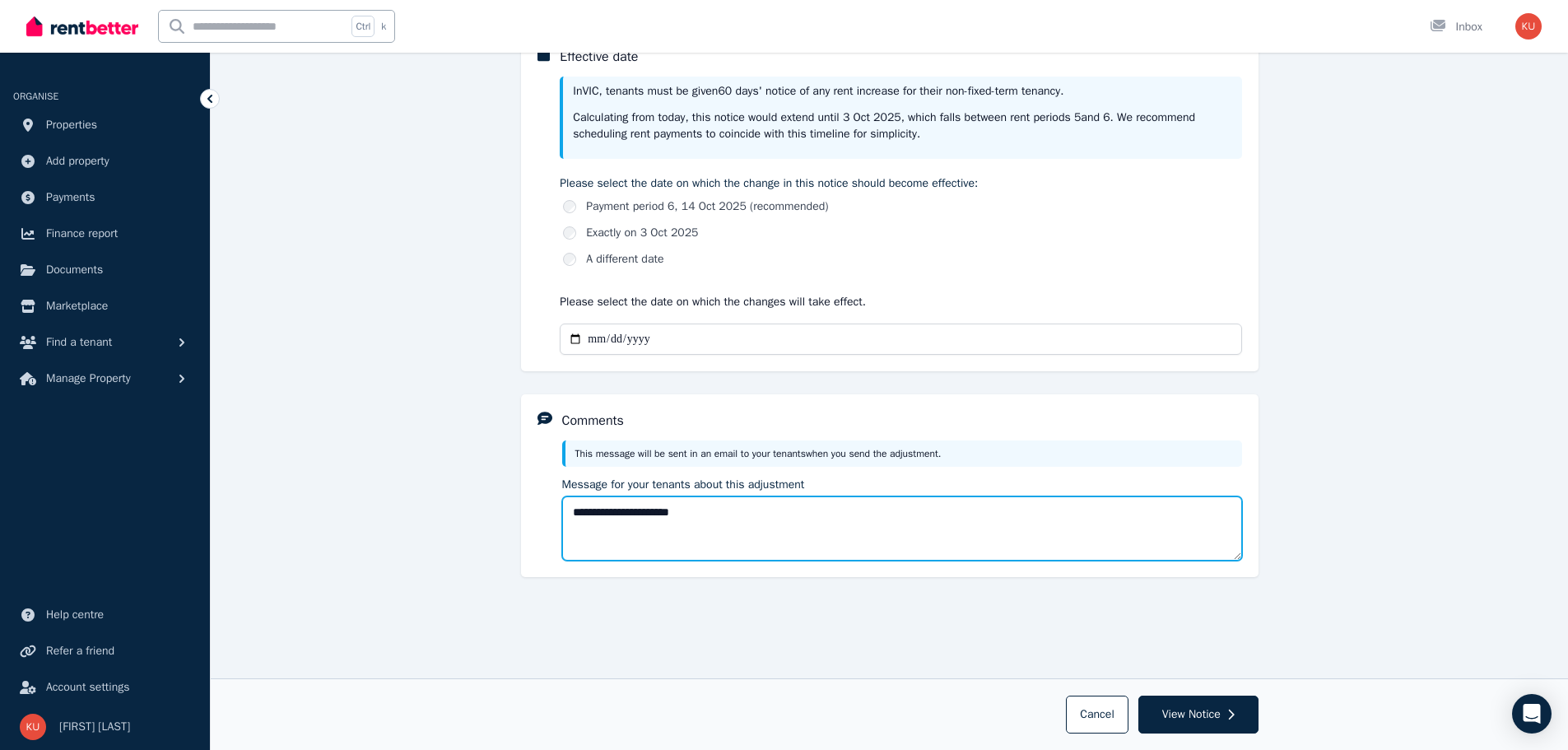 paste on "**********" 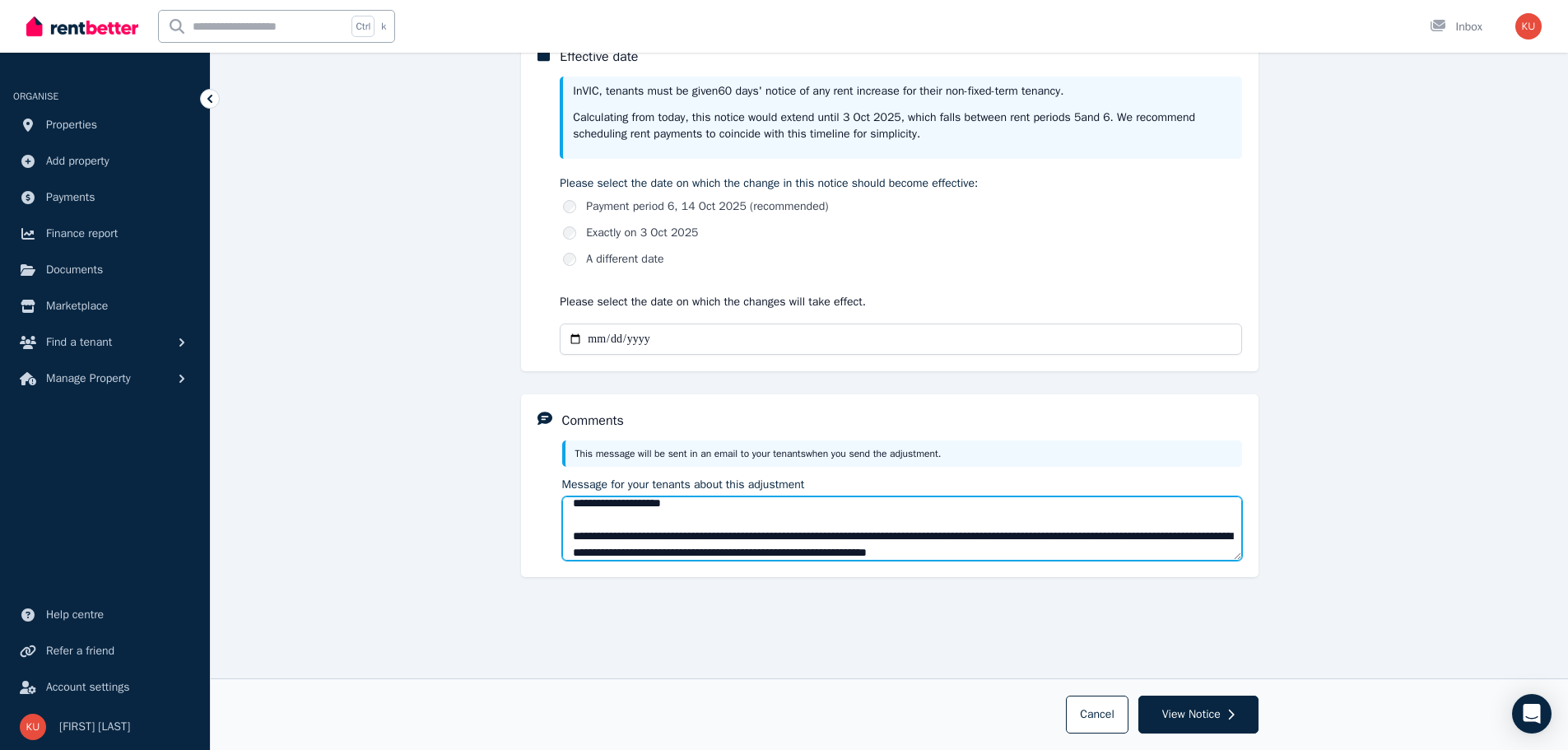 scroll, scrollTop: 0, scrollLeft: 0, axis: both 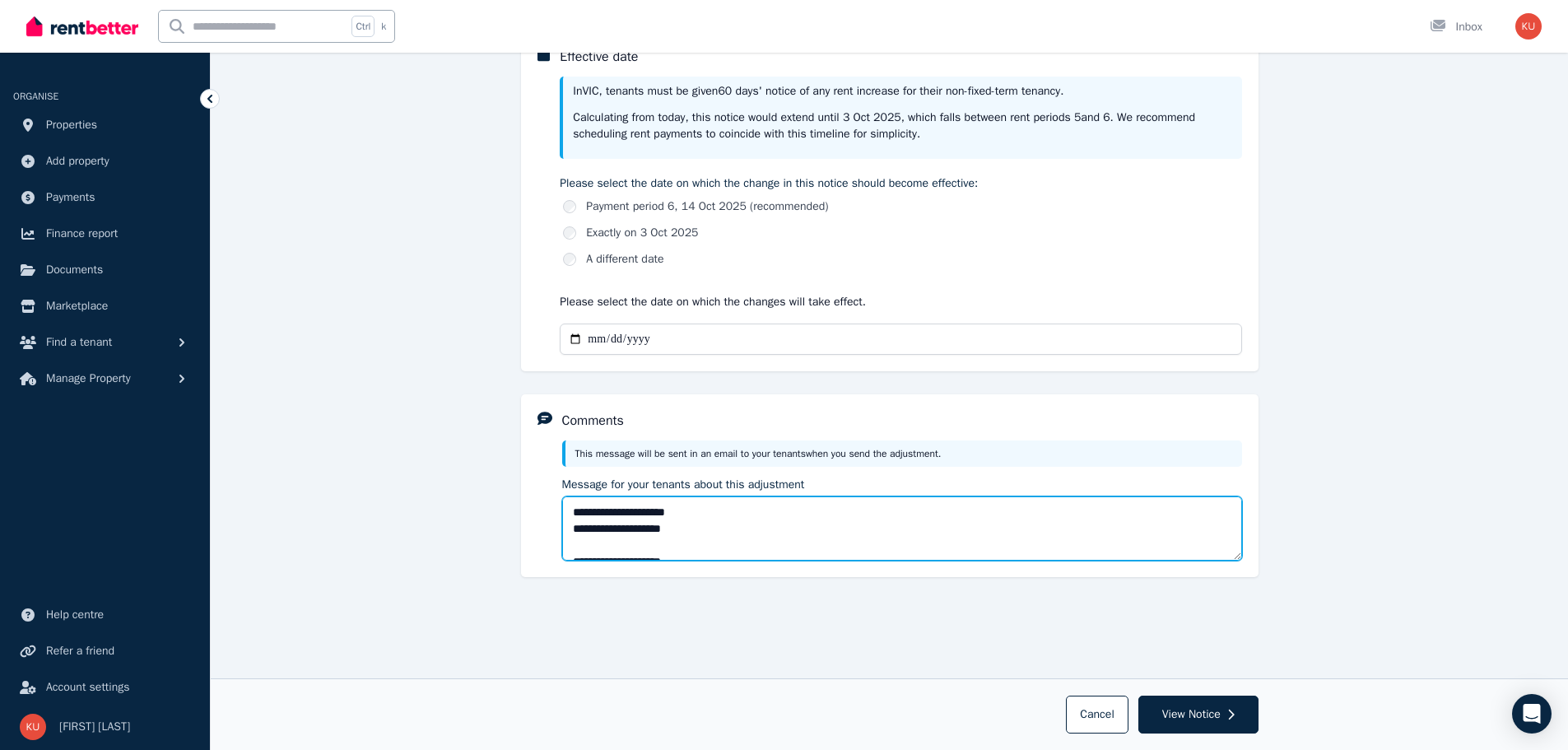 click on "**********" at bounding box center (902, 529) 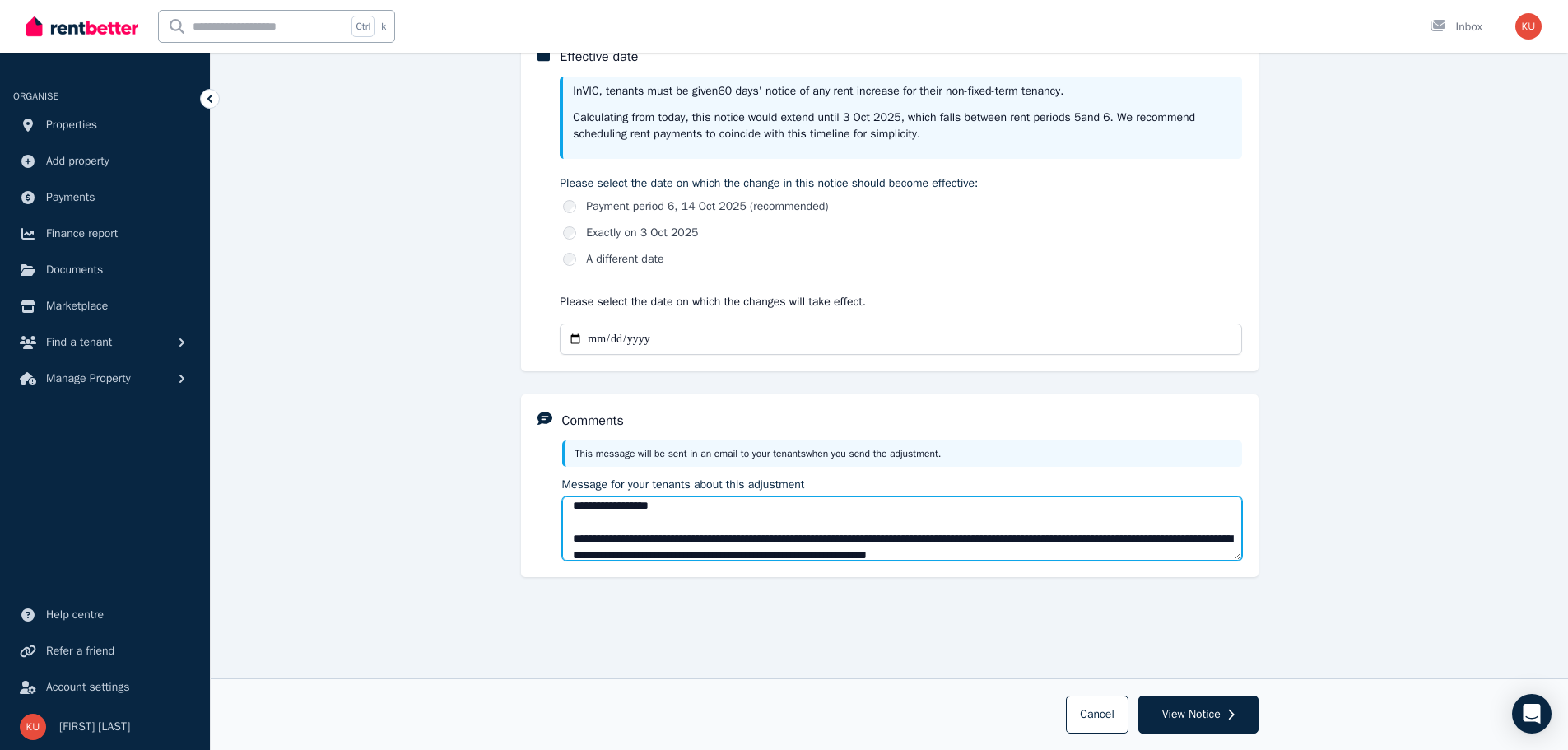 scroll, scrollTop: 42, scrollLeft: 0, axis: vertical 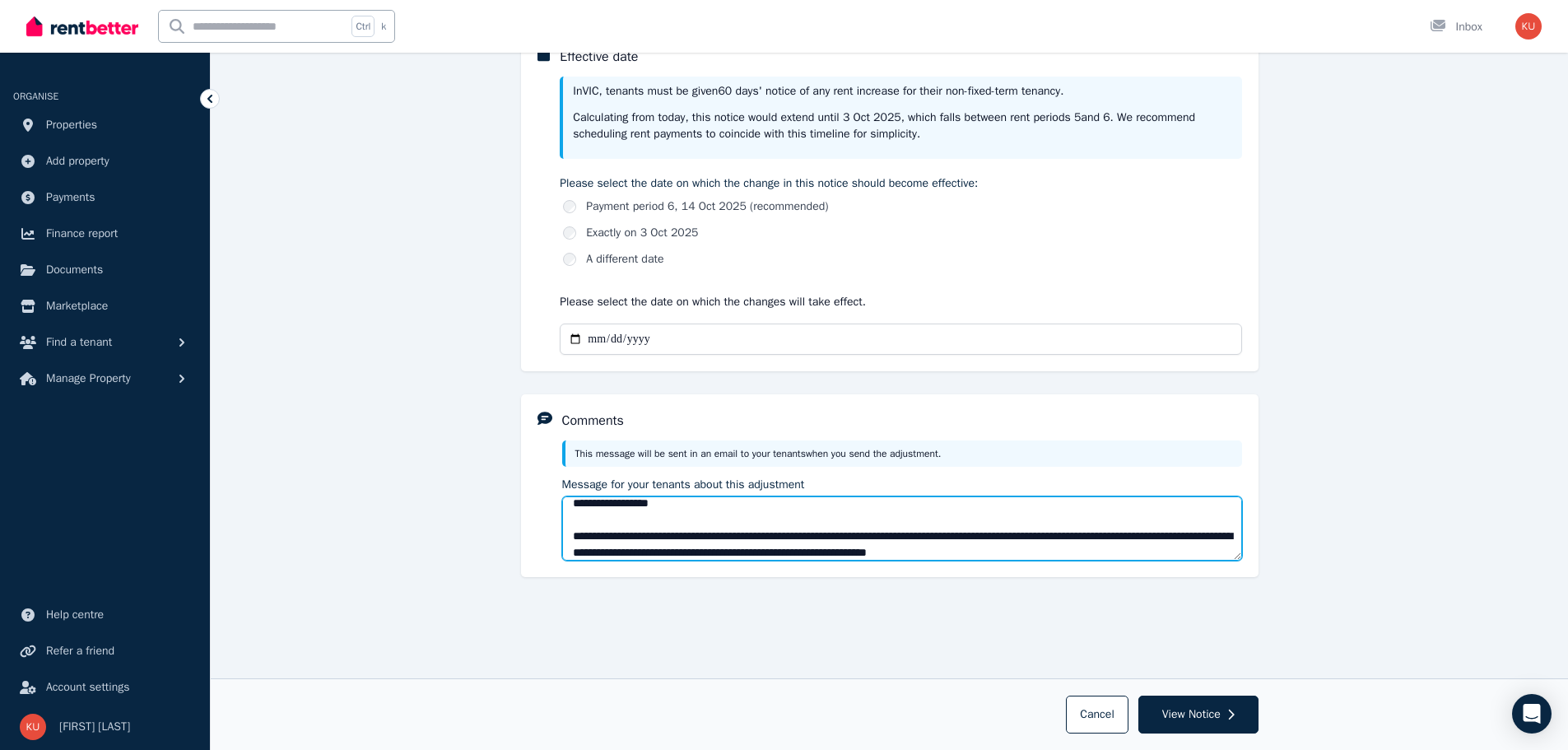click on "**********" at bounding box center [902, 529] 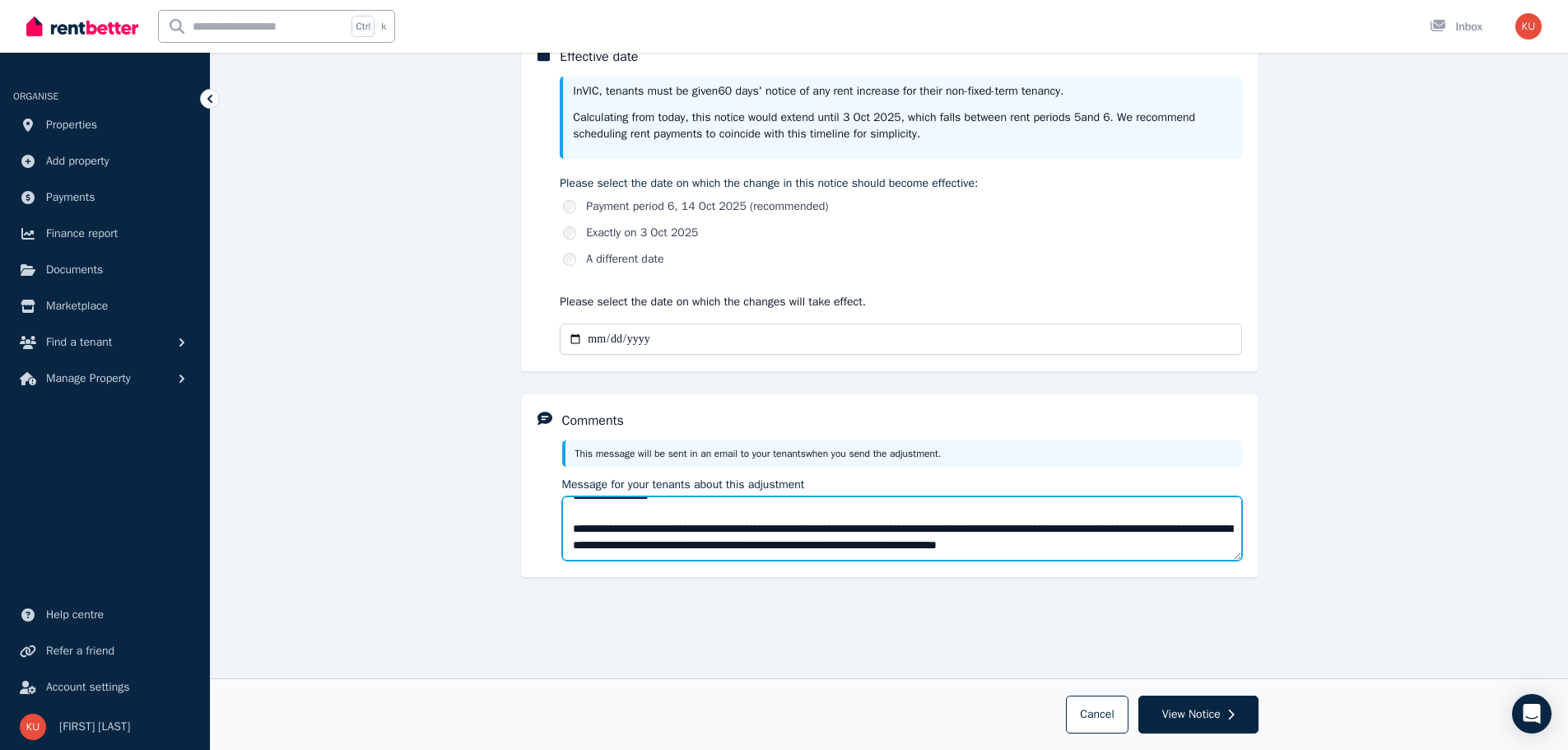 scroll, scrollTop: 49, scrollLeft: 0, axis: vertical 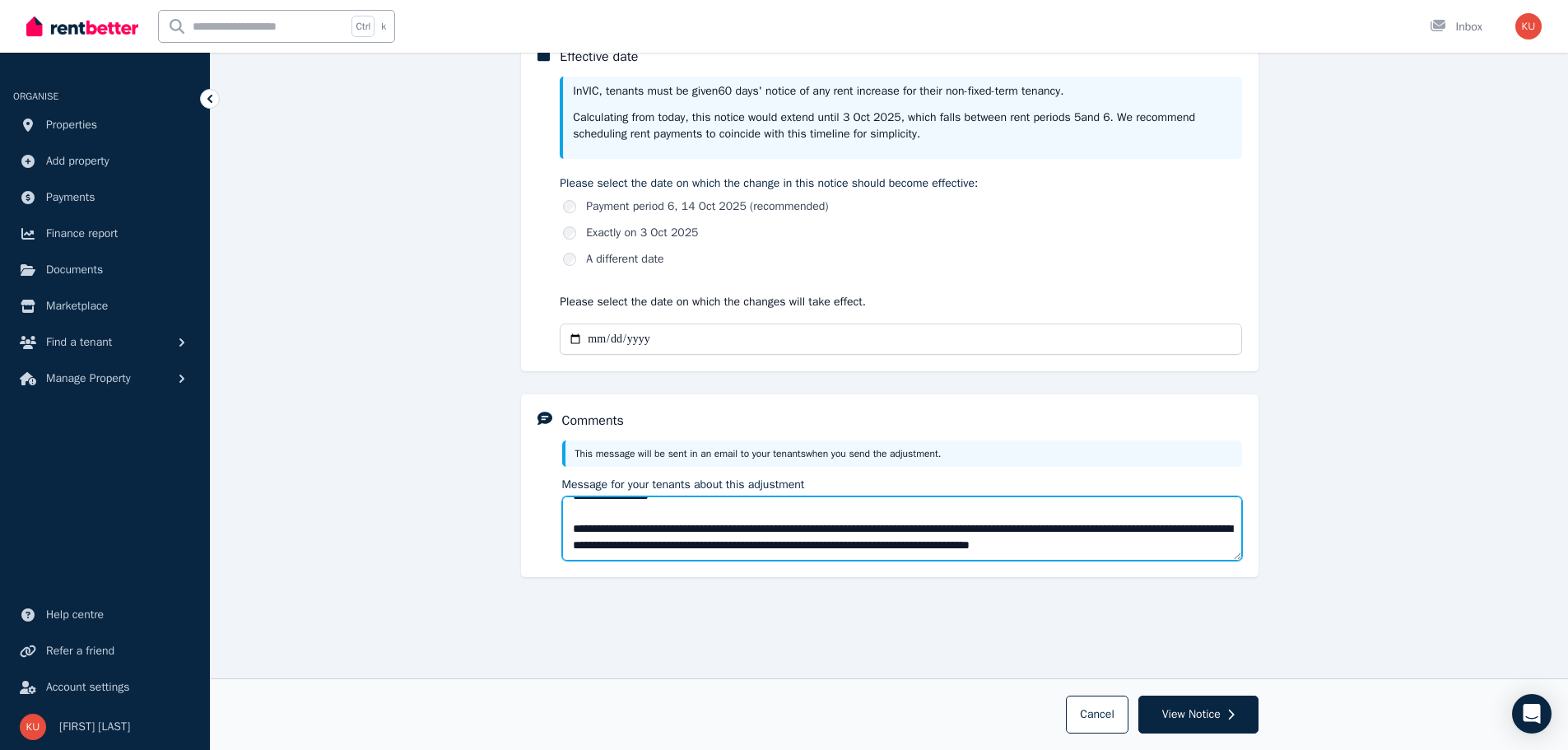 type on "**********" 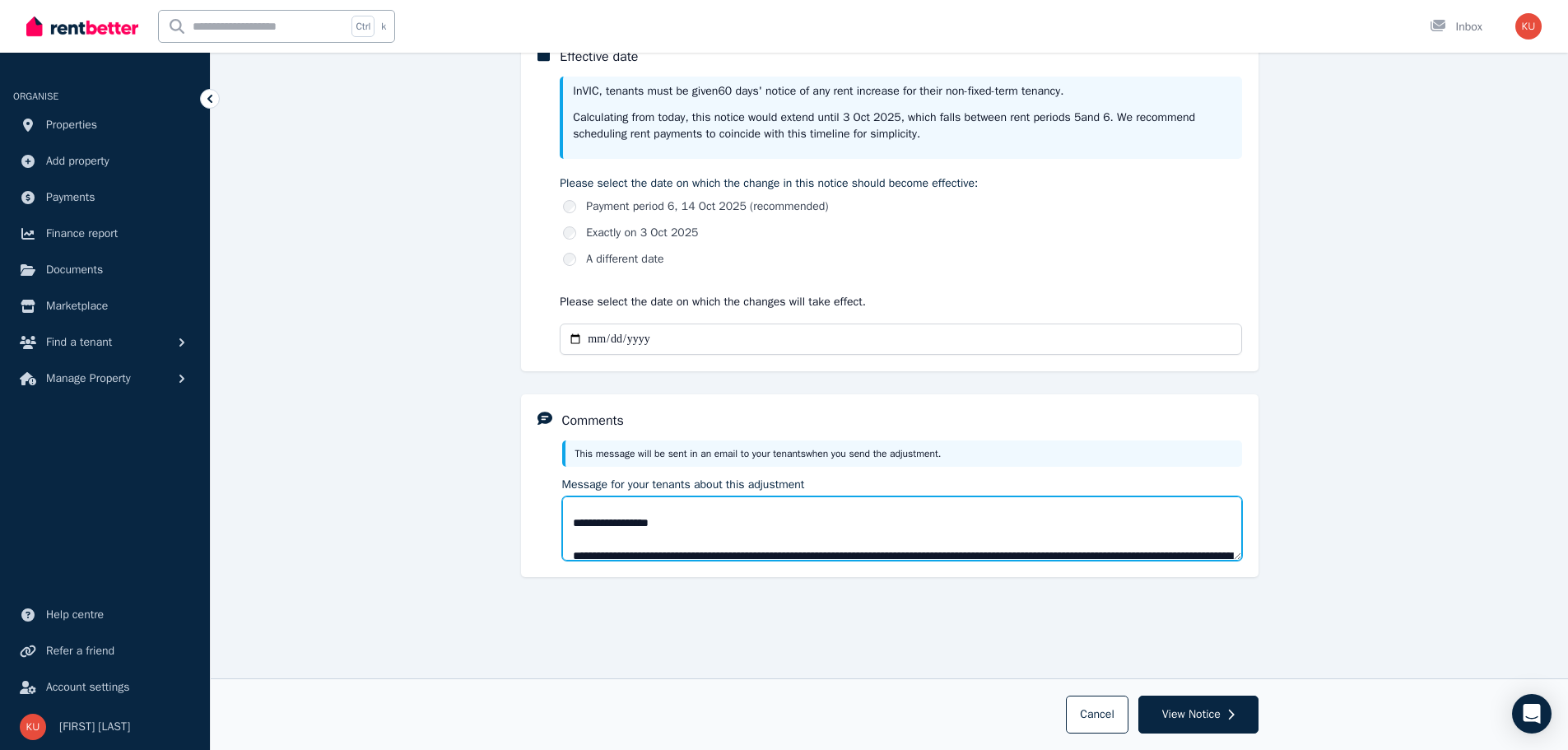 scroll, scrollTop: 0, scrollLeft: 0, axis: both 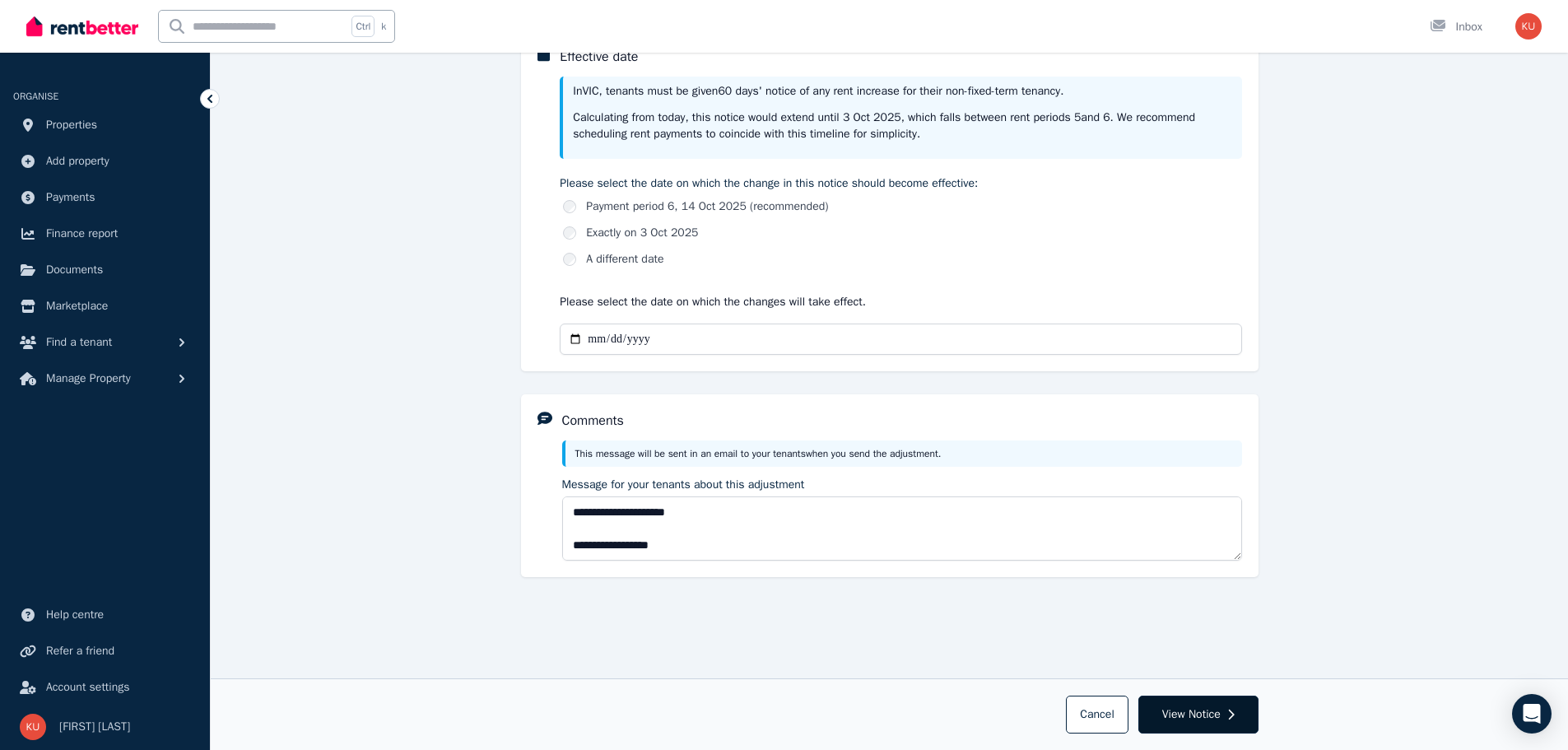 click on "View Notice" at bounding box center (1191, 715) 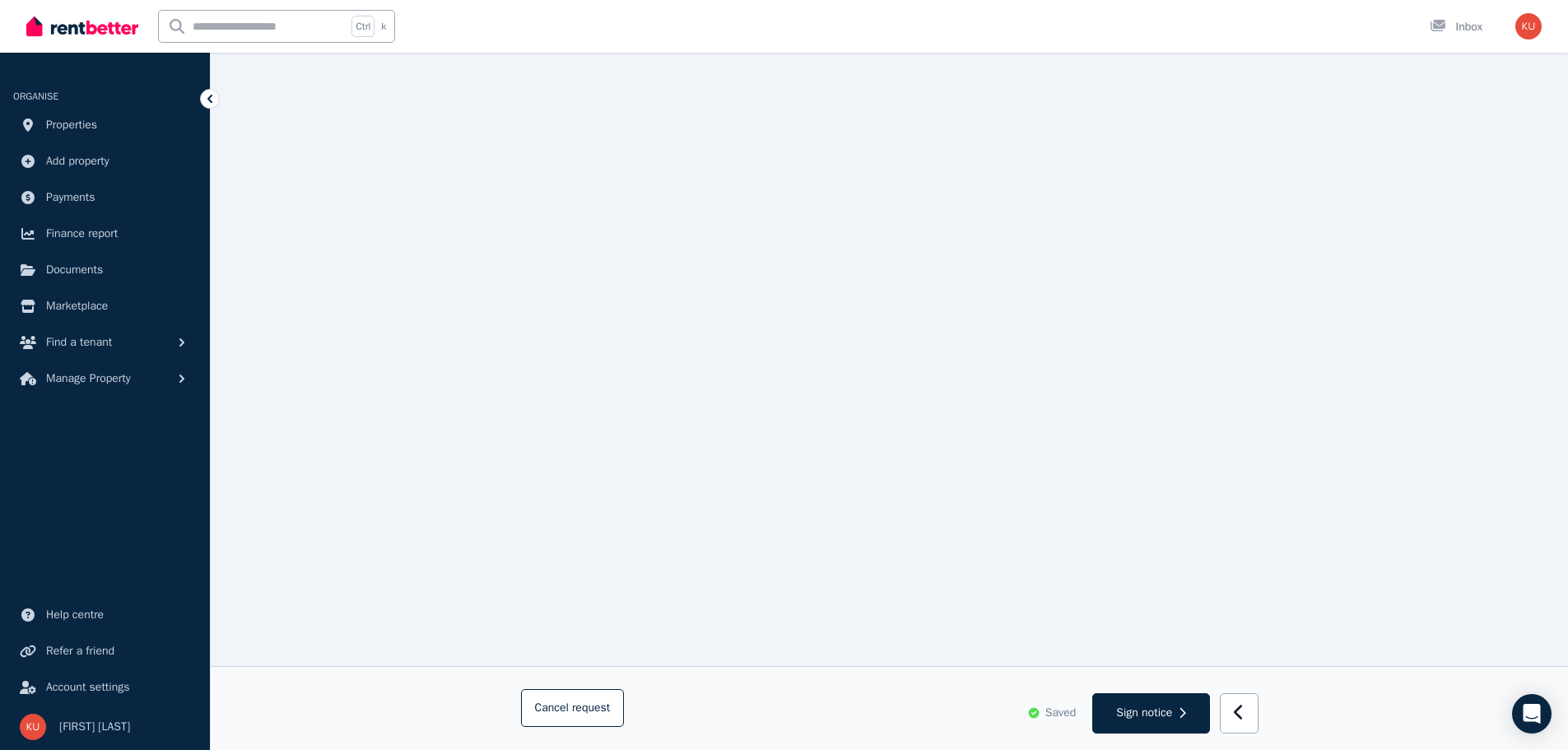 scroll, scrollTop: 691, scrollLeft: 0, axis: vertical 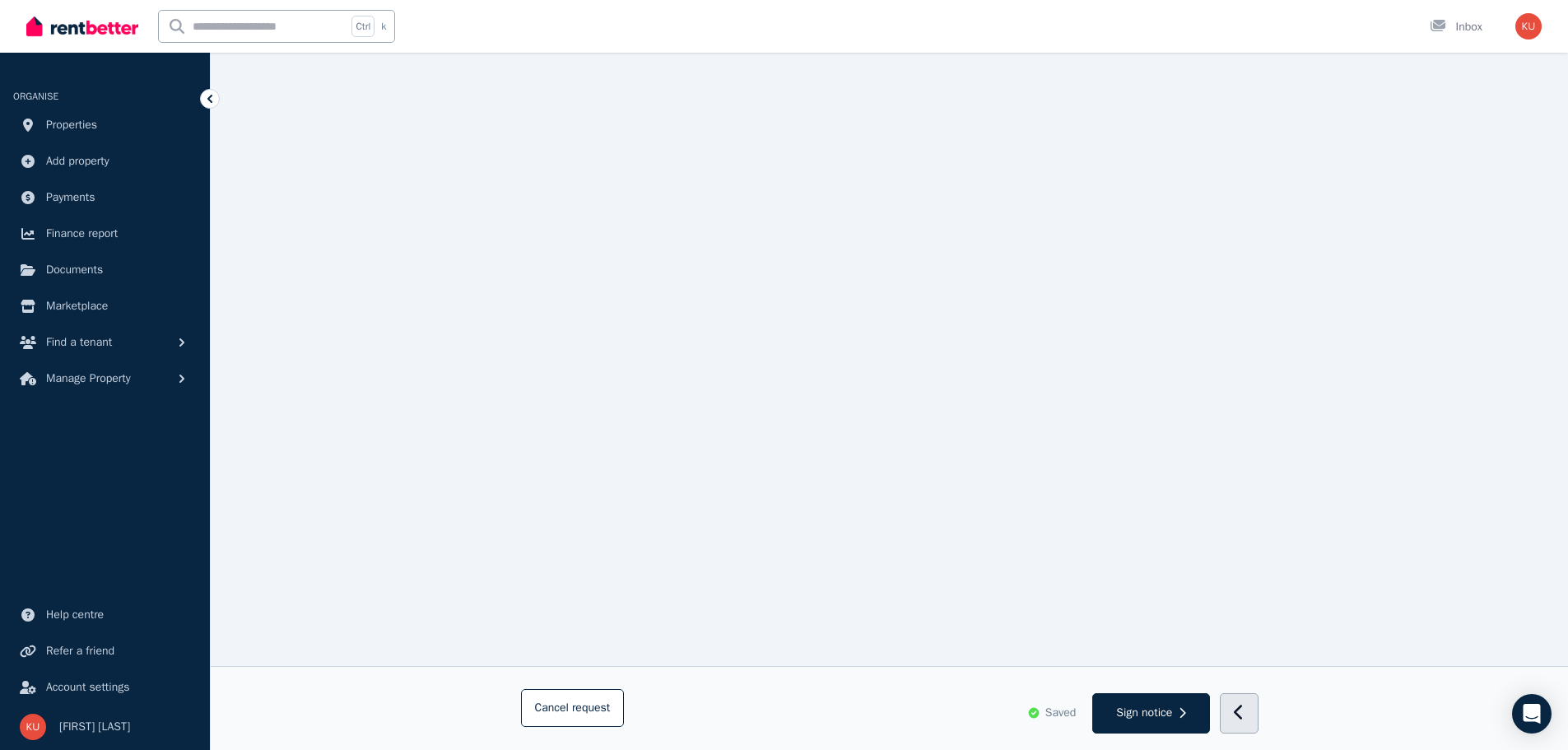 click 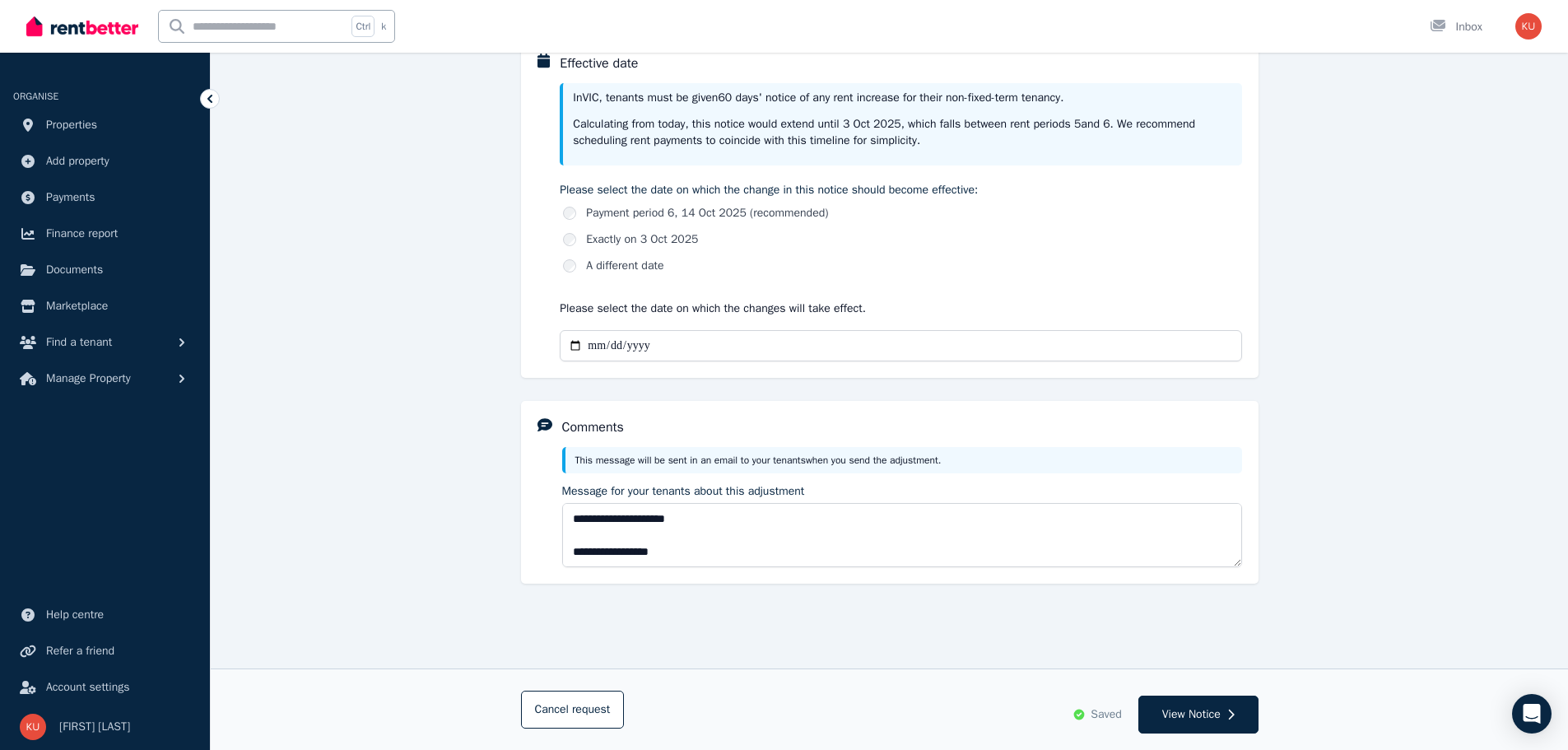 scroll, scrollTop: 552, scrollLeft: 0, axis: vertical 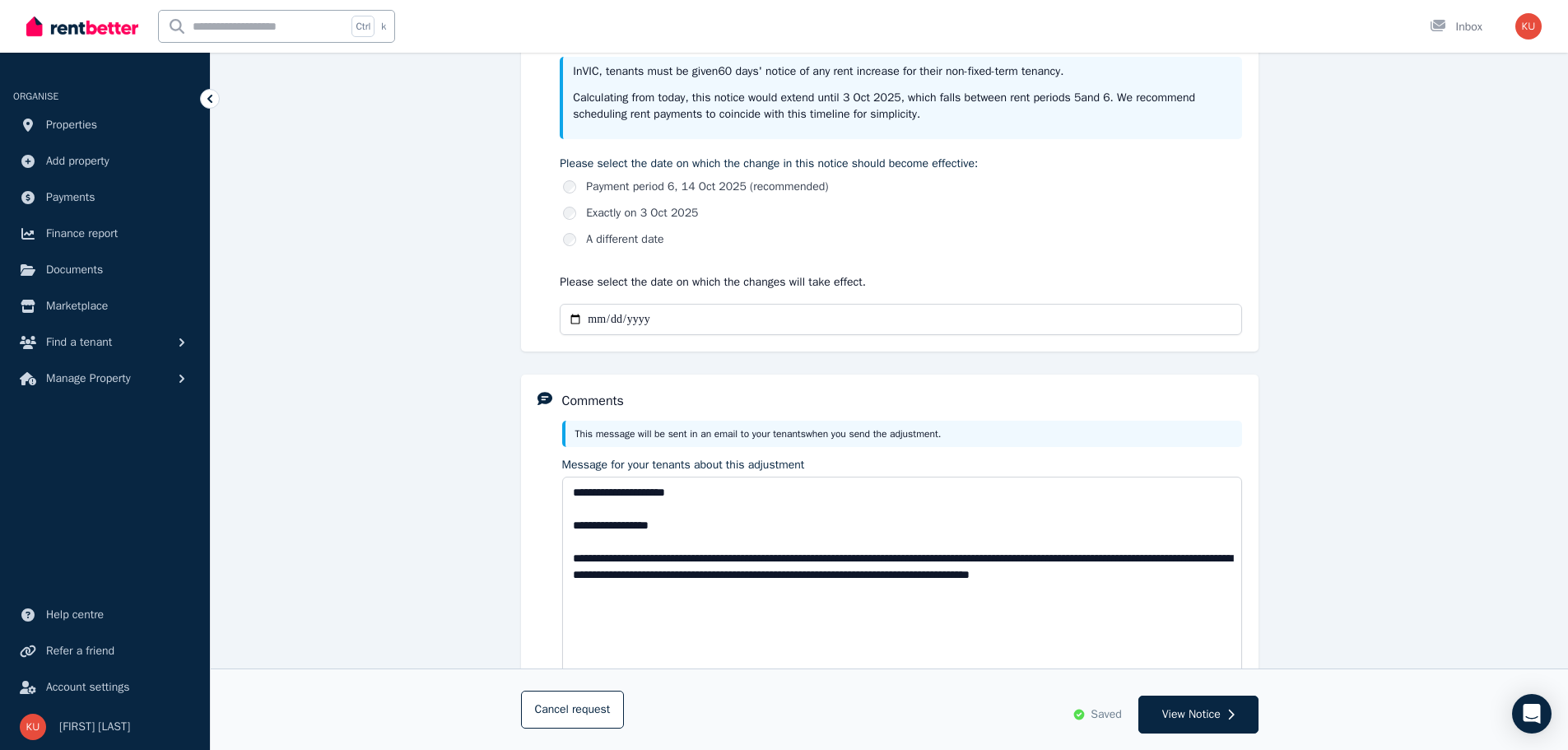 drag, startPoint x: 1237, startPoint y: 532, endPoint x: 1269, endPoint y: 677, distance: 148.48906 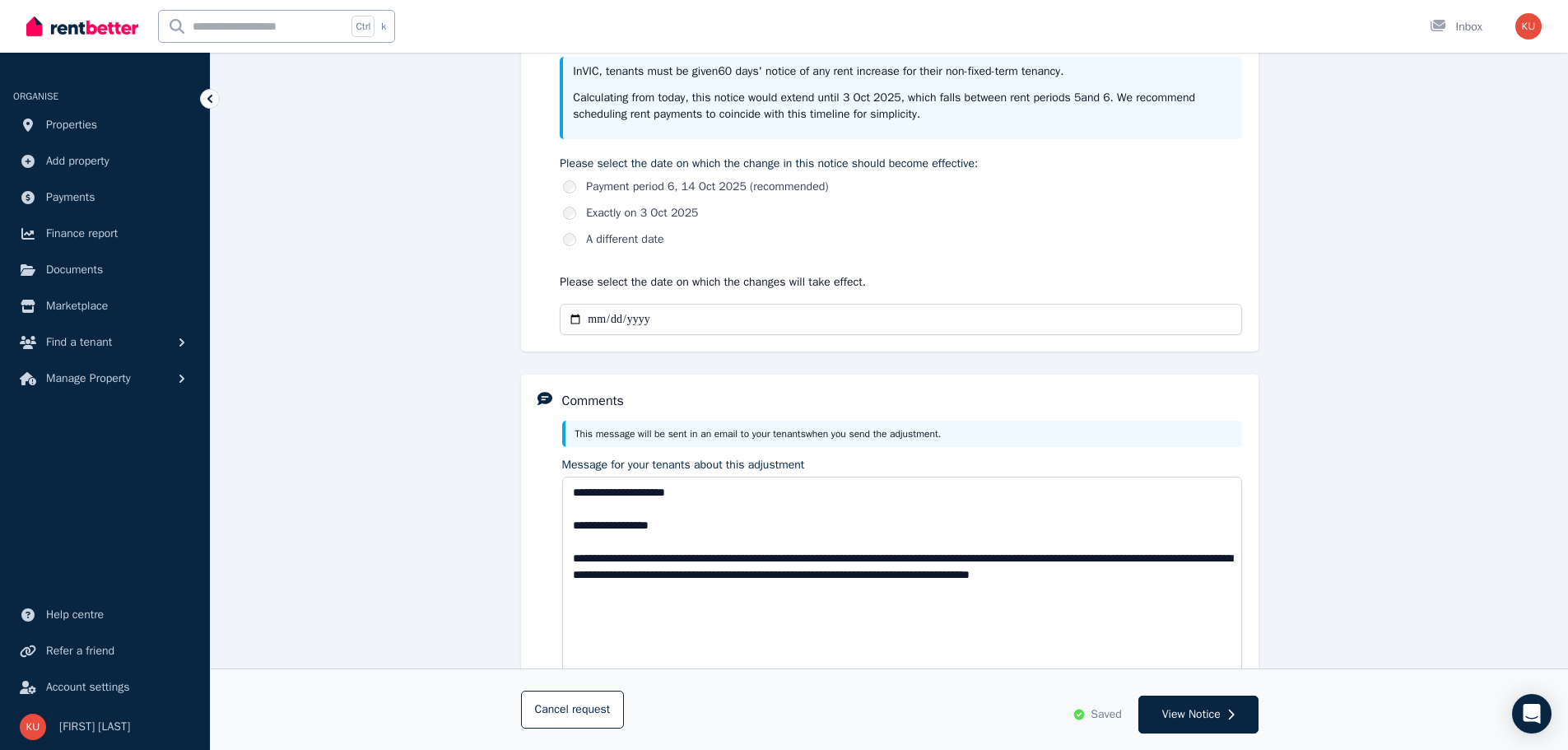 click on "**********" at bounding box center [889, 193] 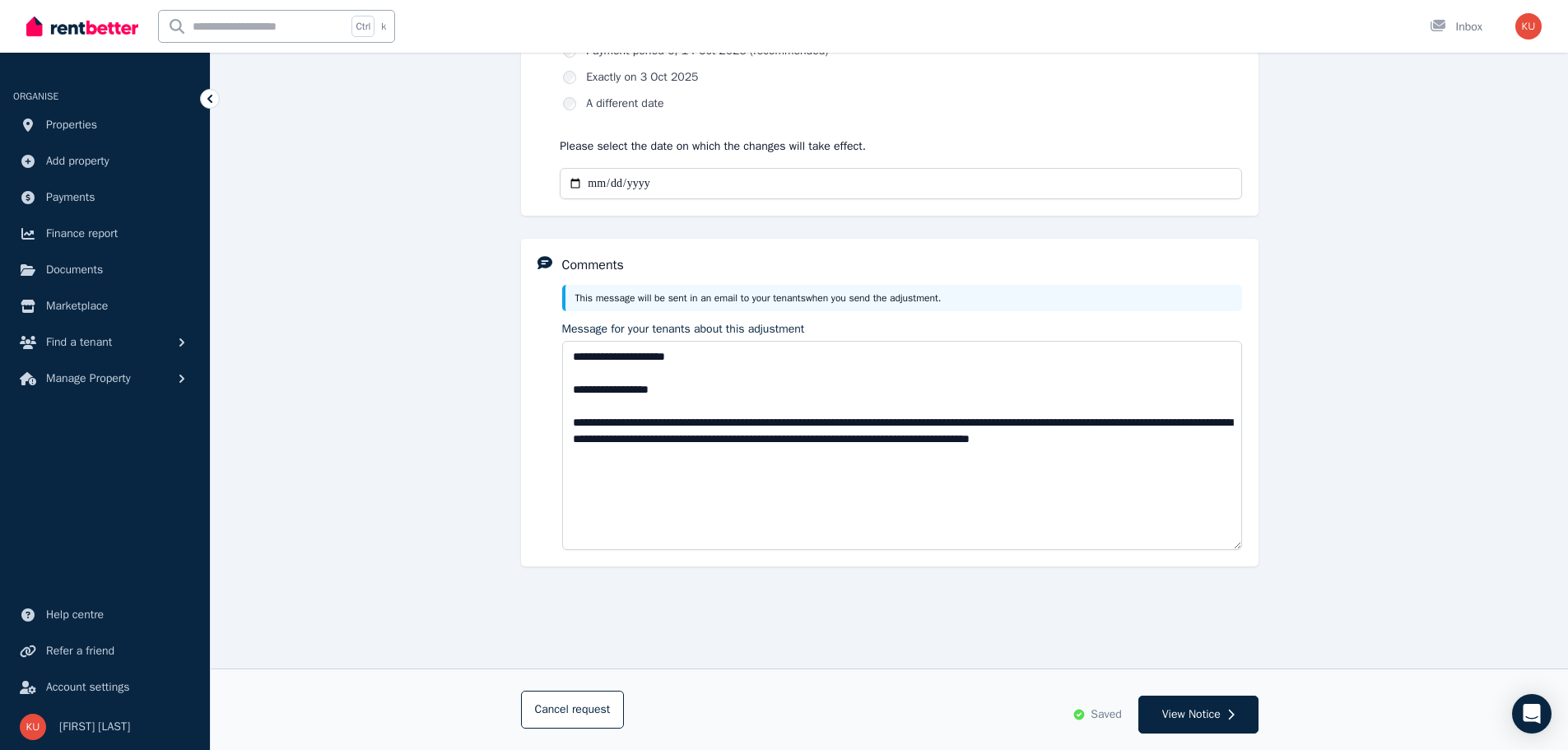 scroll, scrollTop: 697, scrollLeft: 0, axis: vertical 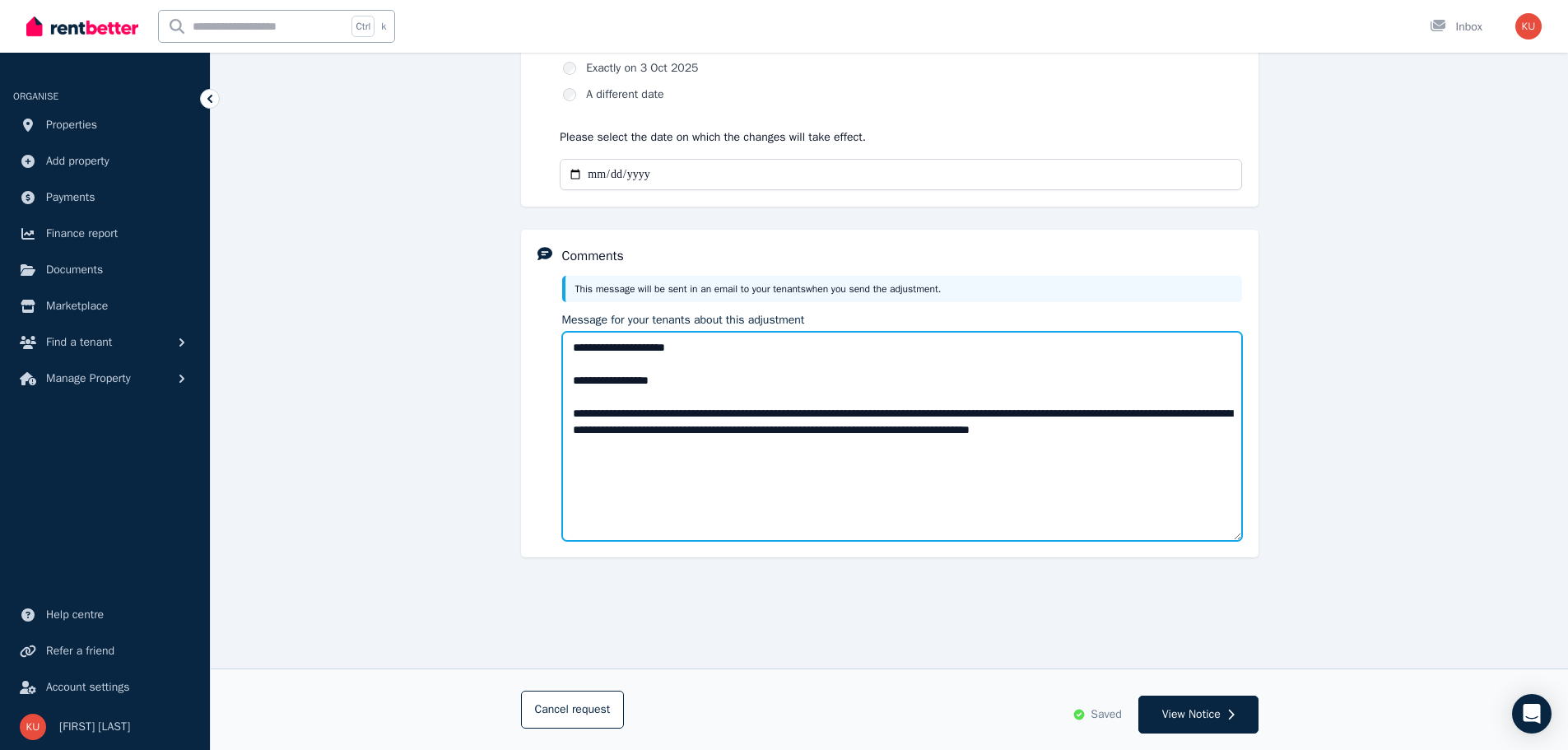 click on "**********" at bounding box center [902, 436] 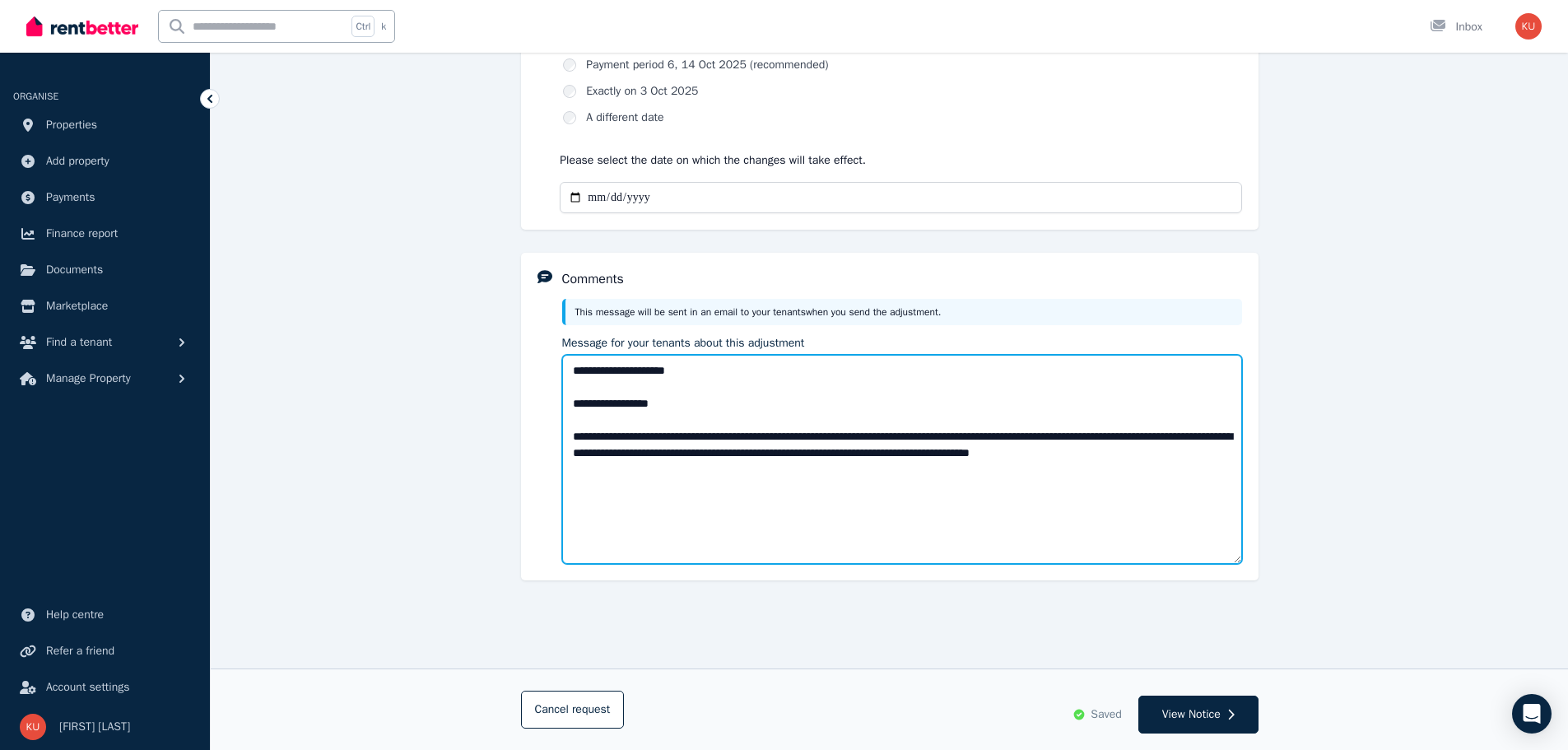 scroll, scrollTop: 697, scrollLeft: 0, axis: vertical 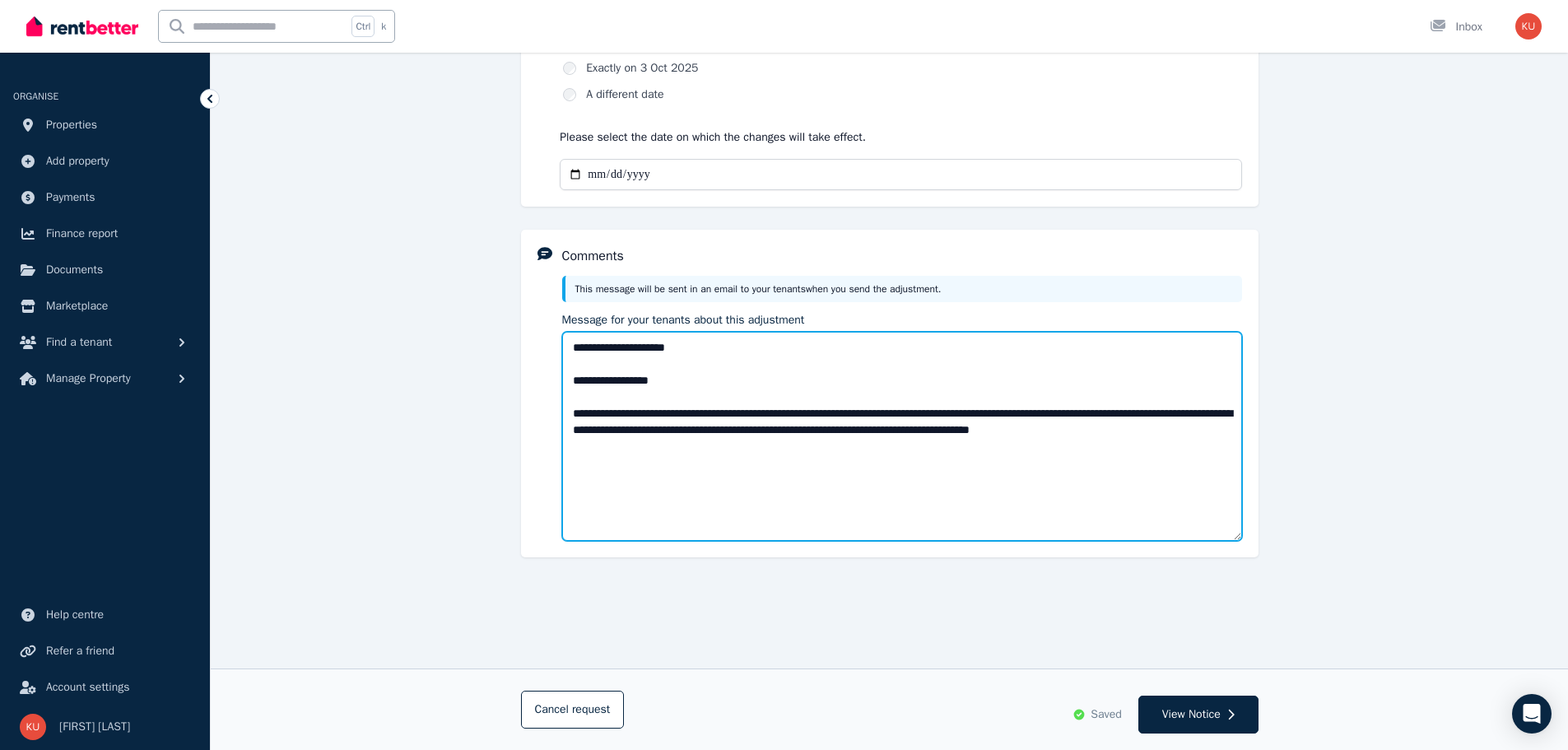 click on "**********" at bounding box center [902, 436] 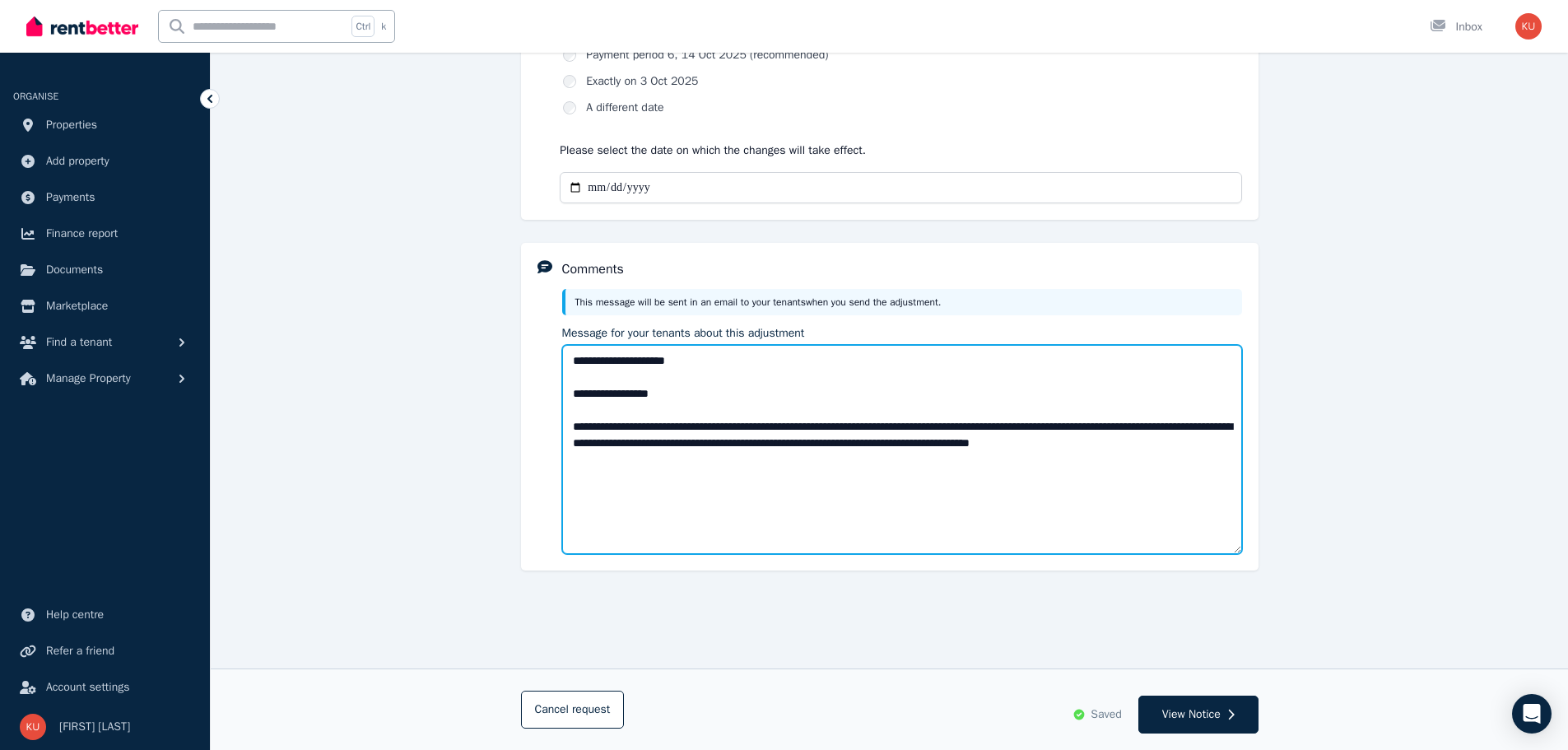 scroll, scrollTop: 697, scrollLeft: 0, axis: vertical 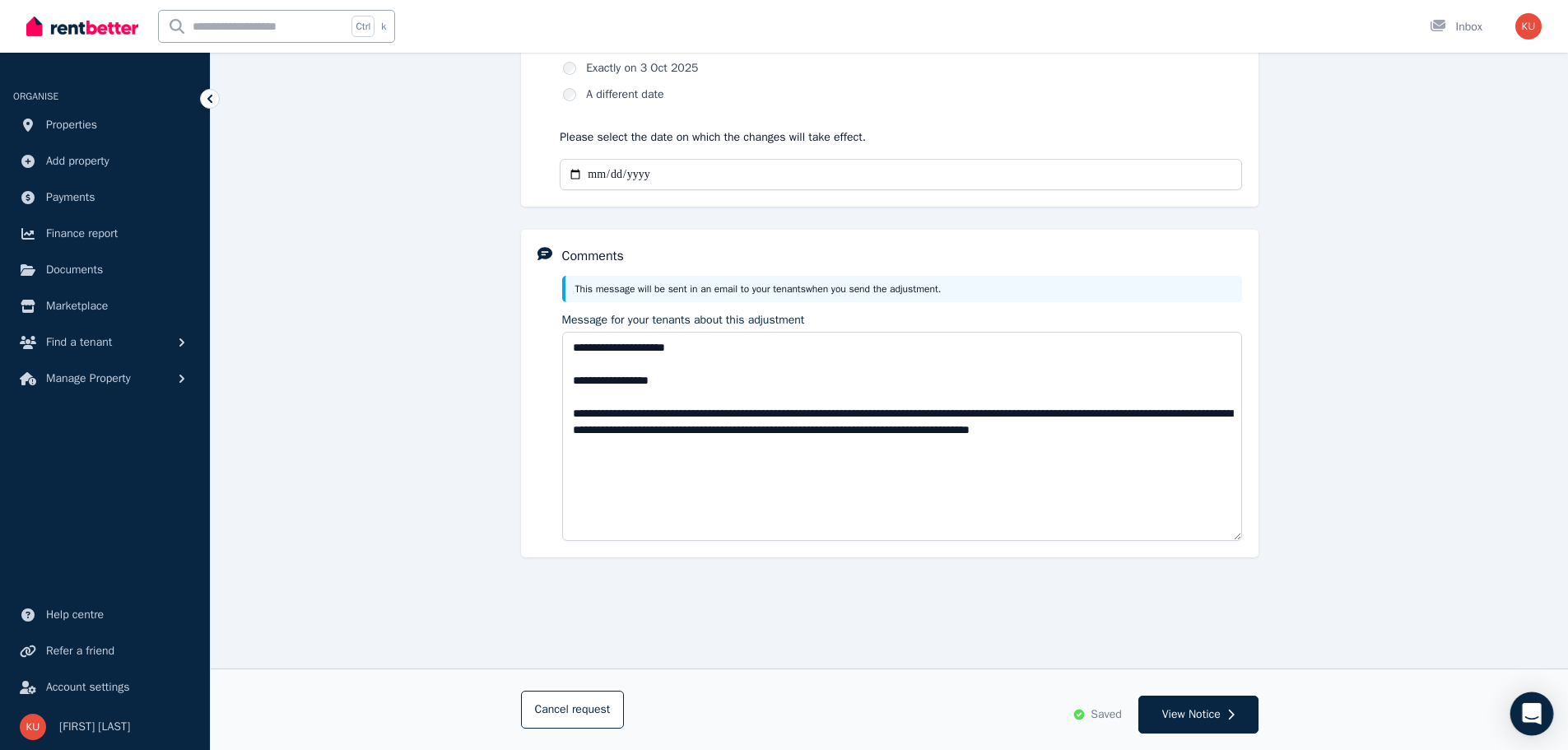click 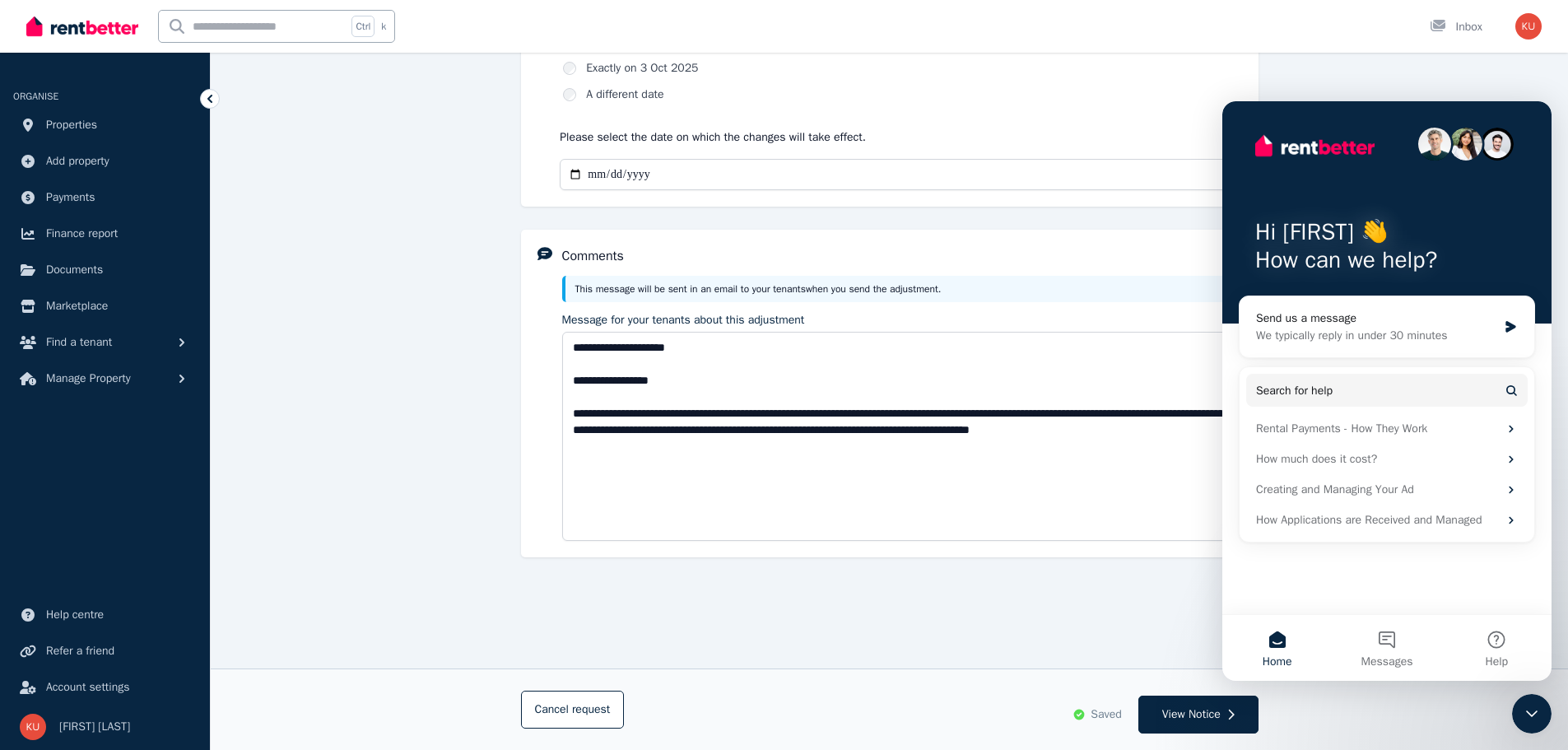 scroll, scrollTop: 0, scrollLeft: 0, axis: both 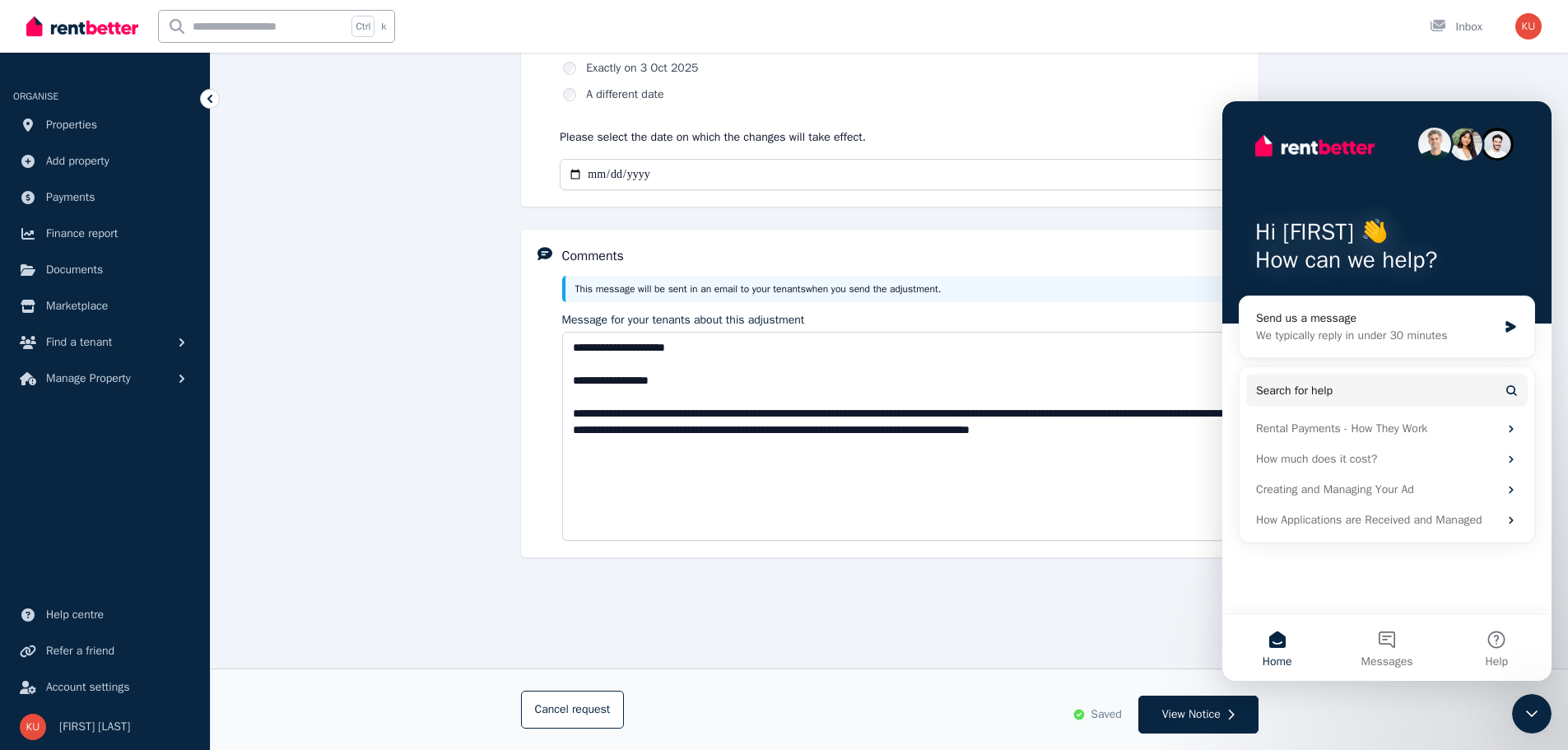 click 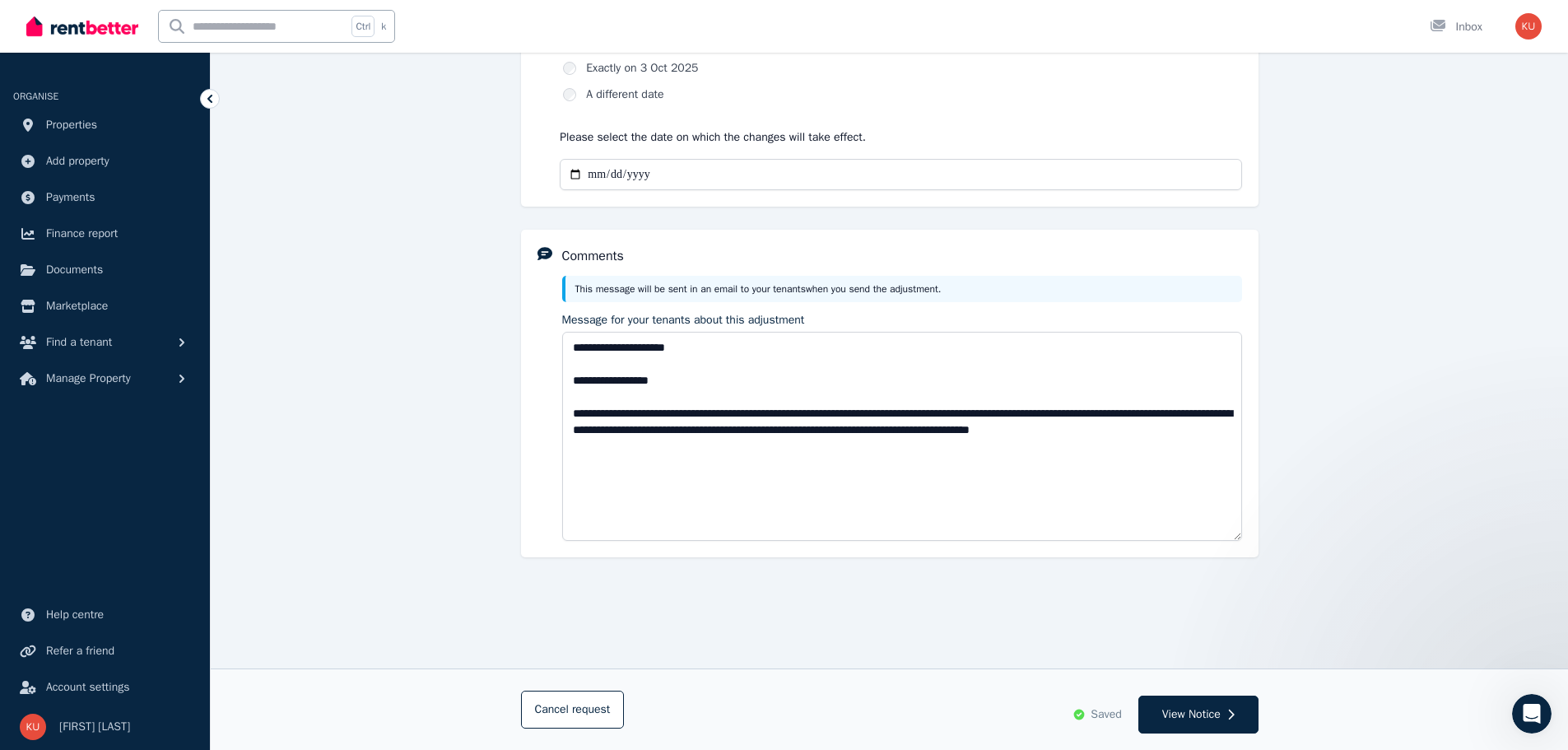 scroll, scrollTop: 0, scrollLeft: 0, axis: both 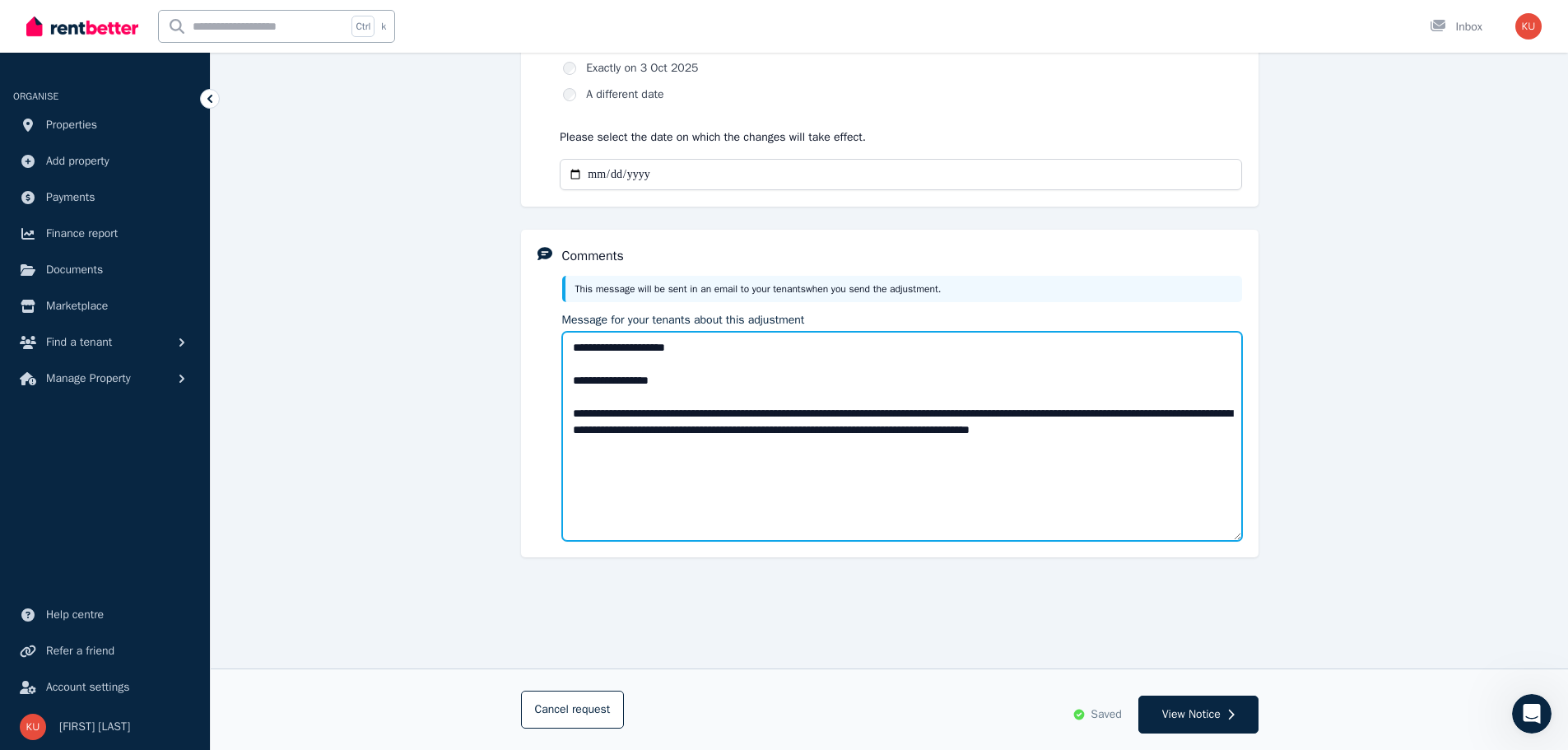 click on "**********" at bounding box center (902, 436) 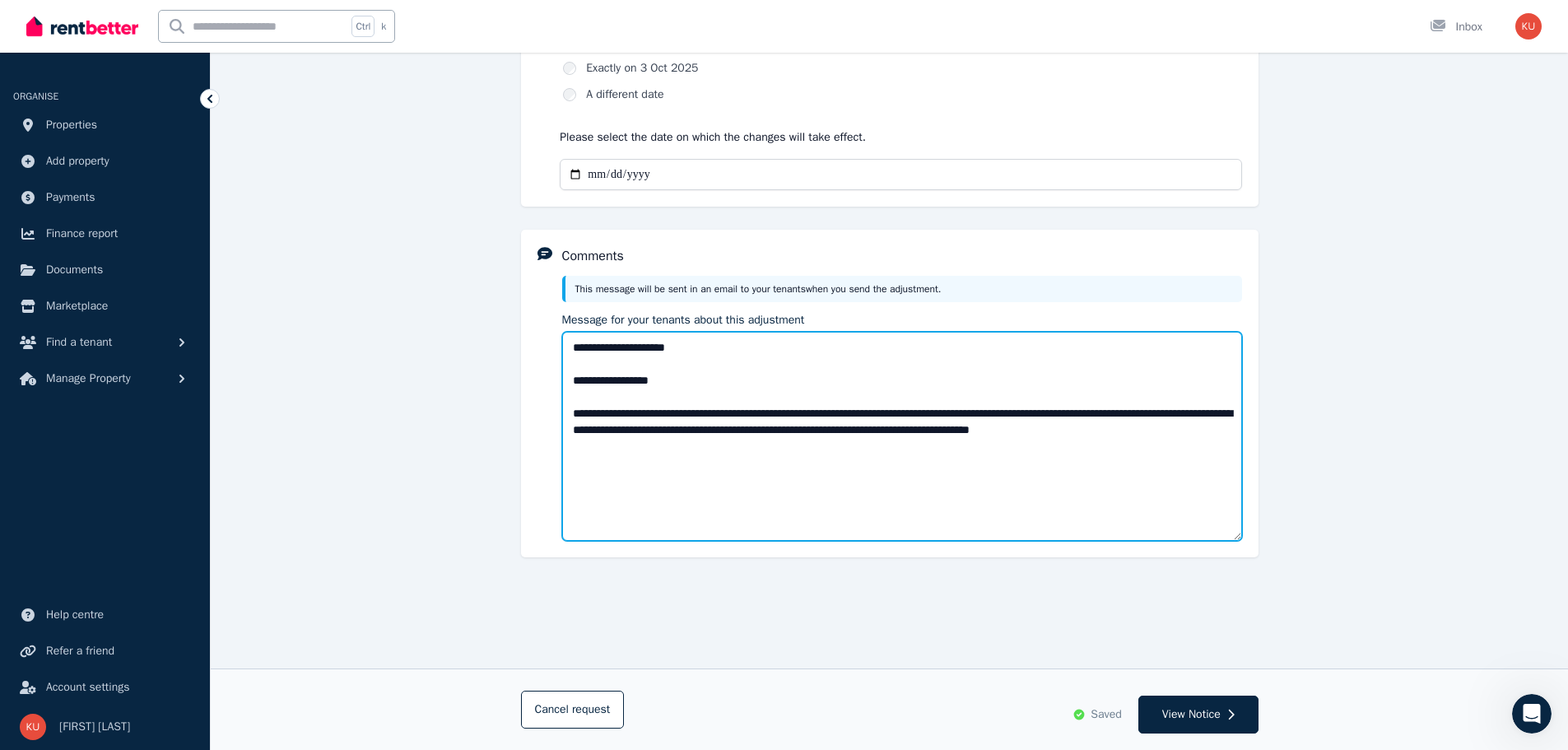 click on "**********" at bounding box center (902, 436) 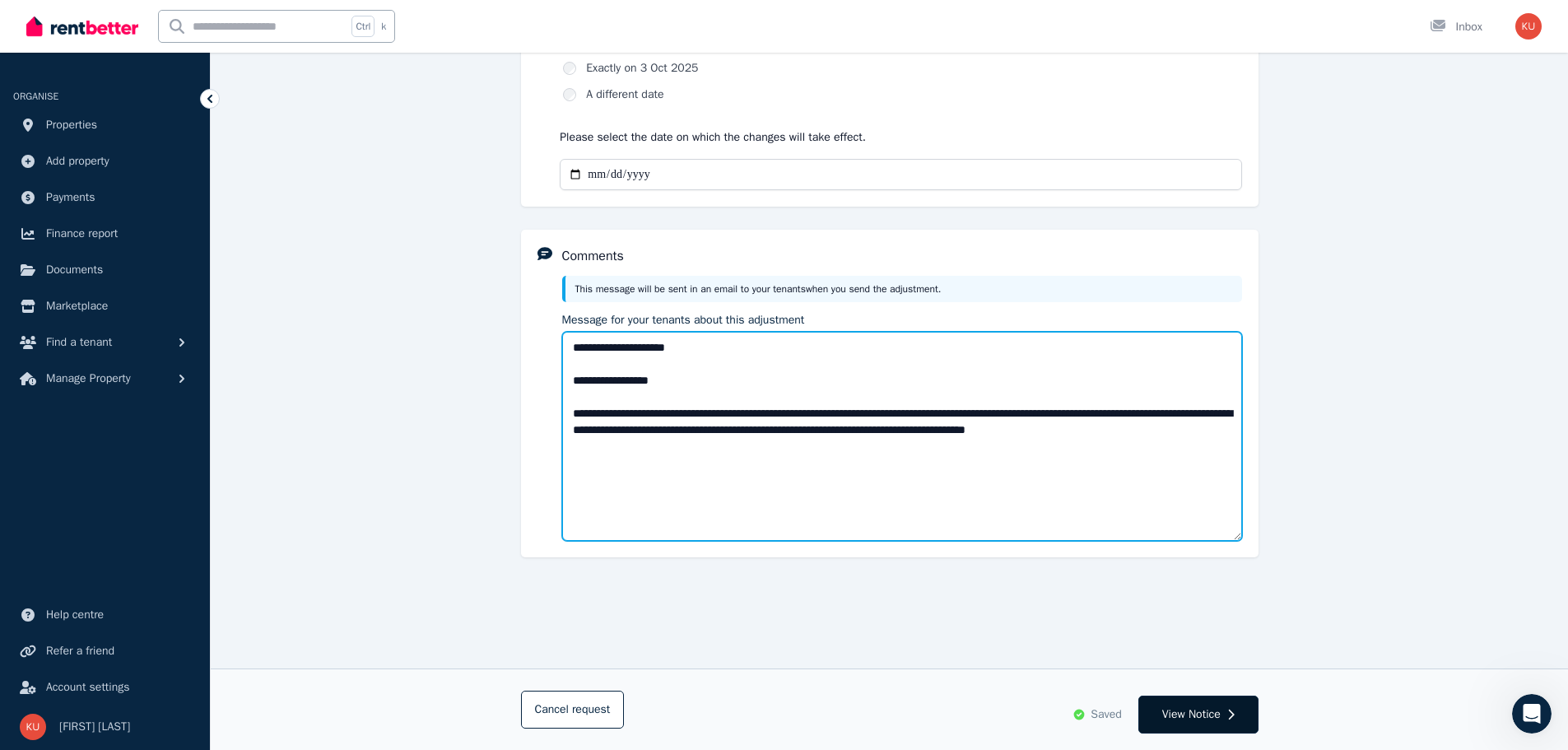 type on "**********" 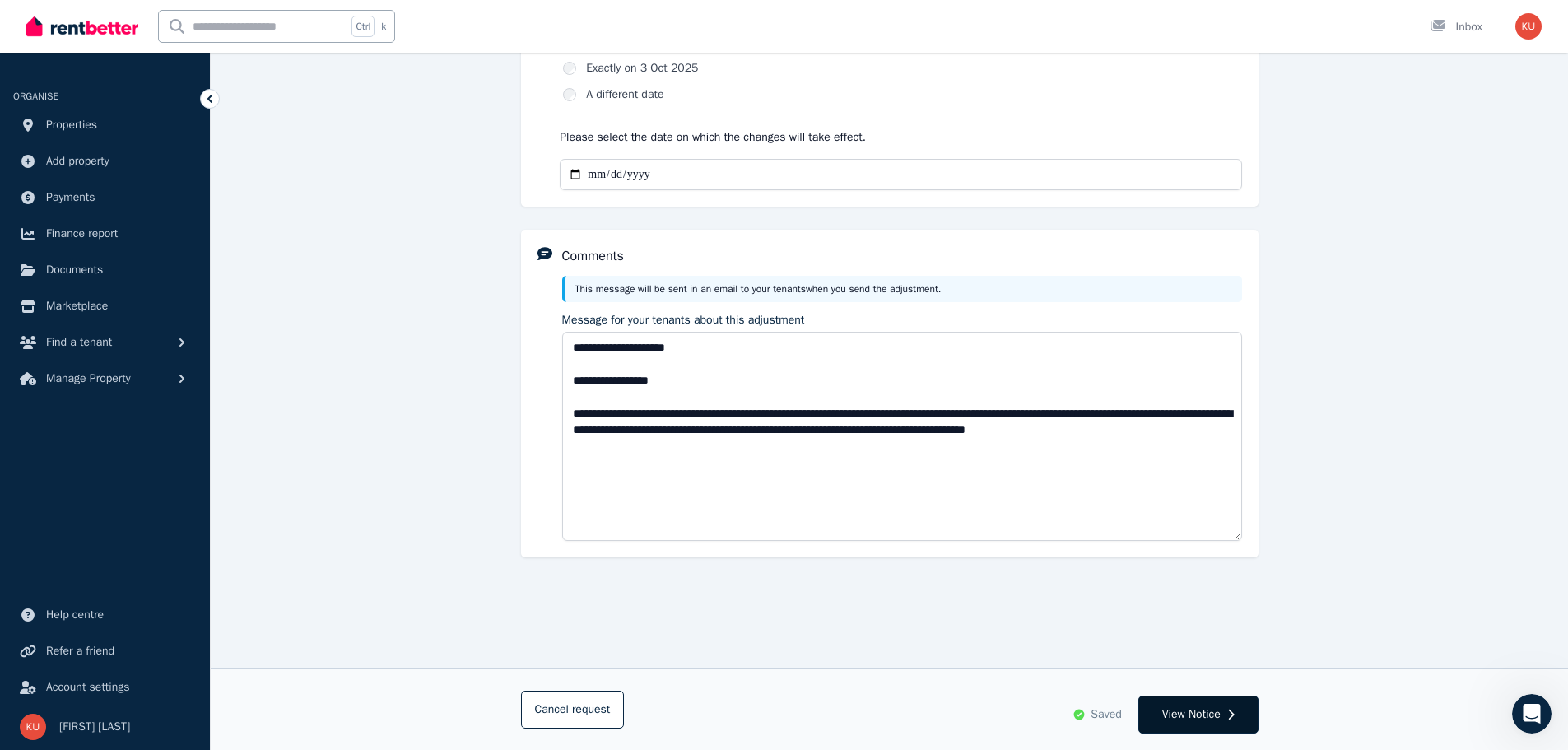 click on "View Notice" at bounding box center [1191, 715] 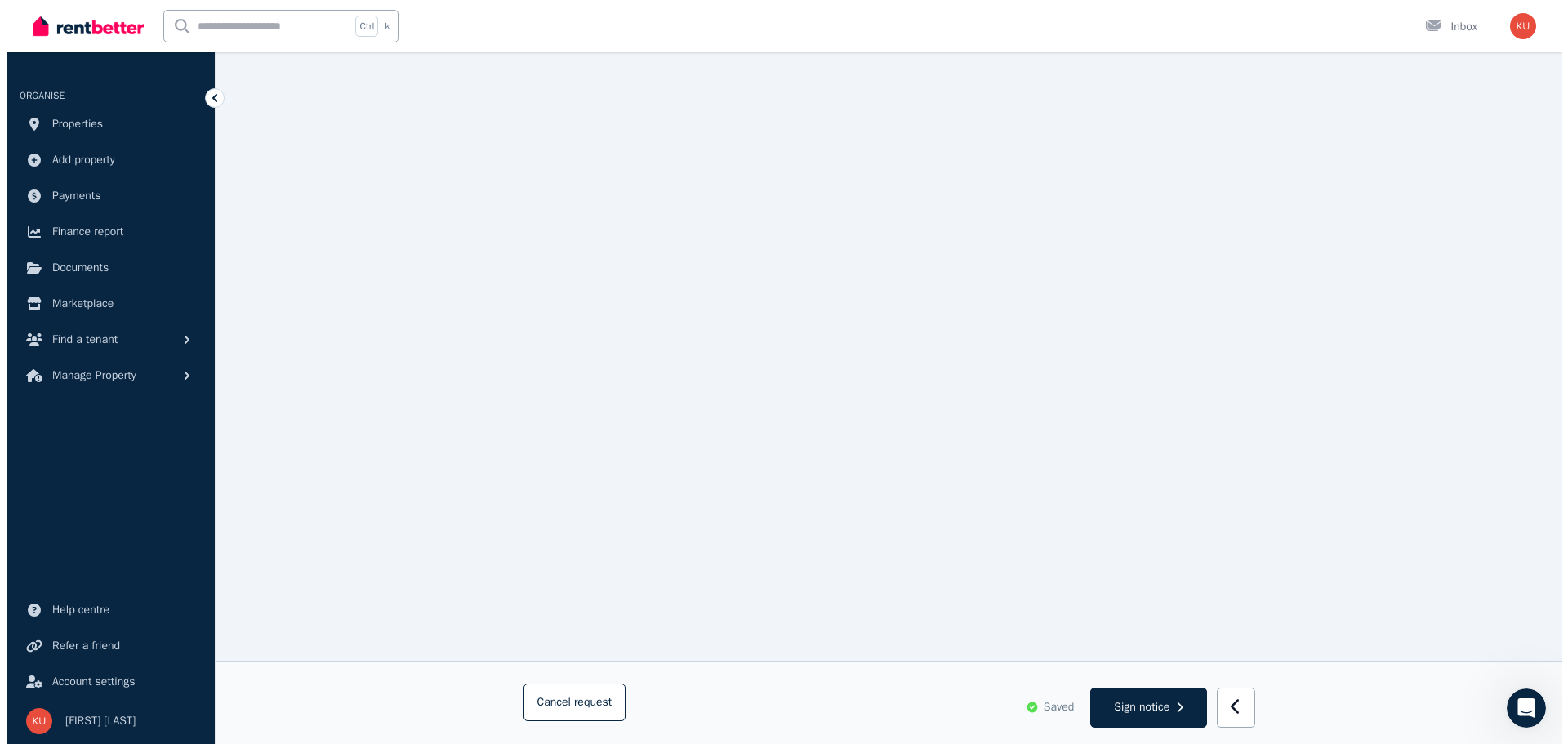 scroll, scrollTop: 490, scrollLeft: 0, axis: vertical 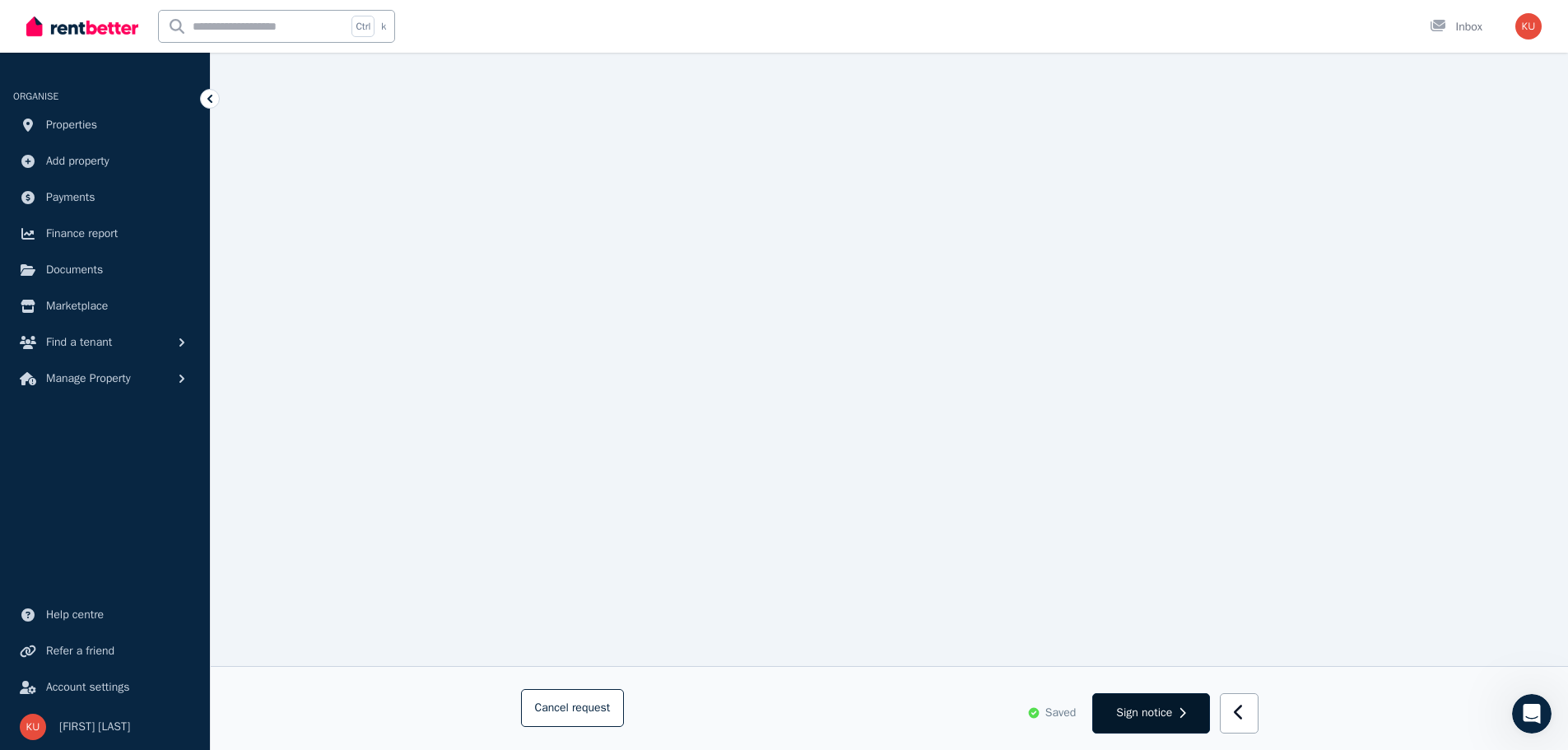 click on "Sign notice" at bounding box center [1144, 713] 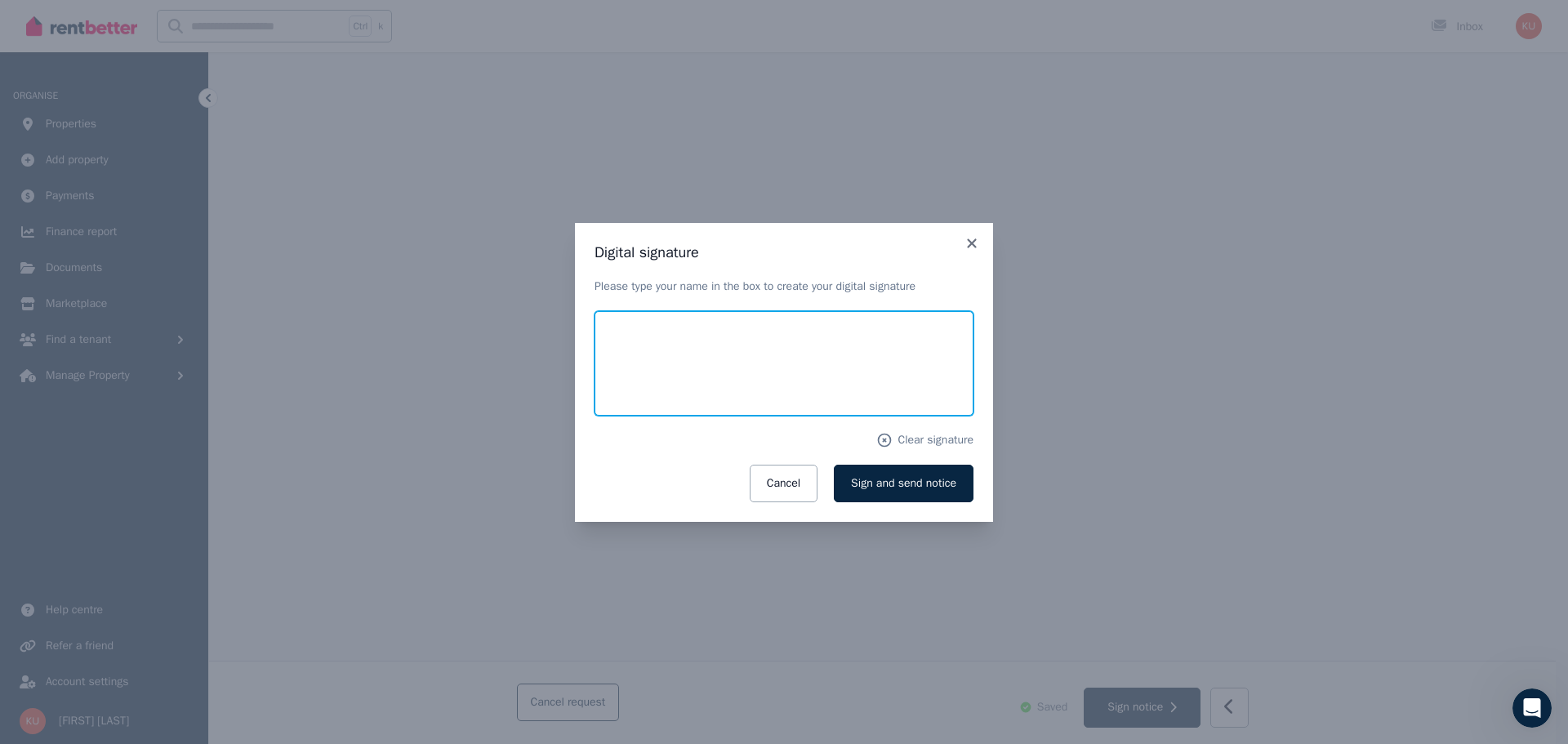 click at bounding box center (784, 363) 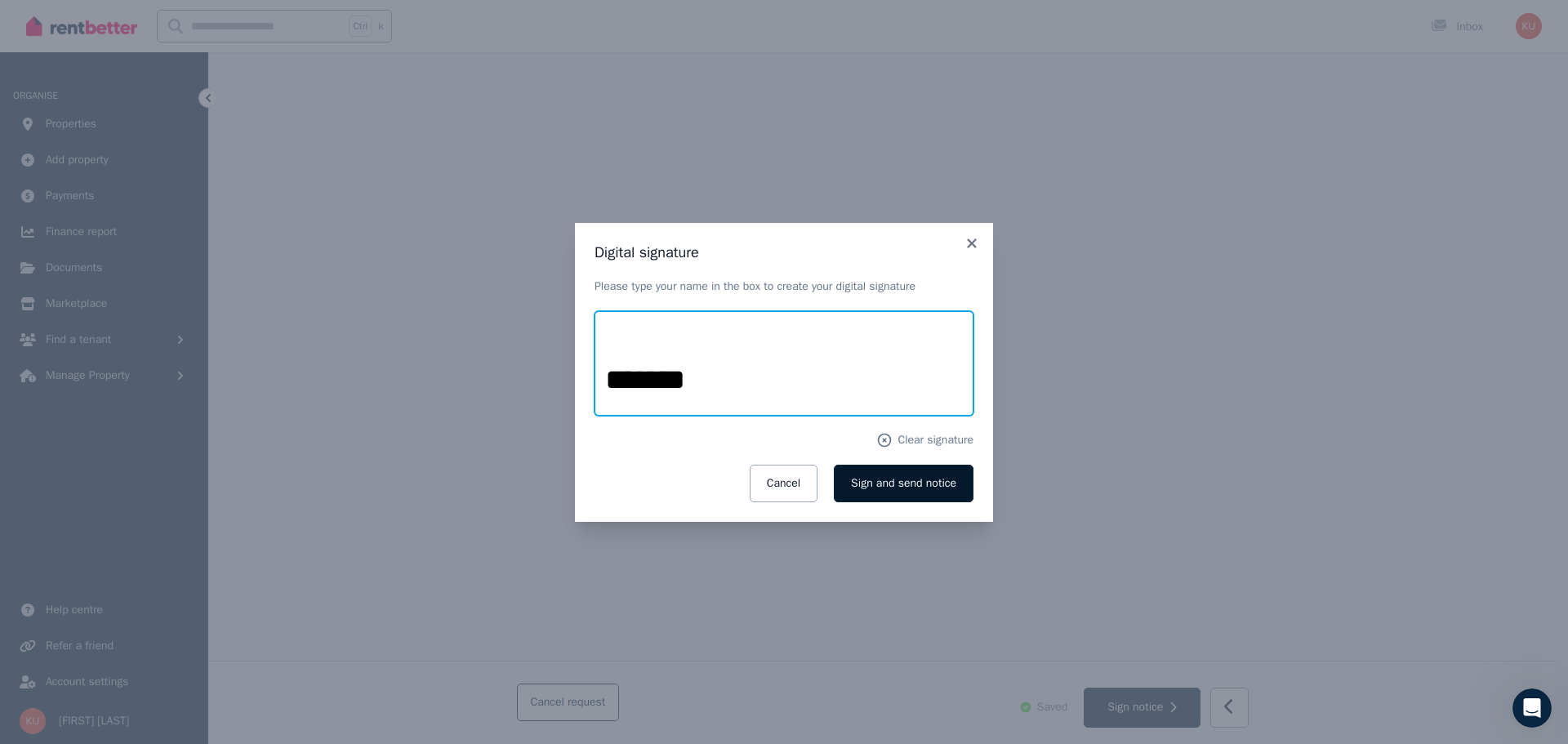 type on "*******" 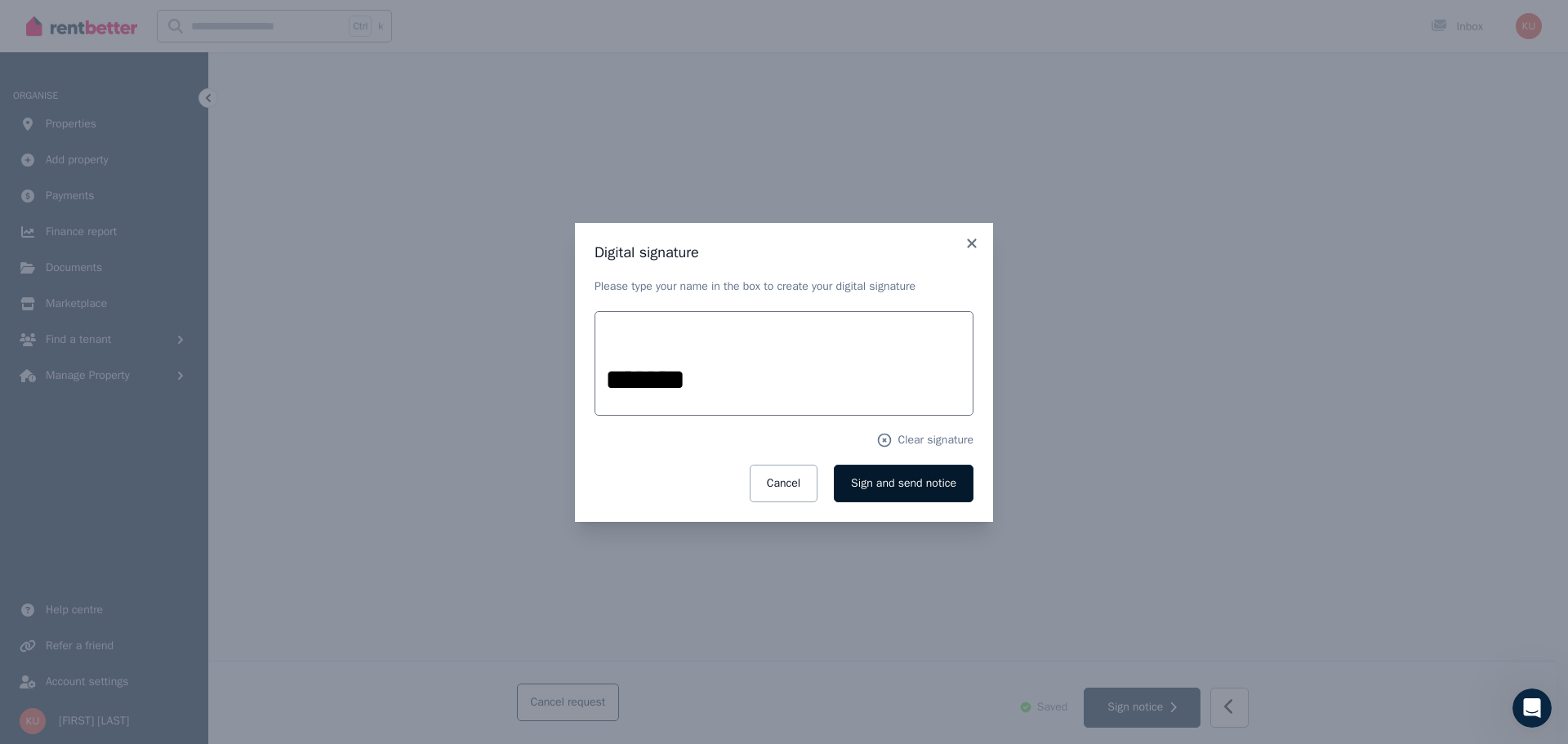 click on "Sign and send notice" at bounding box center [903, 483] 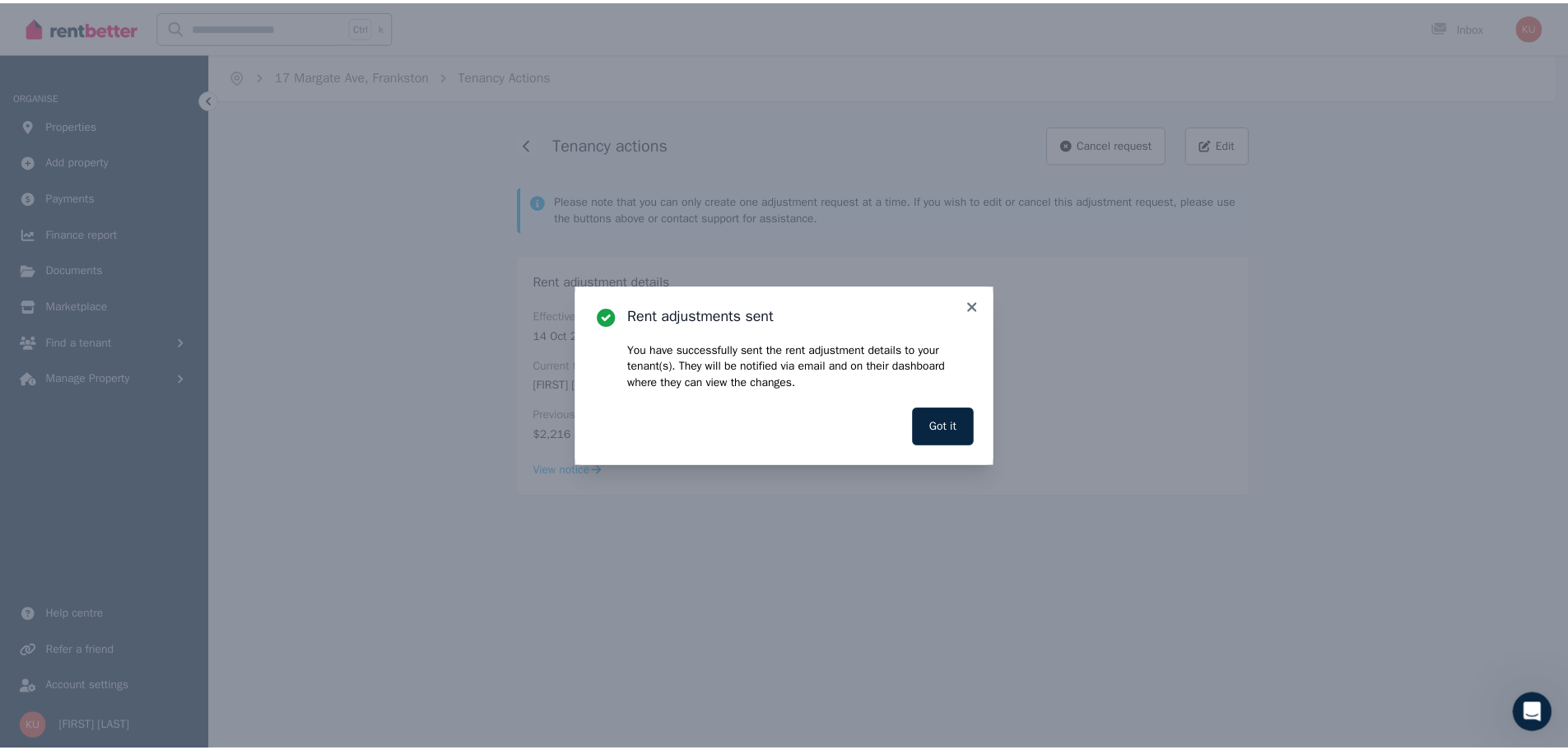 scroll, scrollTop: 0, scrollLeft: 0, axis: both 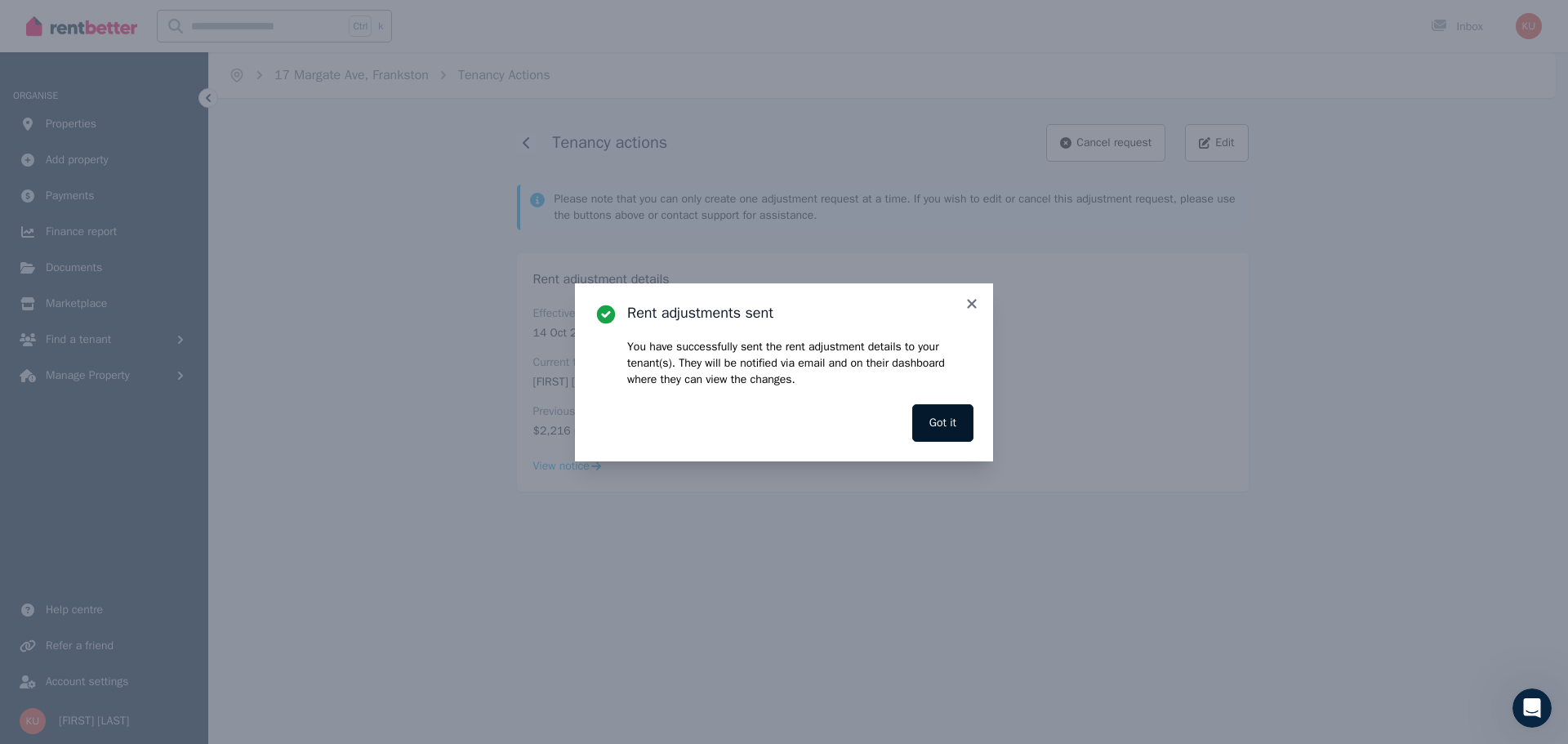 click on "Got it" at bounding box center (942, 423) 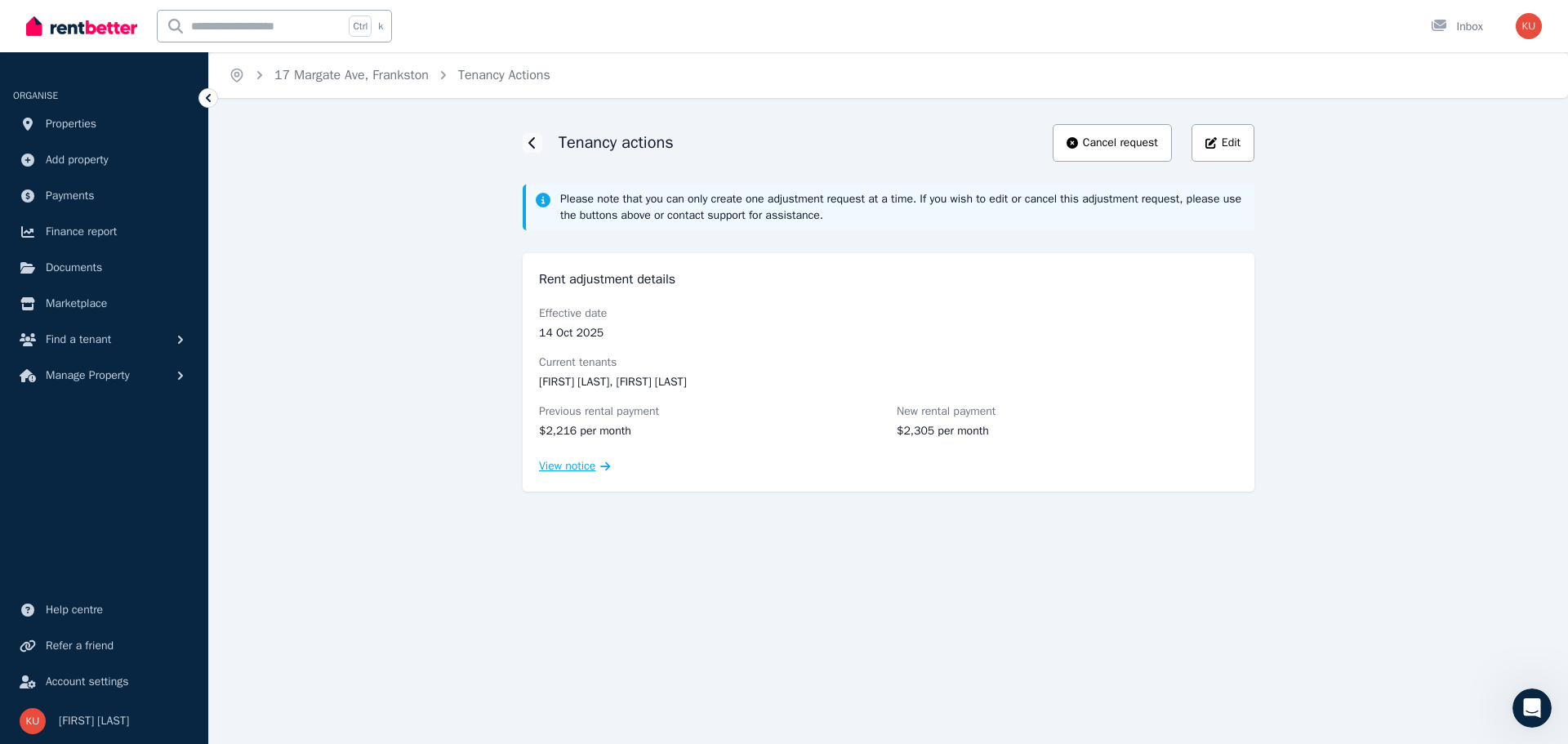 click on "View notice" at bounding box center [567, 466] 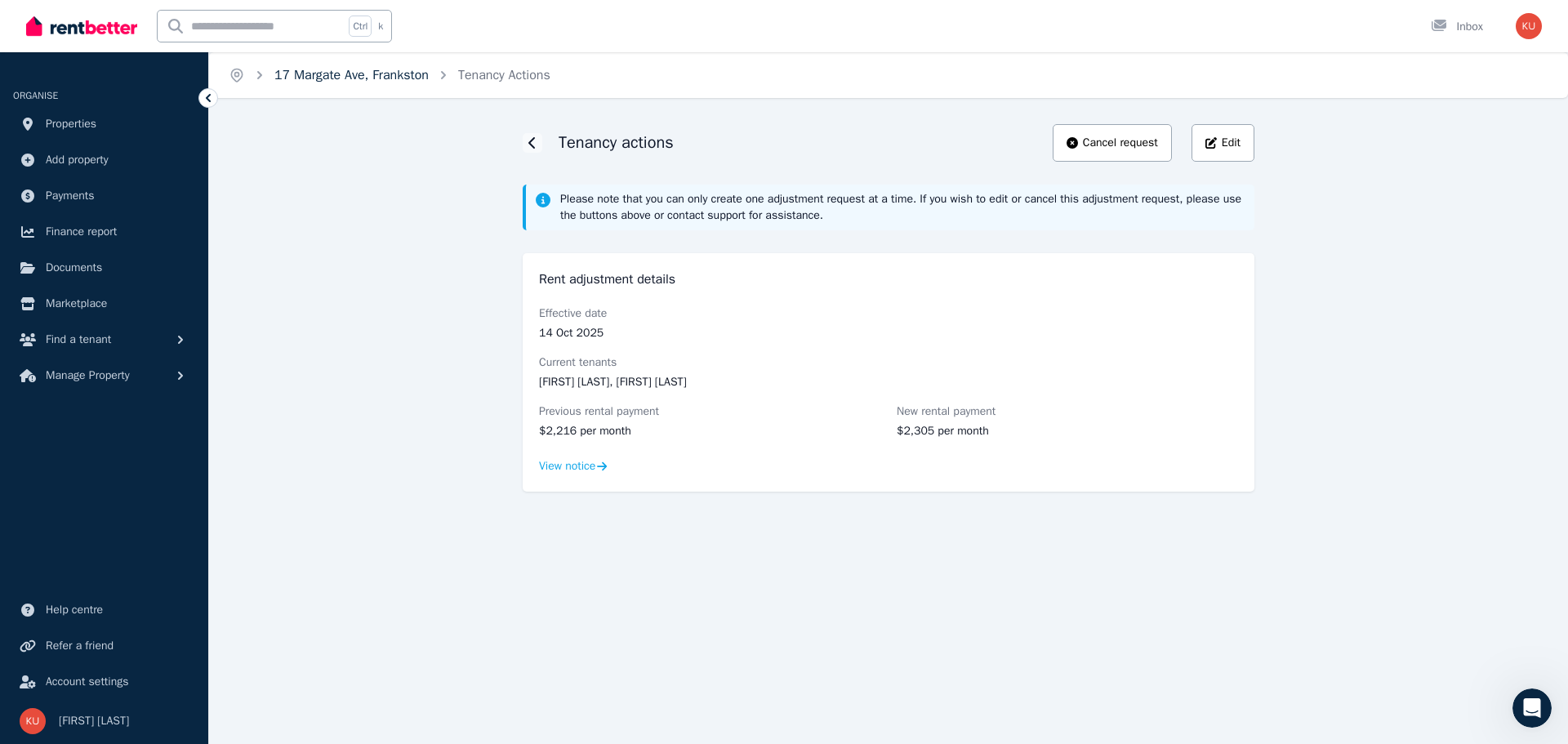 click on "17 Margate Ave, Frankston" at bounding box center [351, 75] 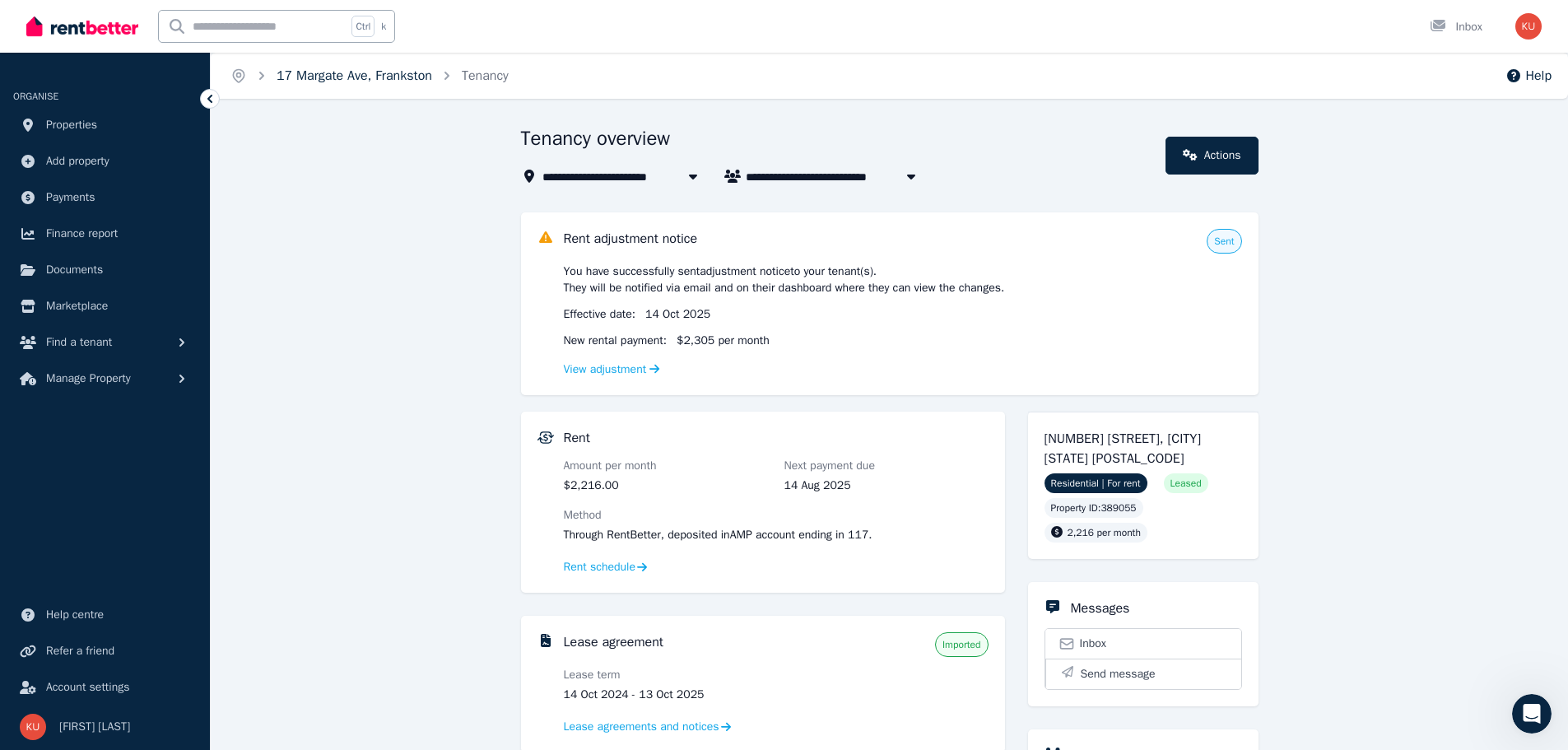 click on "17 Margate Ave, Frankston" at bounding box center (354, 76) 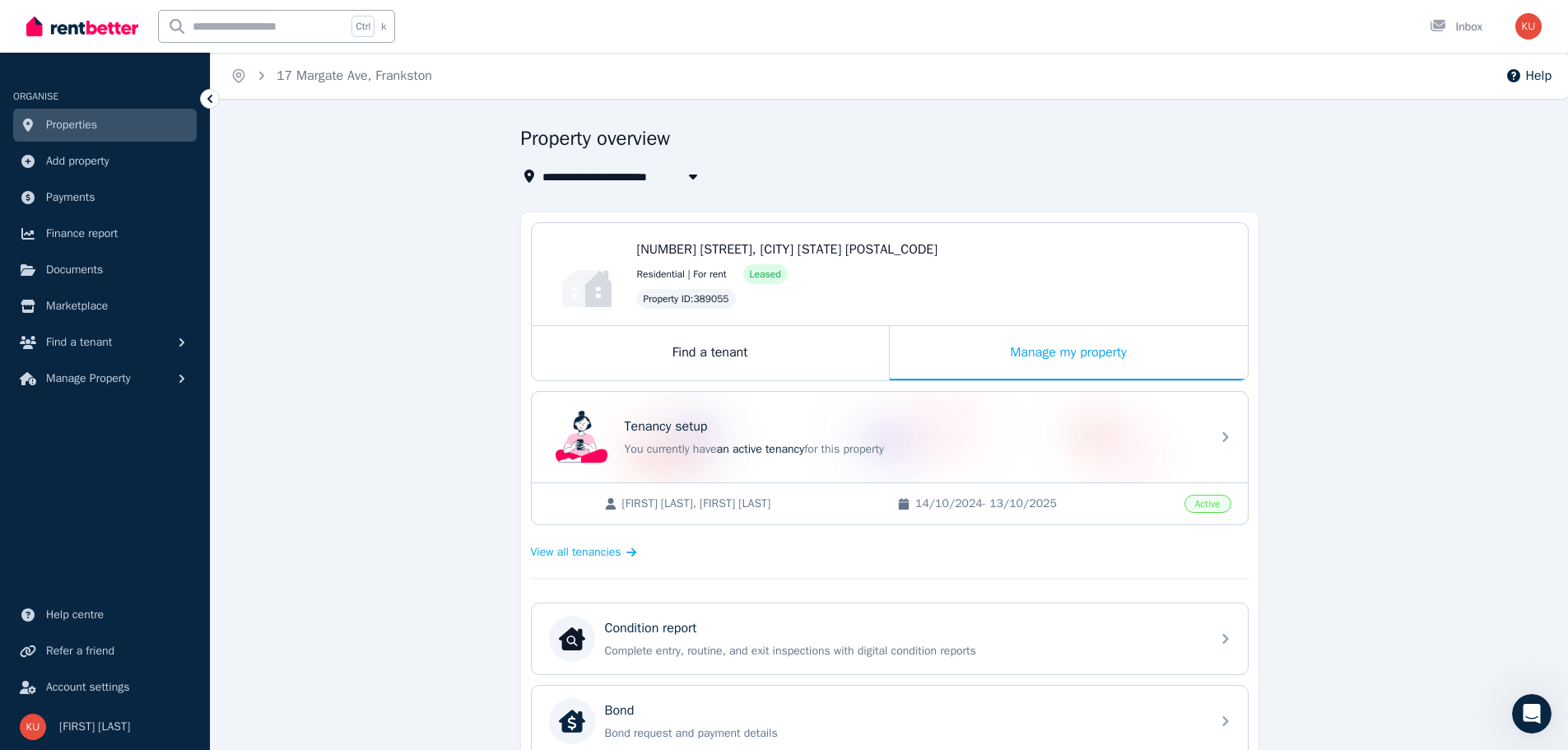 click 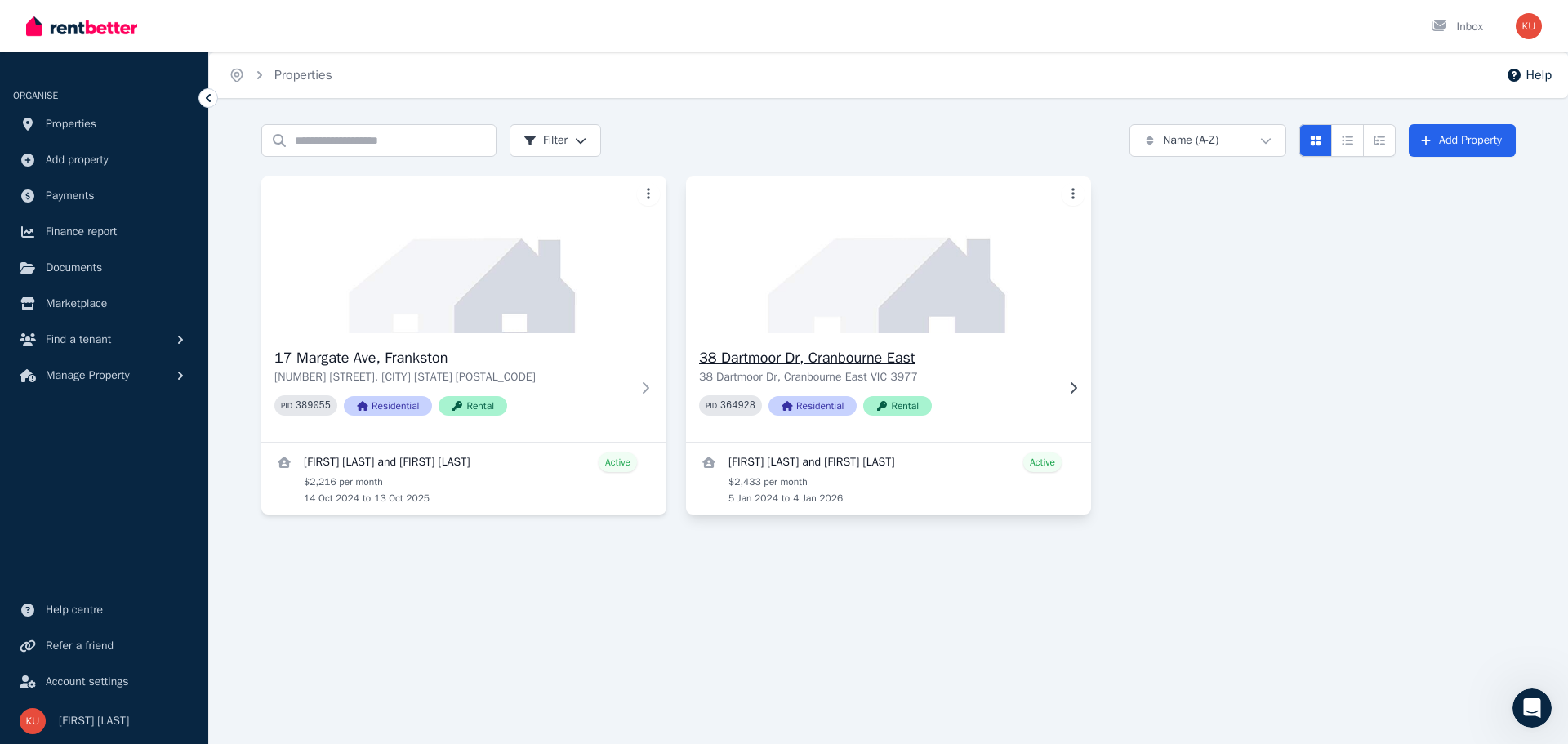 click on "38 Dartmoor Dr, Cranbourne East" at bounding box center (877, 358) 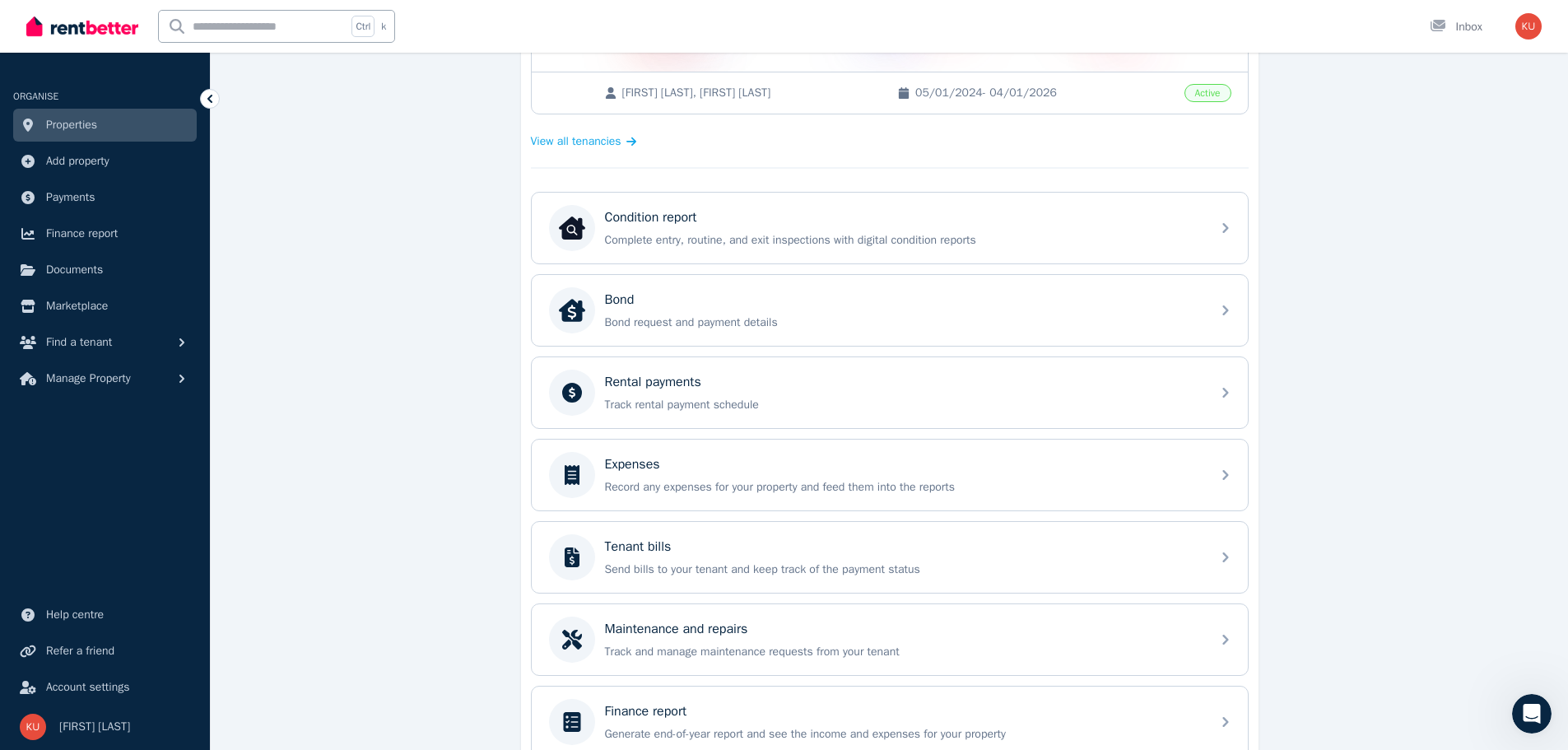 scroll, scrollTop: 412, scrollLeft: 0, axis: vertical 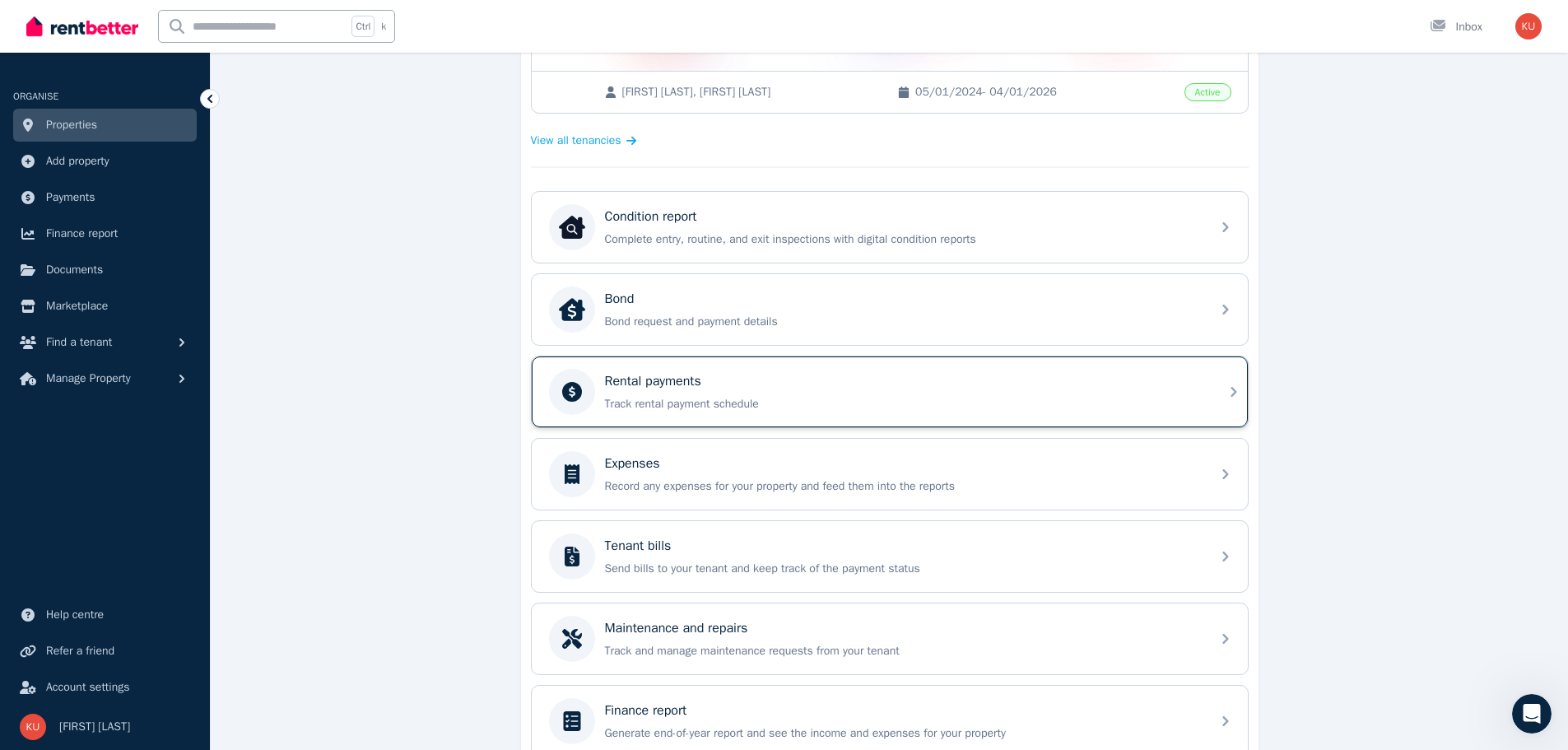 click on "Track rental payment schedule" at bounding box center (903, 404) 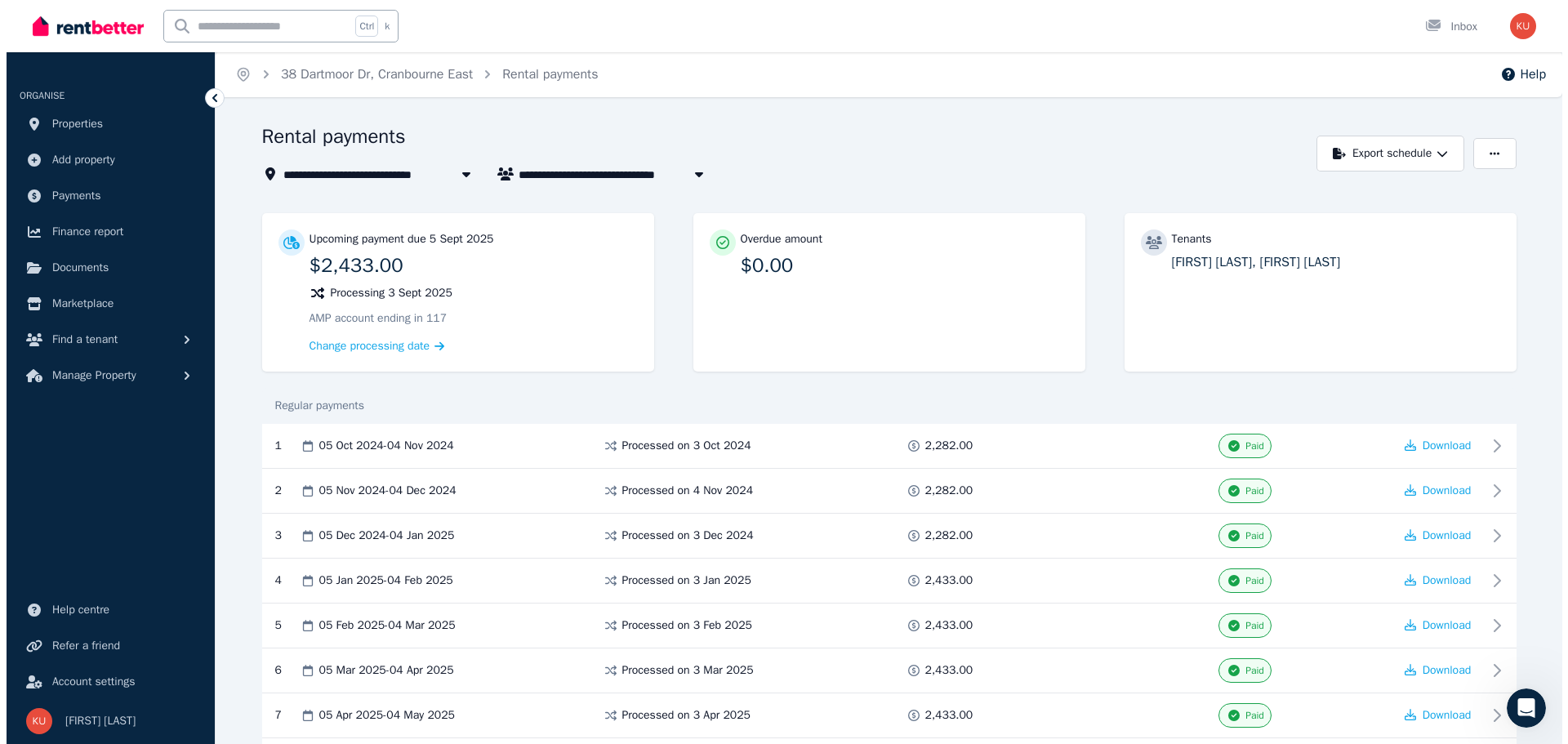 scroll, scrollTop: 0, scrollLeft: 0, axis: both 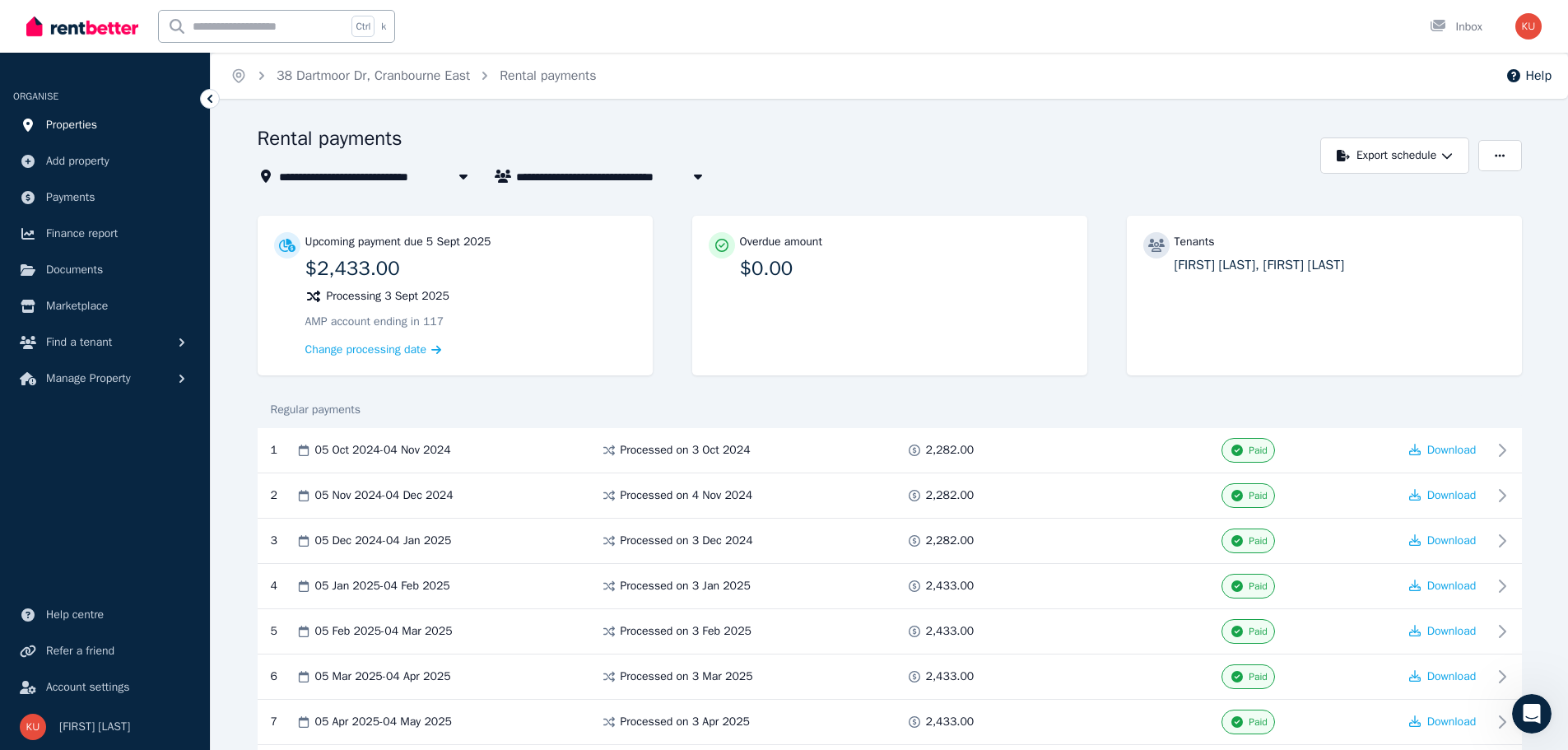 click on "Properties" at bounding box center (72, 125) 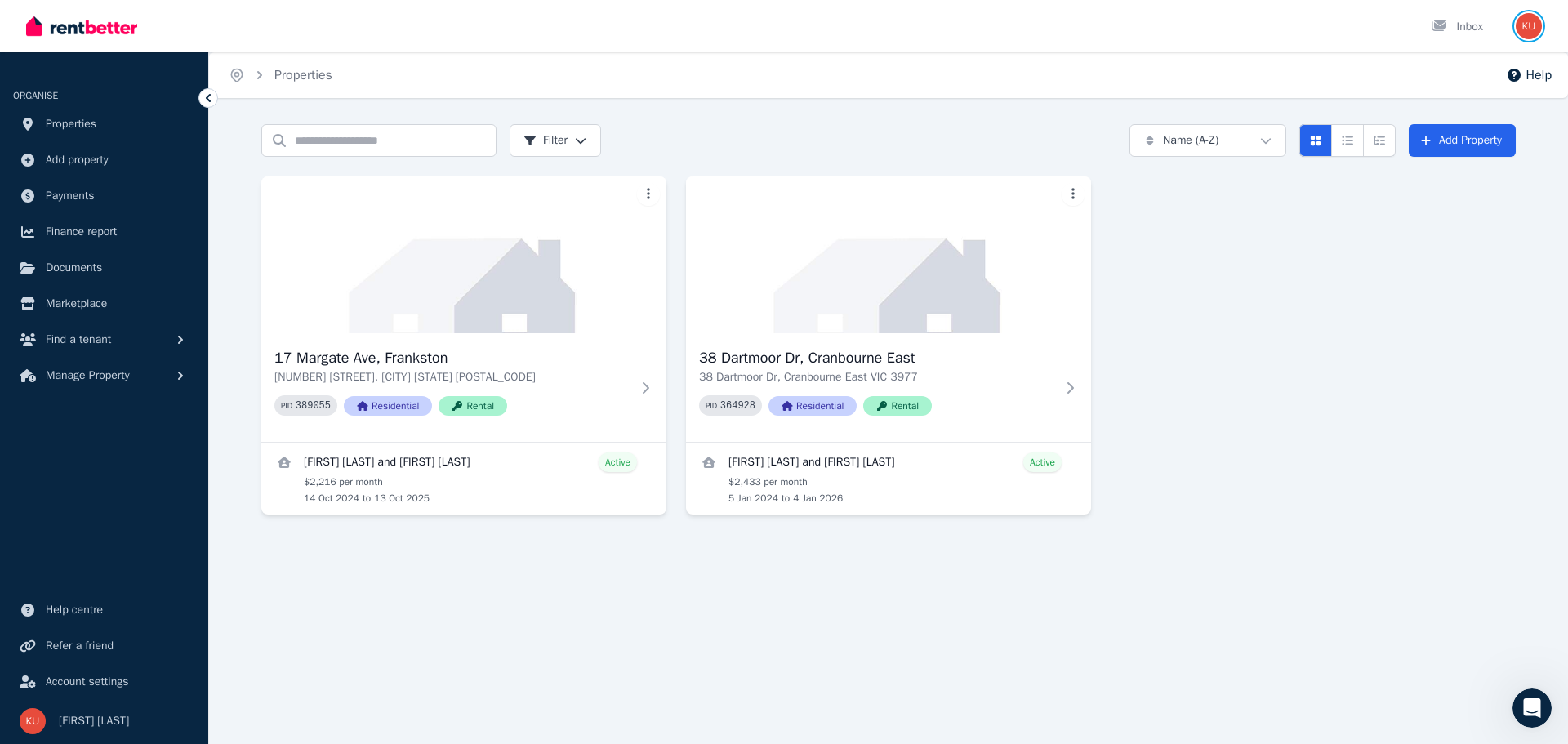 click at bounding box center (1529, 26) 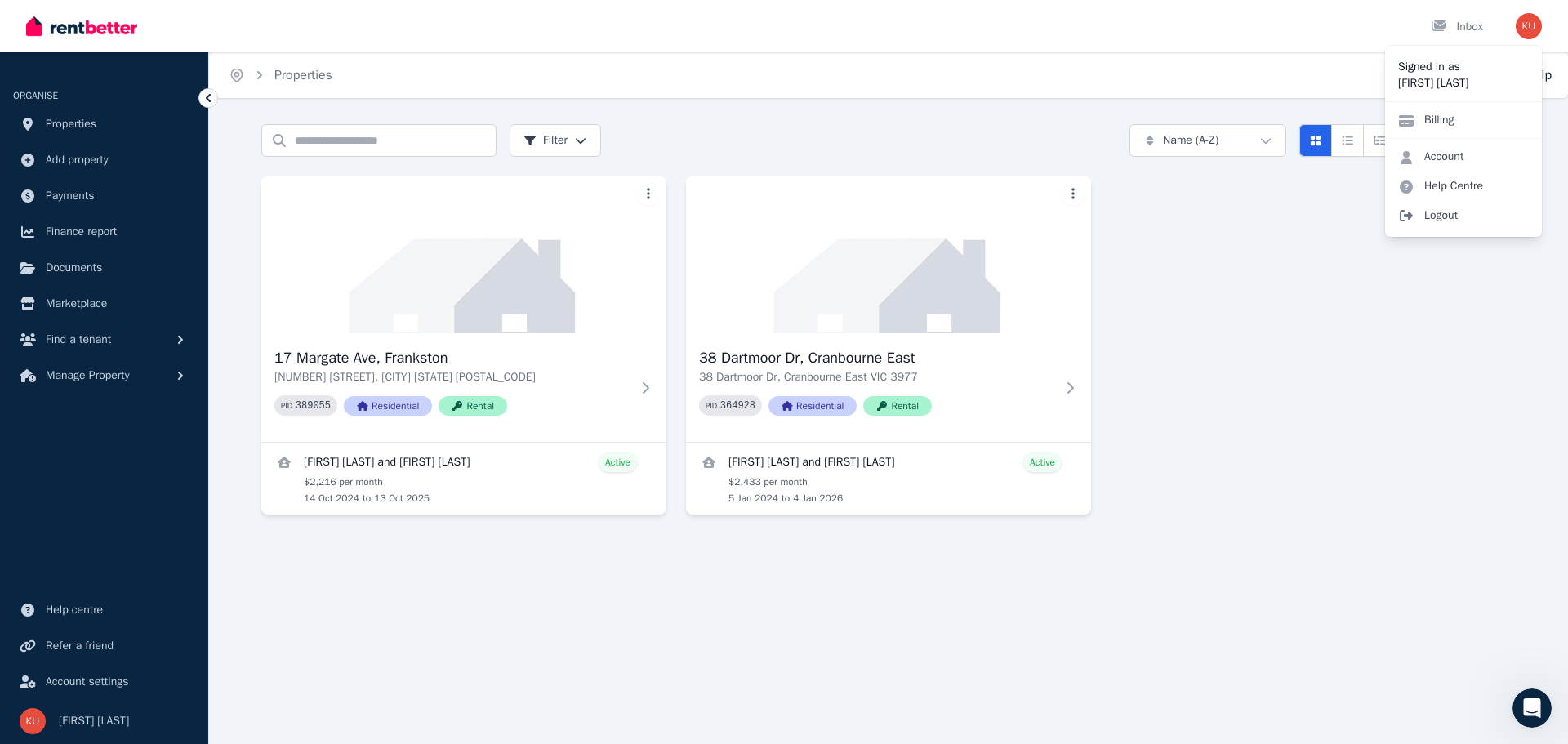 click on "Logout" at bounding box center [1463, 216] 